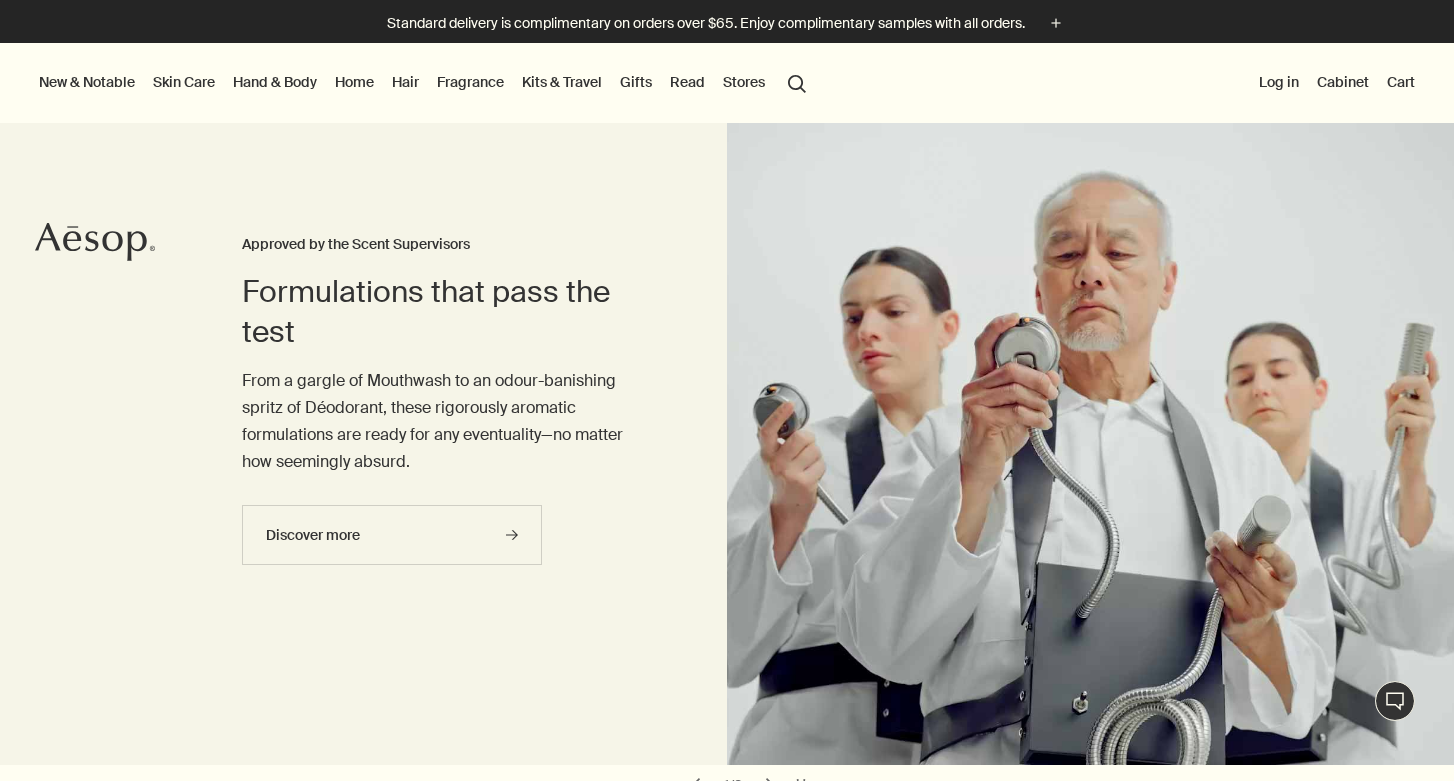 scroll, scrollTop: 0, scrollLeft: 0, axis: both 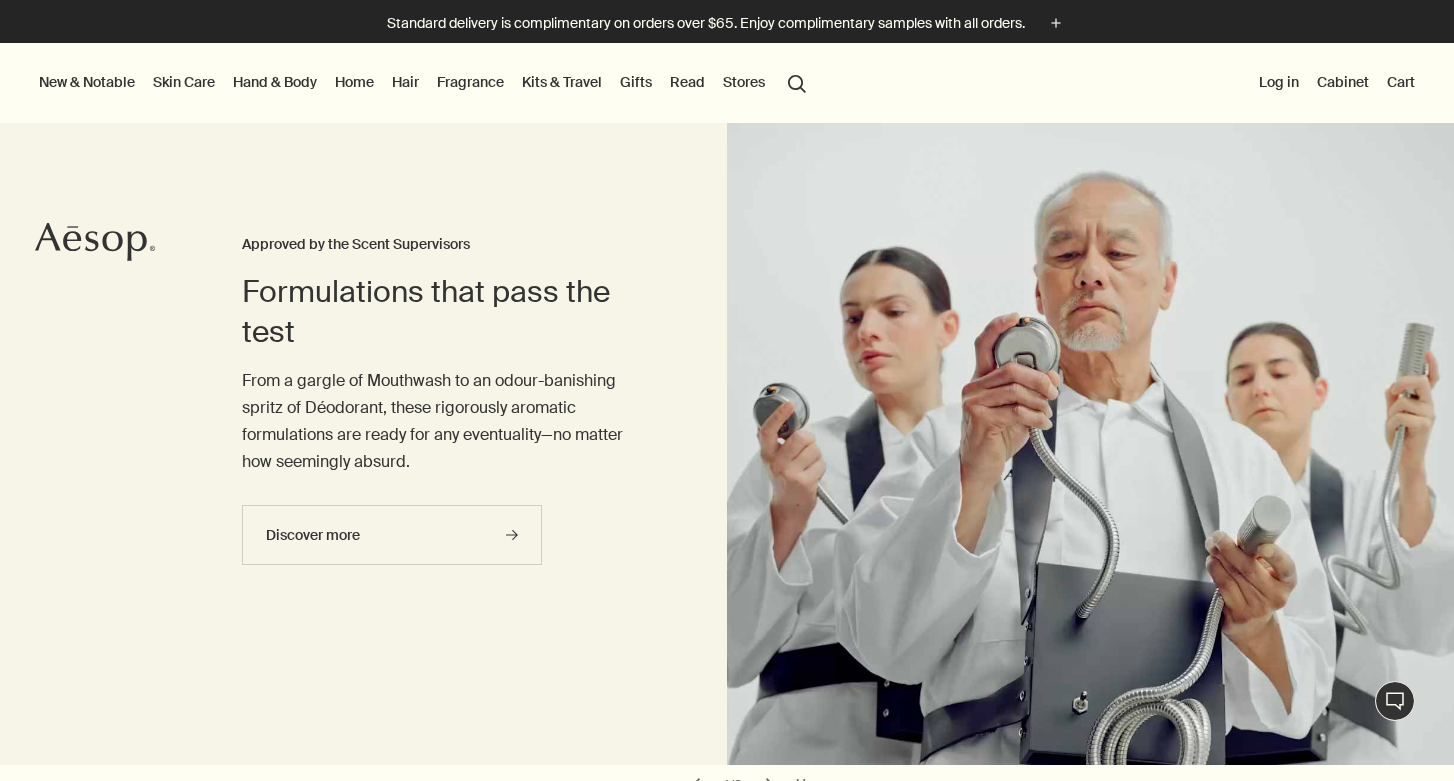 click on "Hair" at bounding box center (405, 82) 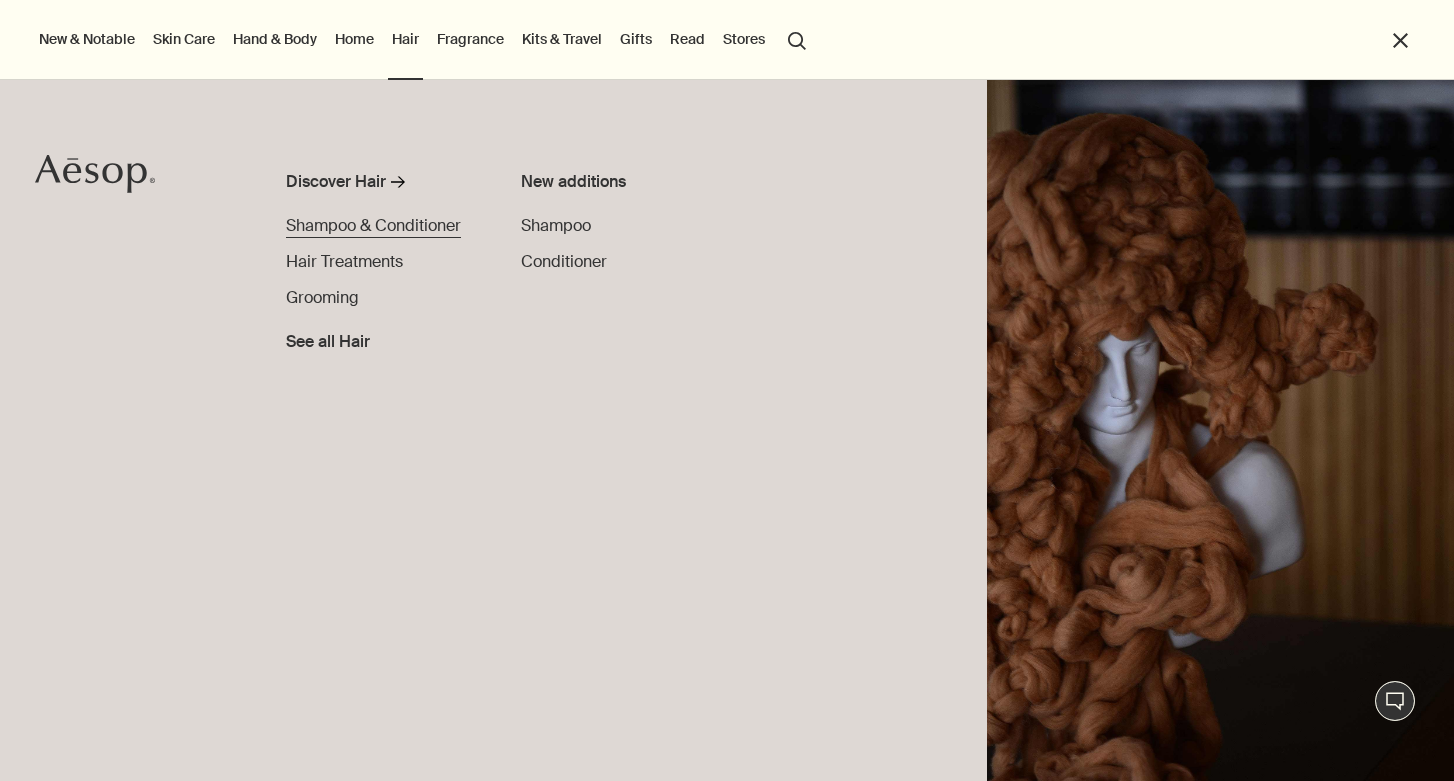 click on "Shampoo & Conditioner" at bounding box center (373, 225) 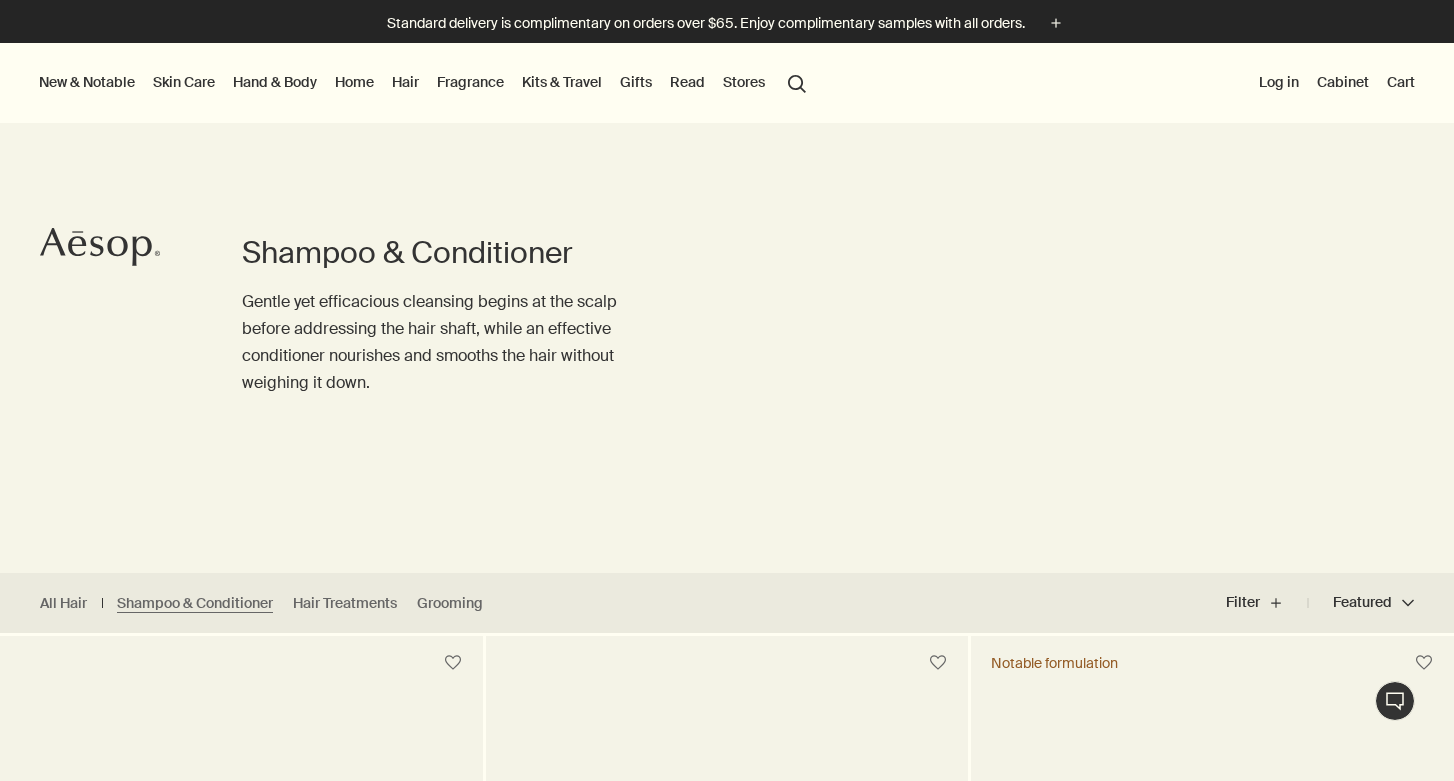 scroll, scrollTop: 0, scrollLeft: 0, axis: both 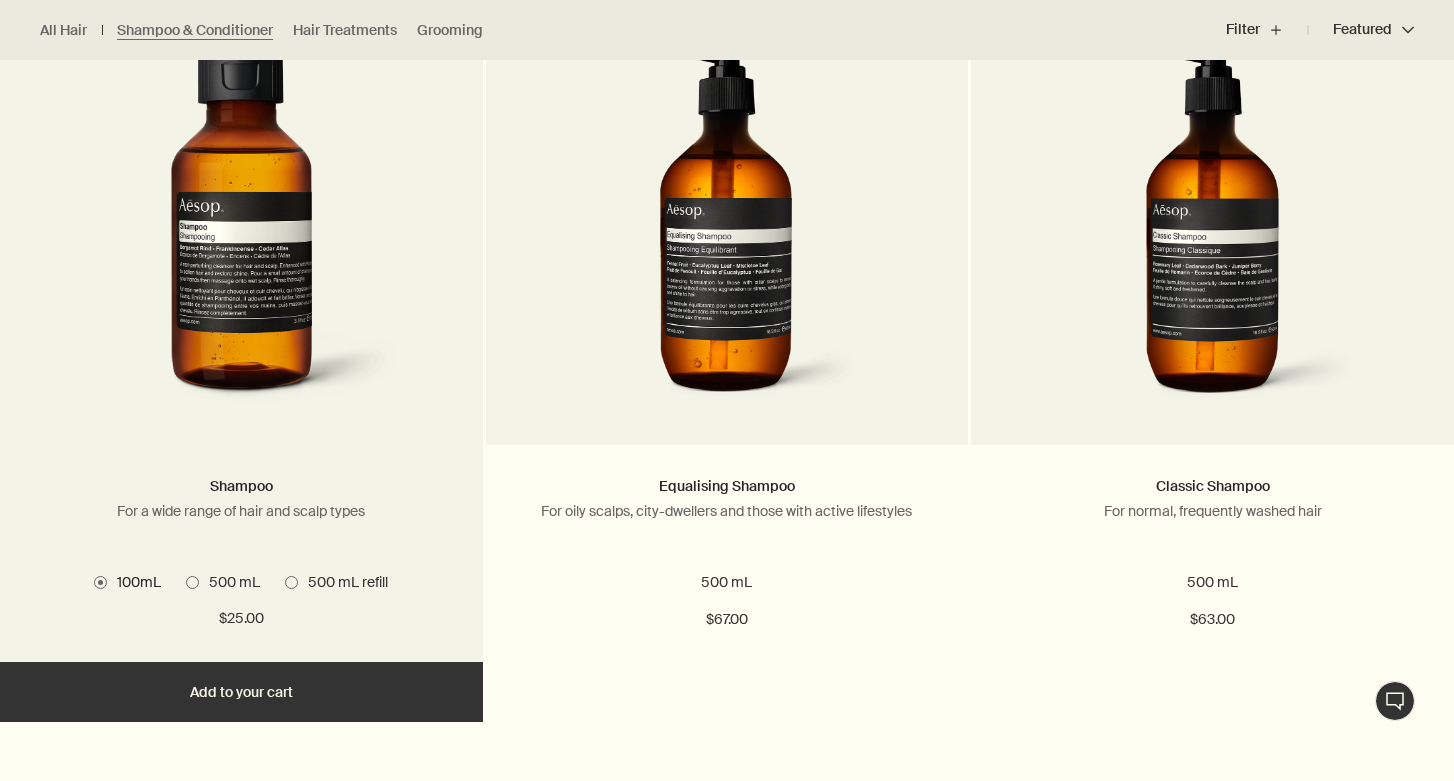 click at bounding box center (291, 582) 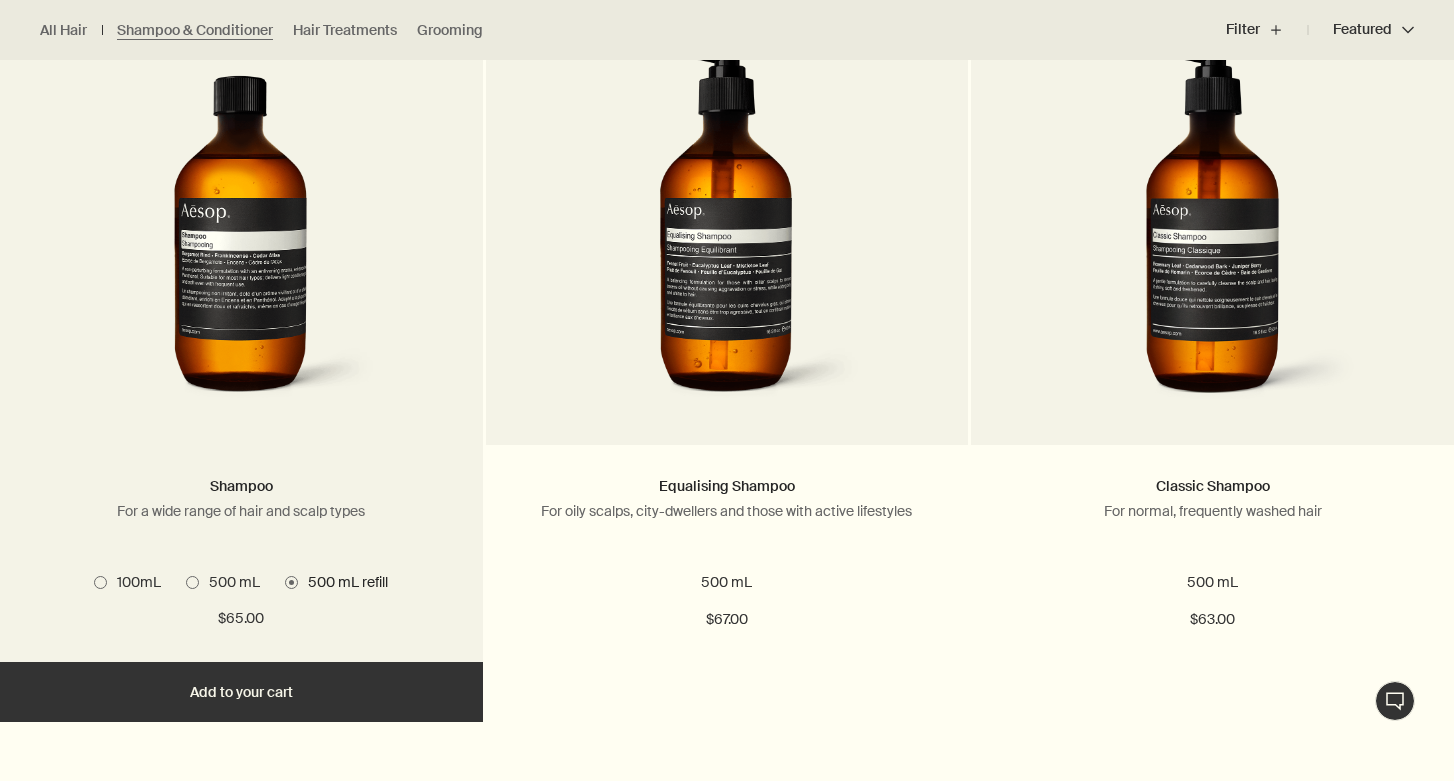 click on "Add Add to your cart" at bounding box center (241, 692) 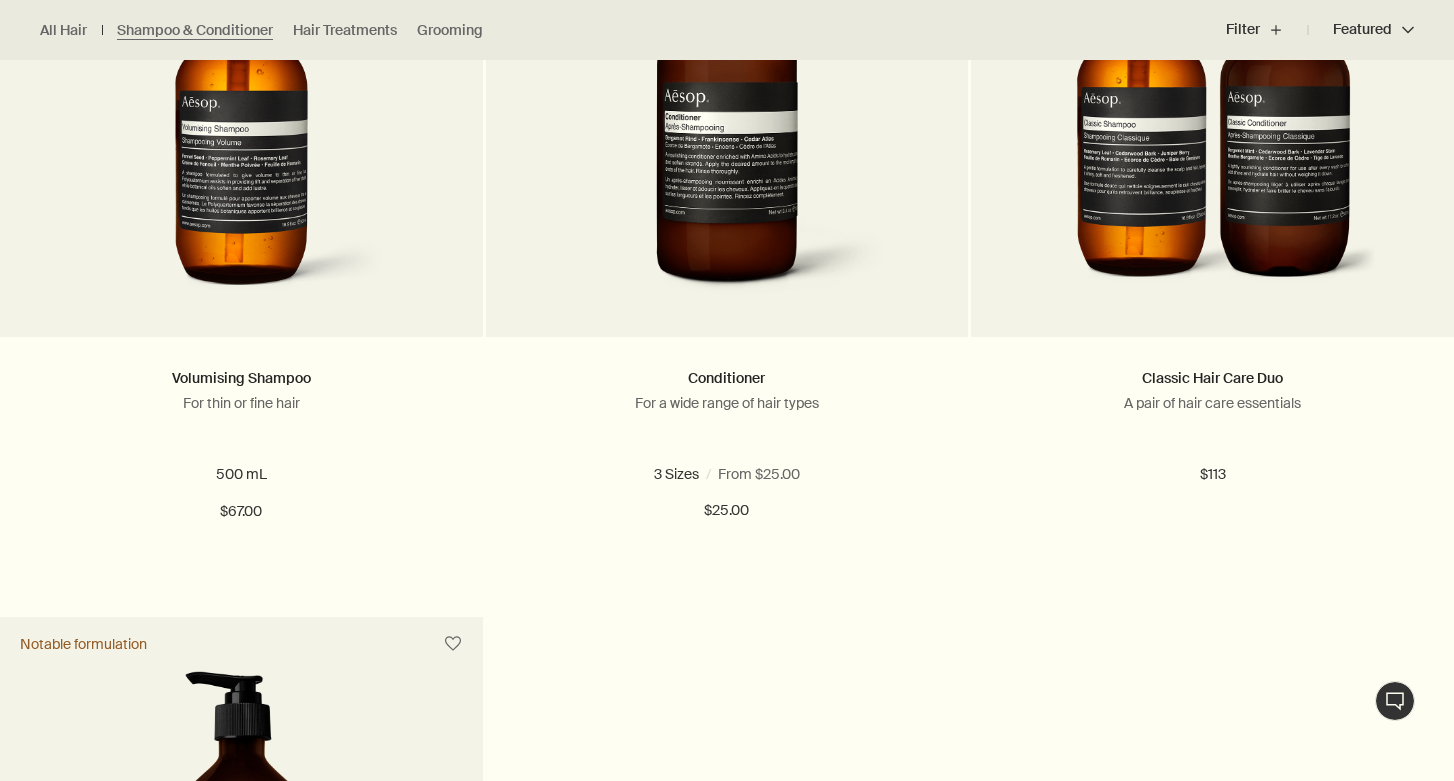 scroll, scrollTop: 1492, scrollLeft: 0, axis: vertical 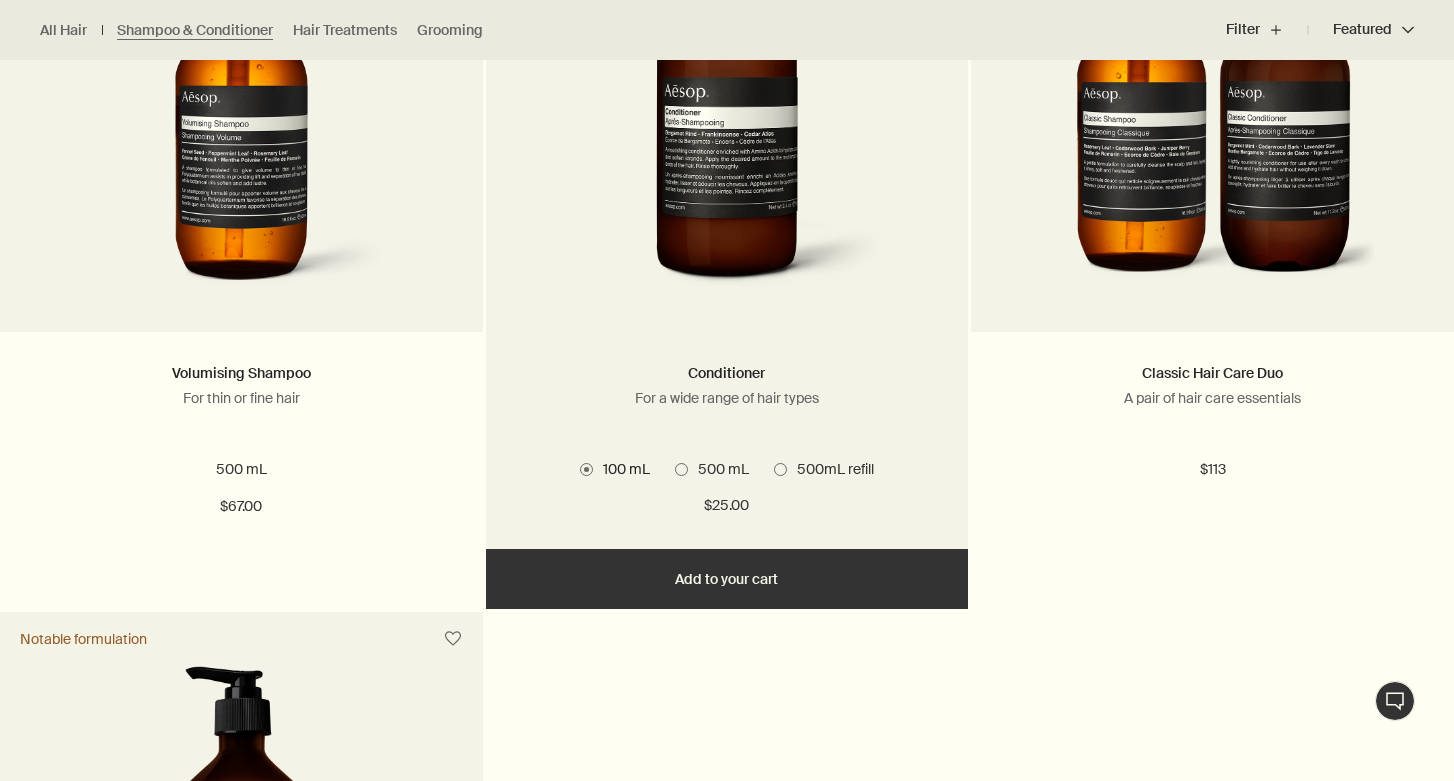 click at bounding box center [780, 469] 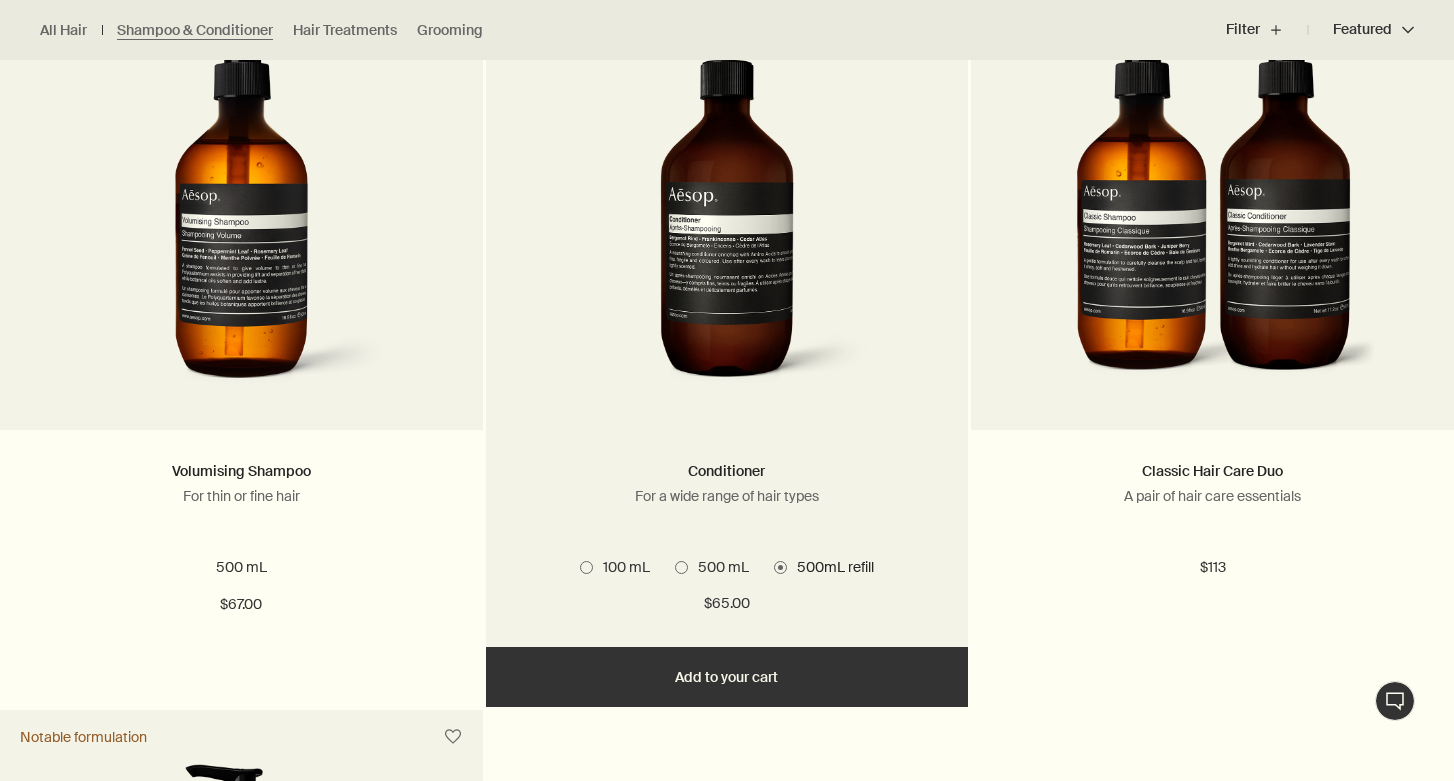 scroll, scrollTop: 1397, scrollLeft: 0, axis: vertical 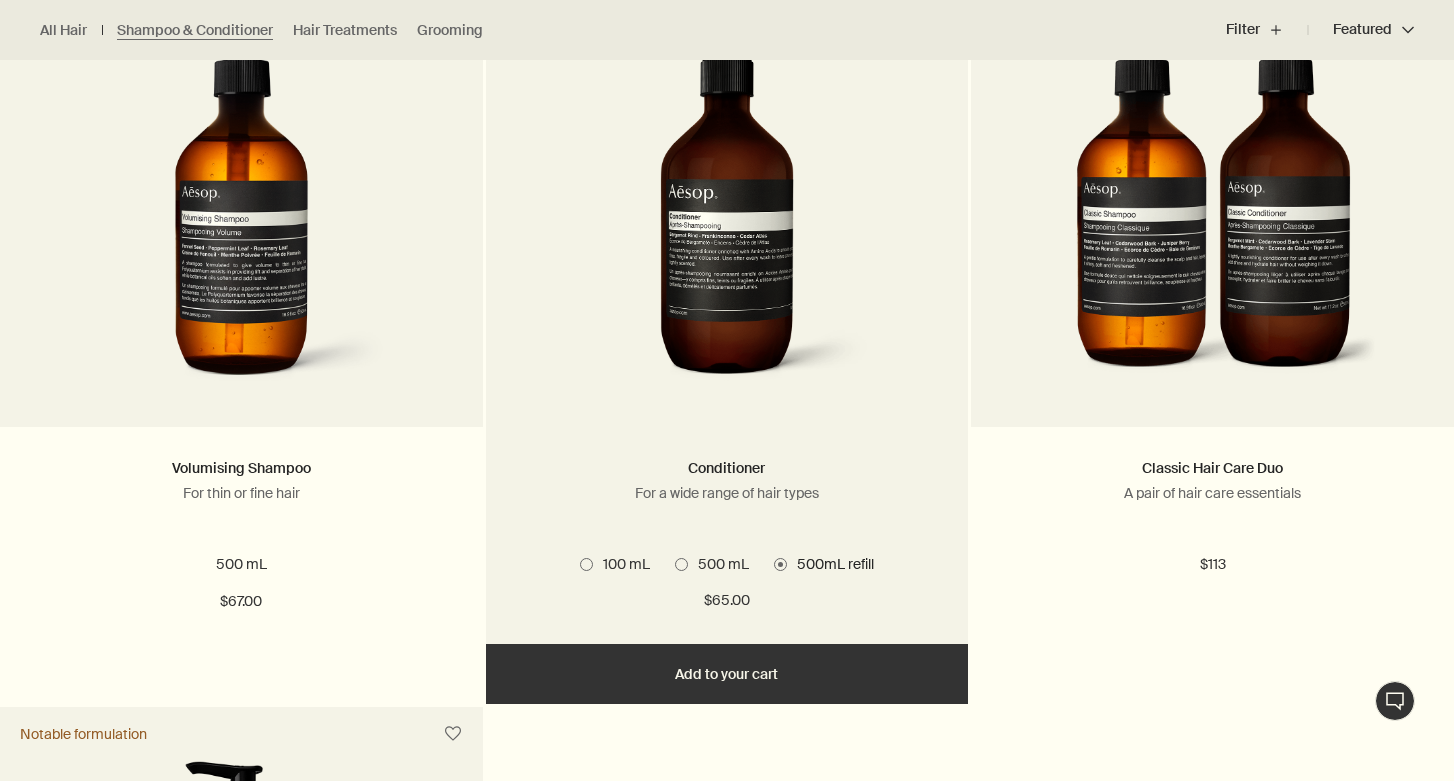 click on "Add Add to your cart" at bounding box center [727, 674] 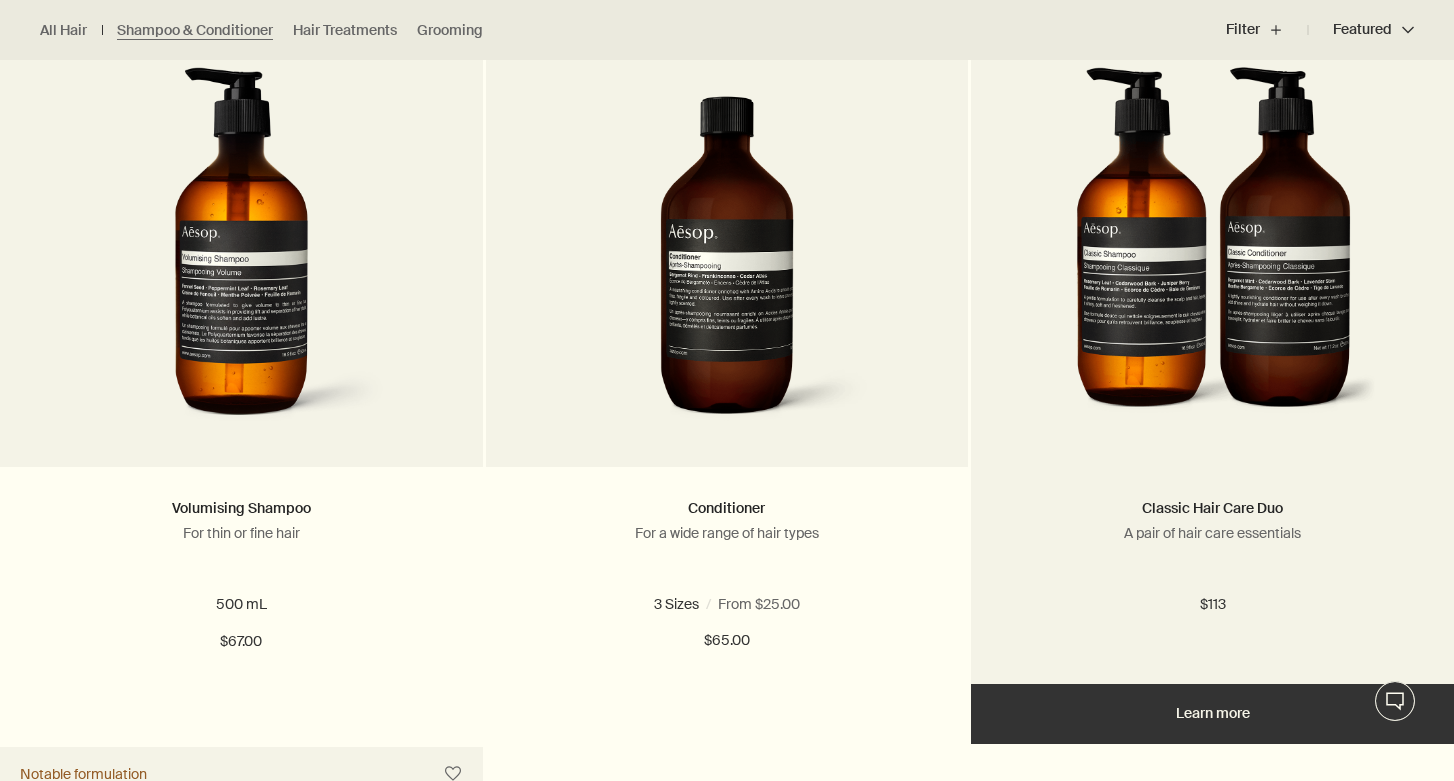 scroll, scrollTop: 1380, scrollLeft: 0, axis: vertical 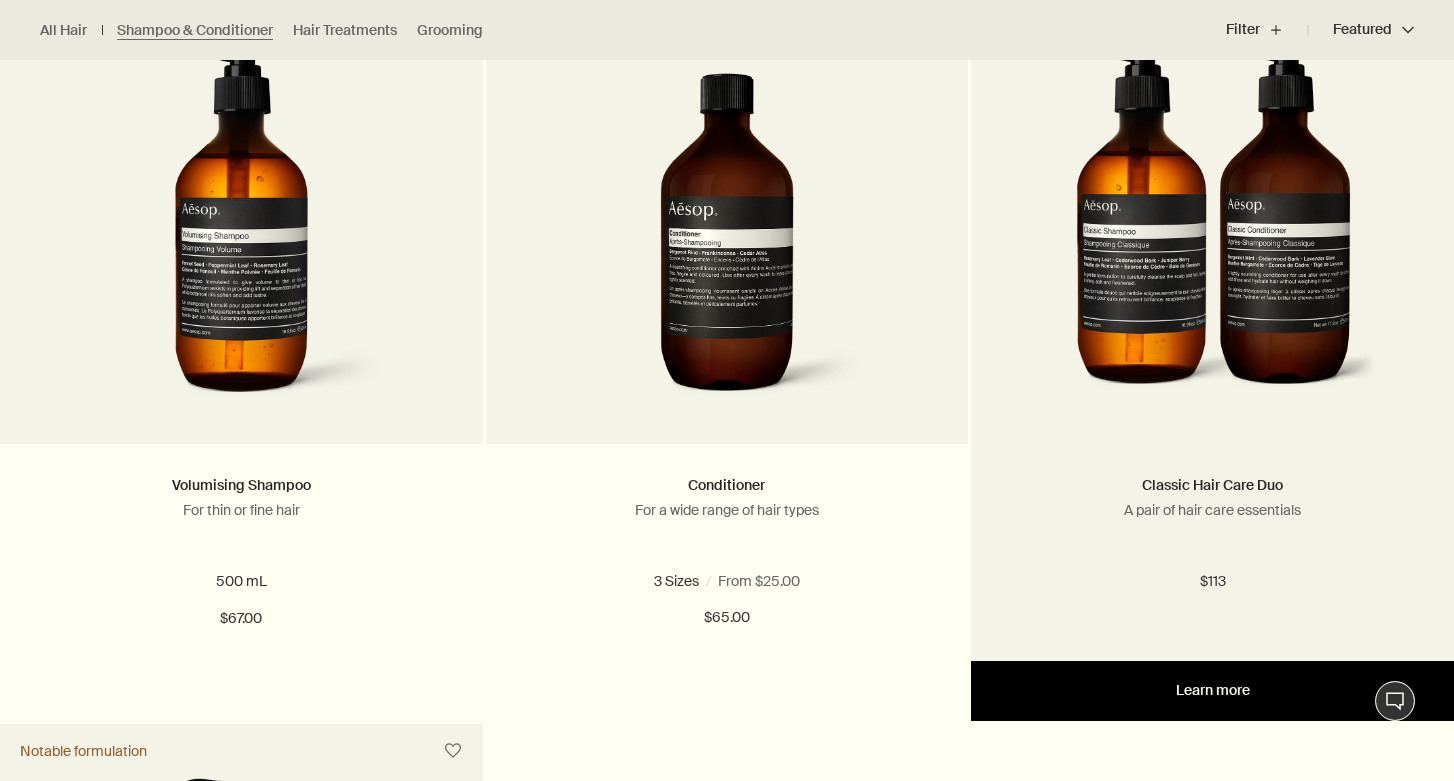 click on "Learn more" at bounding box center [1212, 691] 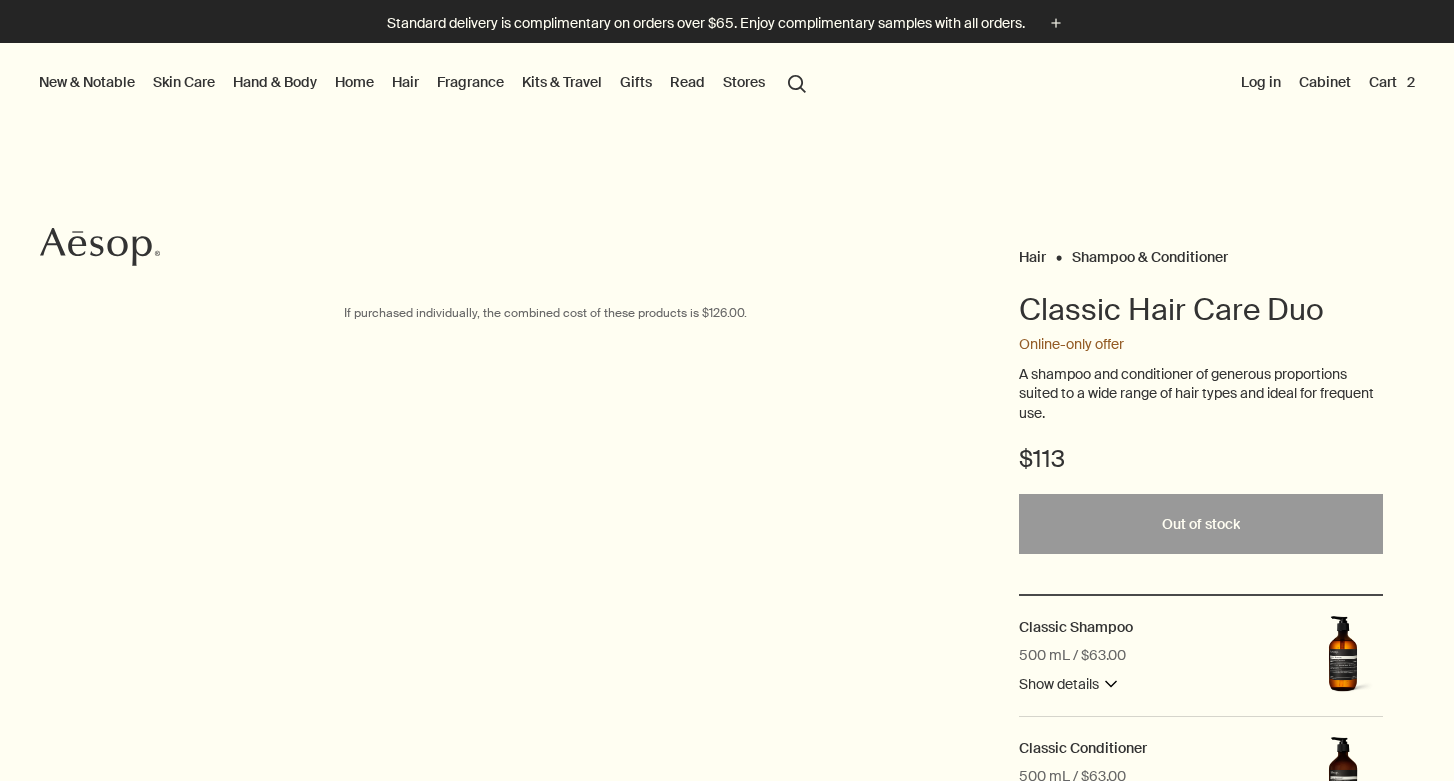scroll, scrollTop: 0, scrollLeft: 0, axis: both 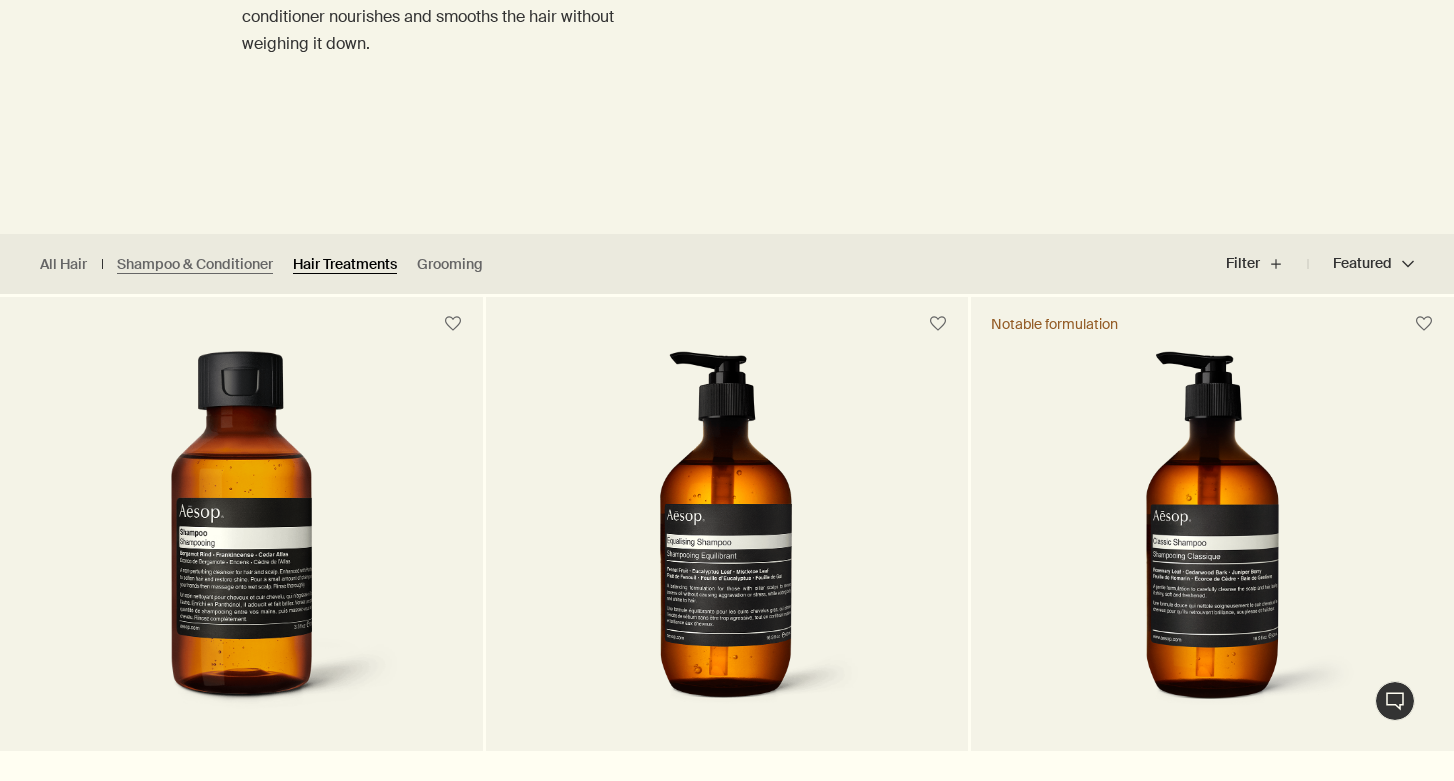 click on "Hair Treatments" at bounding box center (345, 264) 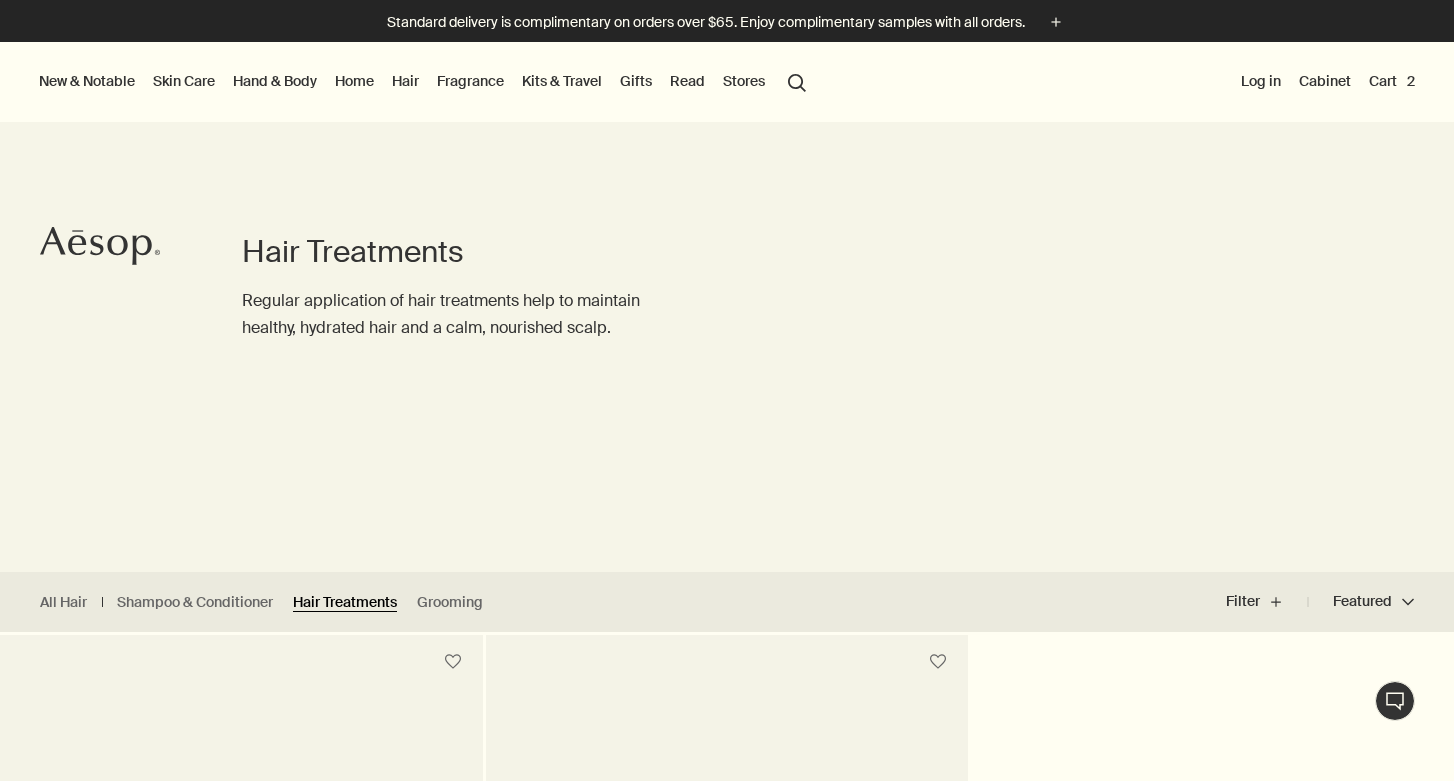 scroll, scrollTop: 0, scrollLeft: 0, axis: both 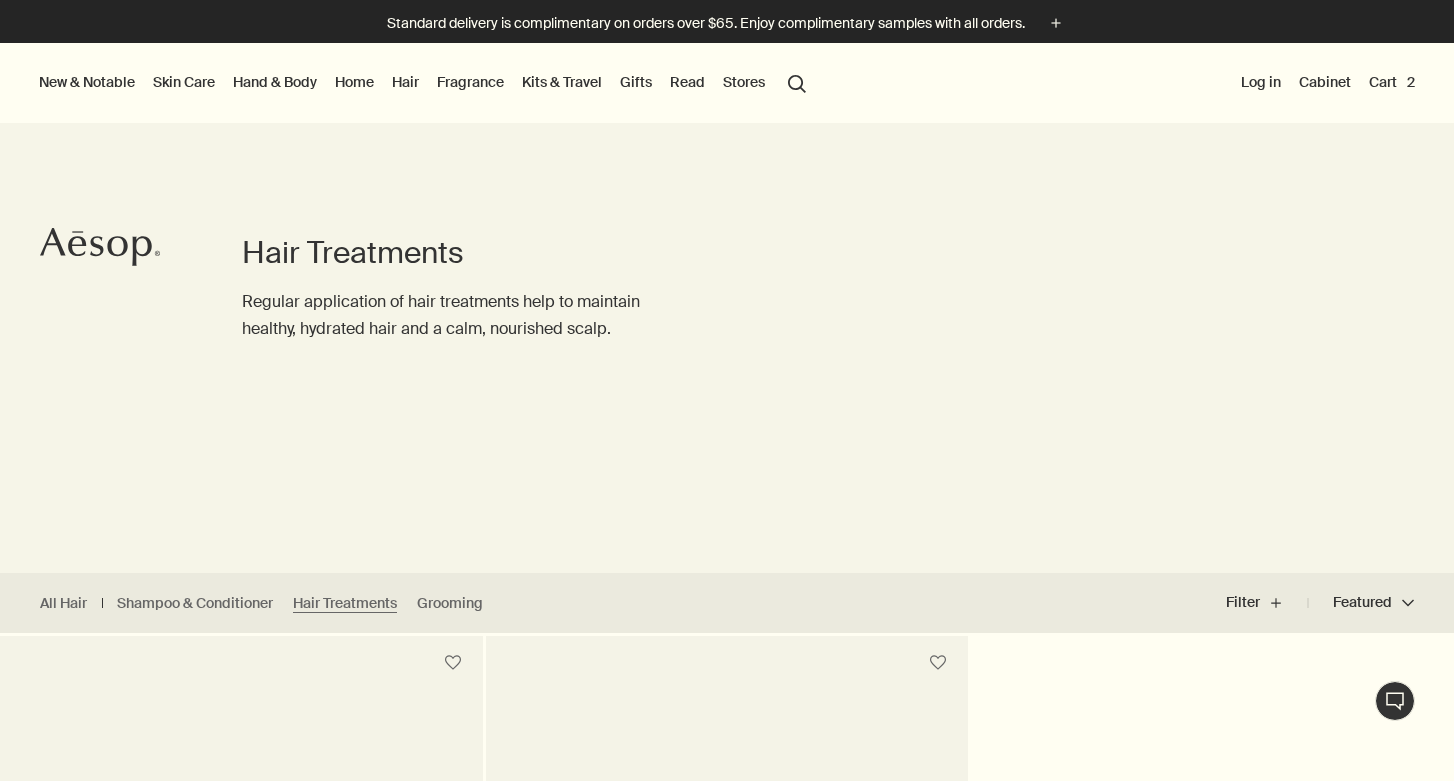 click on "New & Notable" at bounding box center (87, 82) 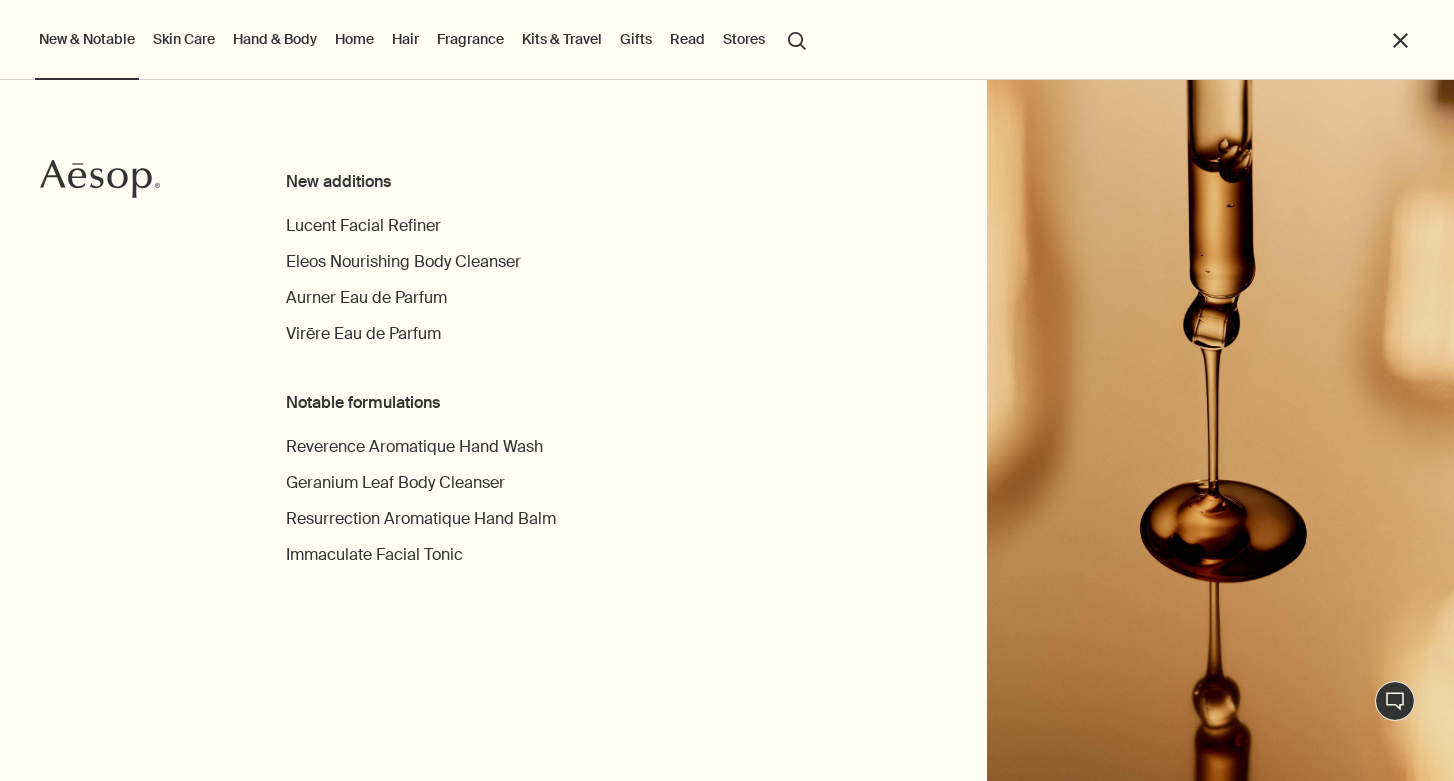click on "Skin Care" at bounding box center (184, 39) 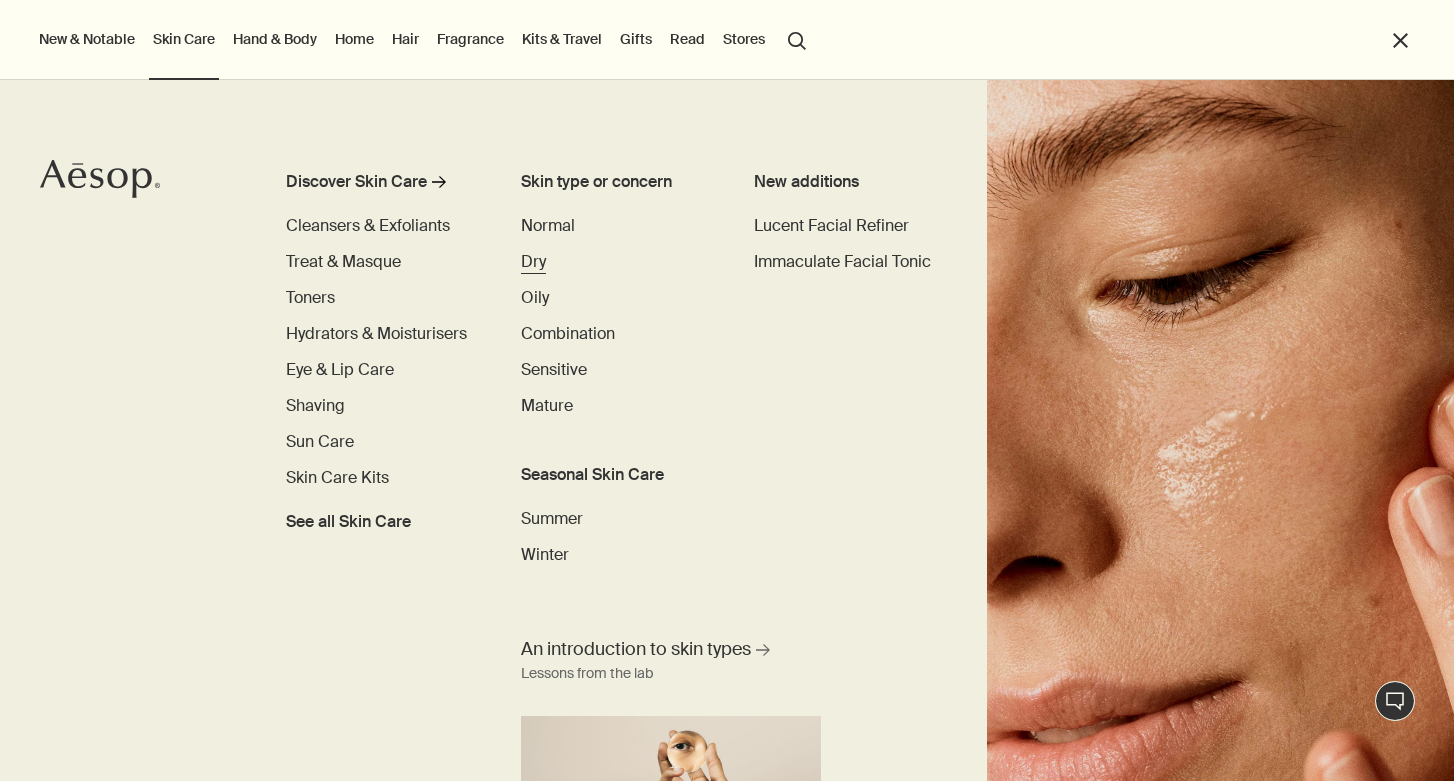 click on "Dry" at bounding box center [533, 261] 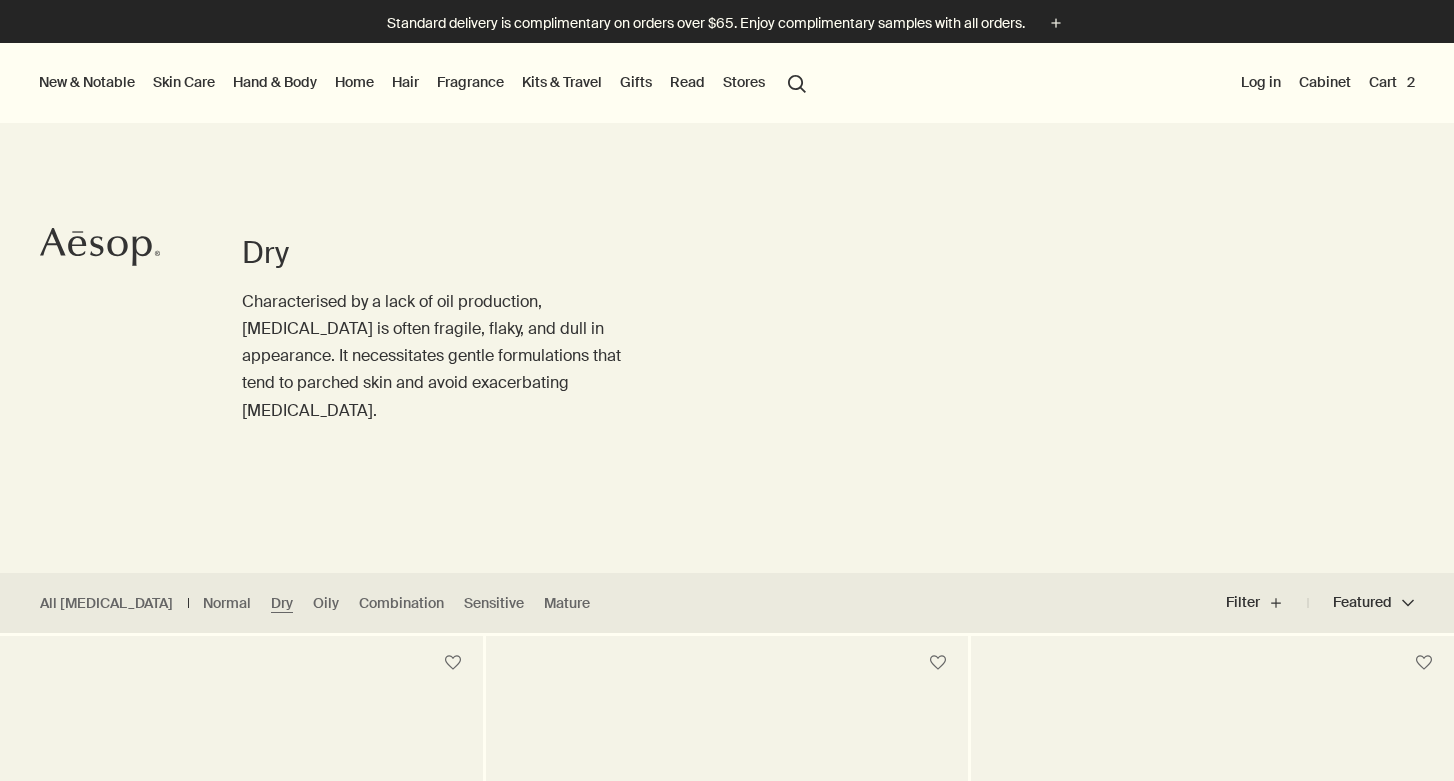 scroll, scrollTop: 0, scrollLeft: 0, axis: both 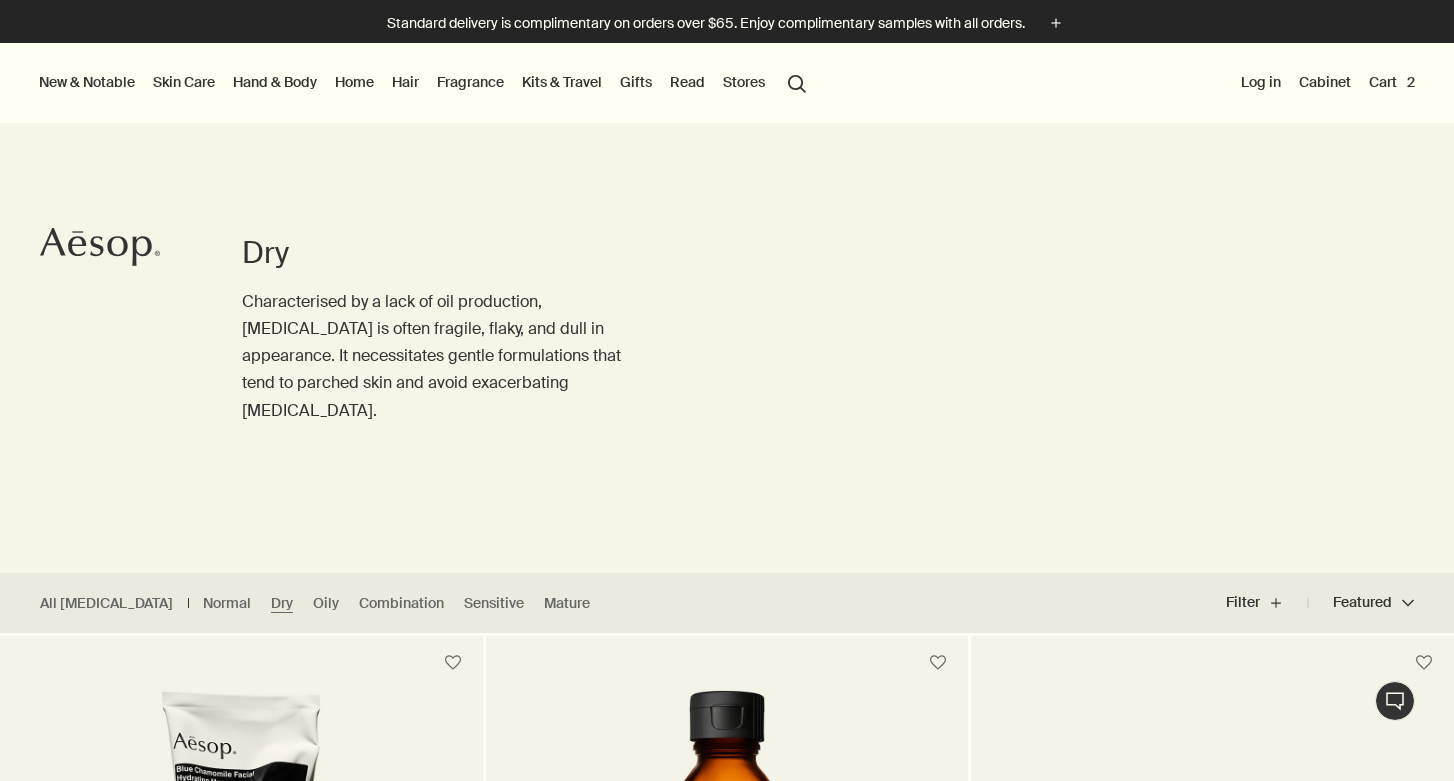 click on "Kits & Travel" at bounding box center [562, 82] 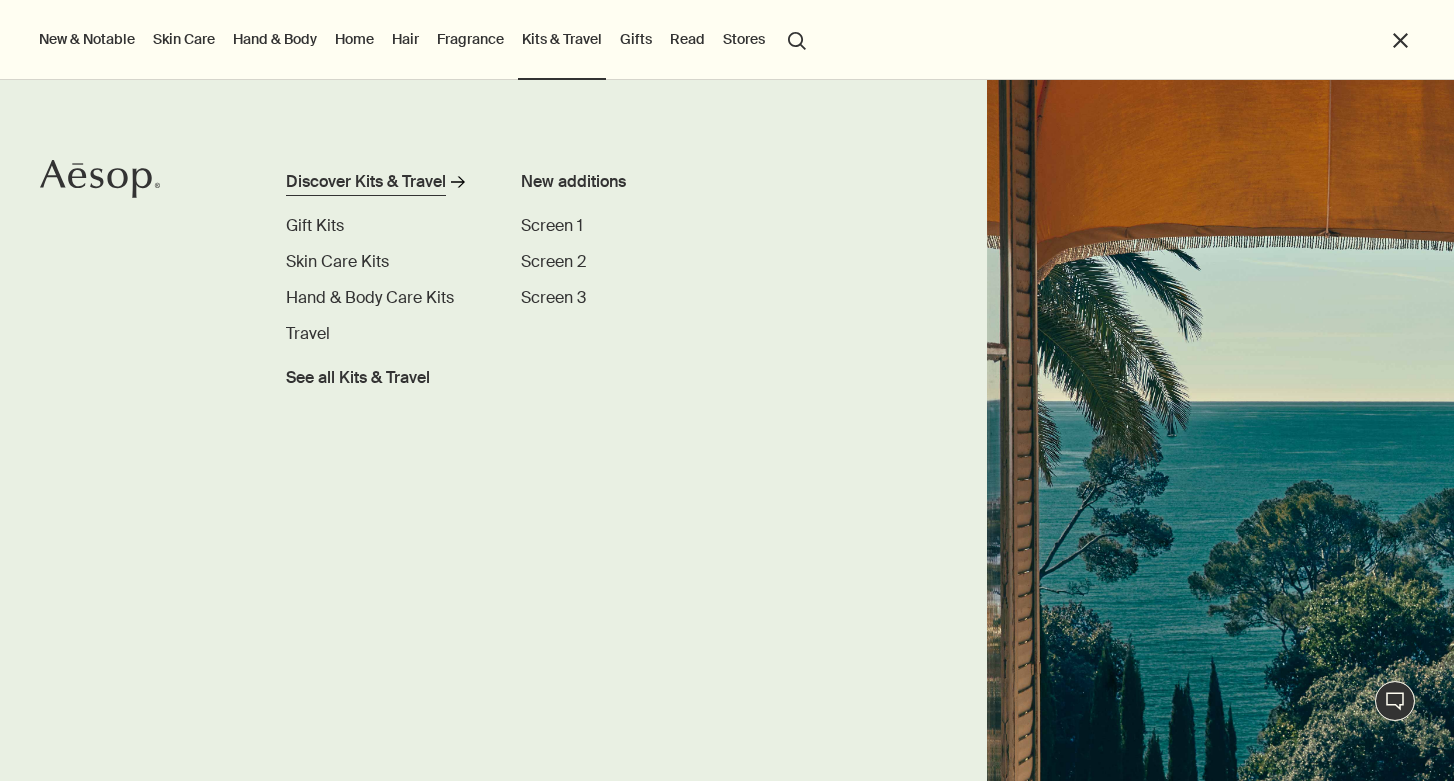 click on "Discover Kits & Travel" at bounding box center (366, 182) 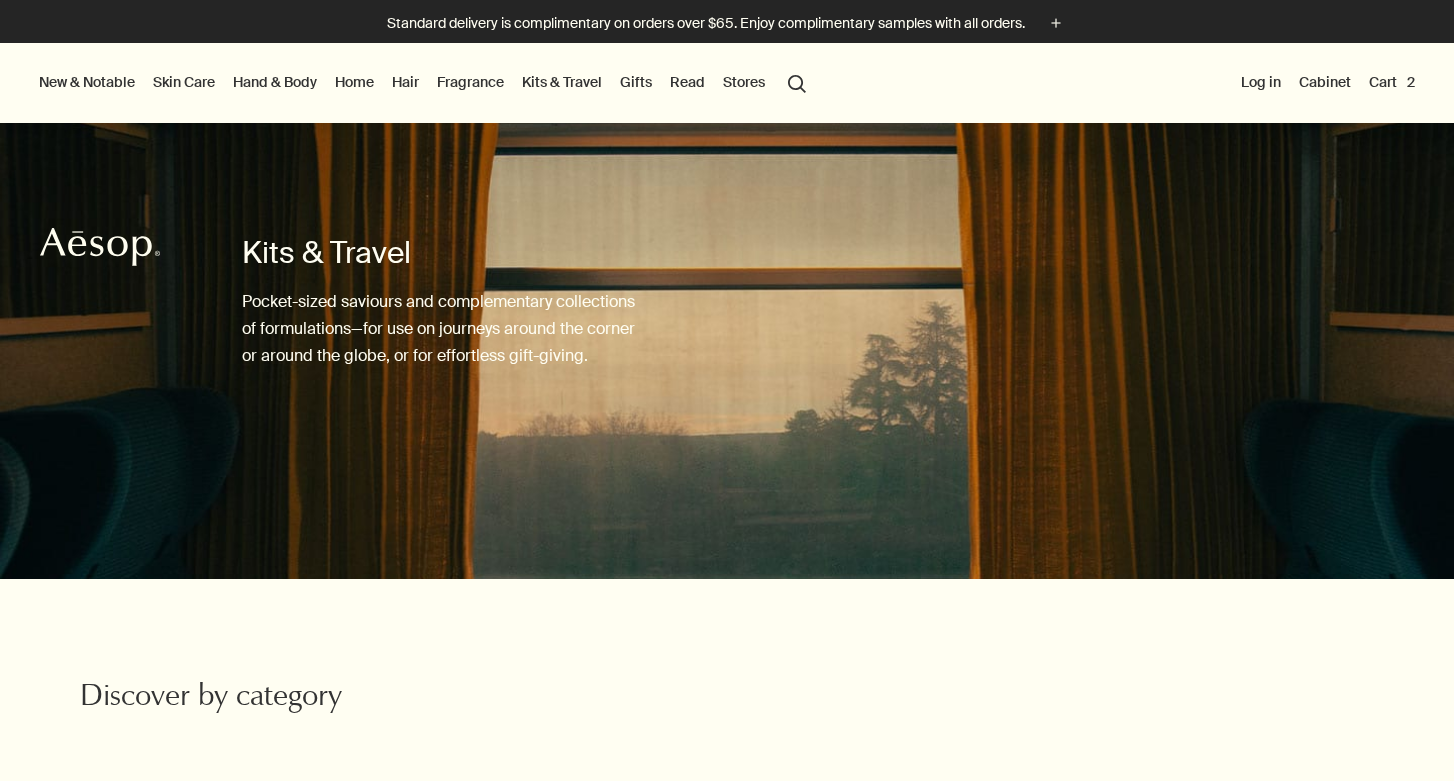 scroll, scrollTop: 0, scrollLeft: 0, axis: both 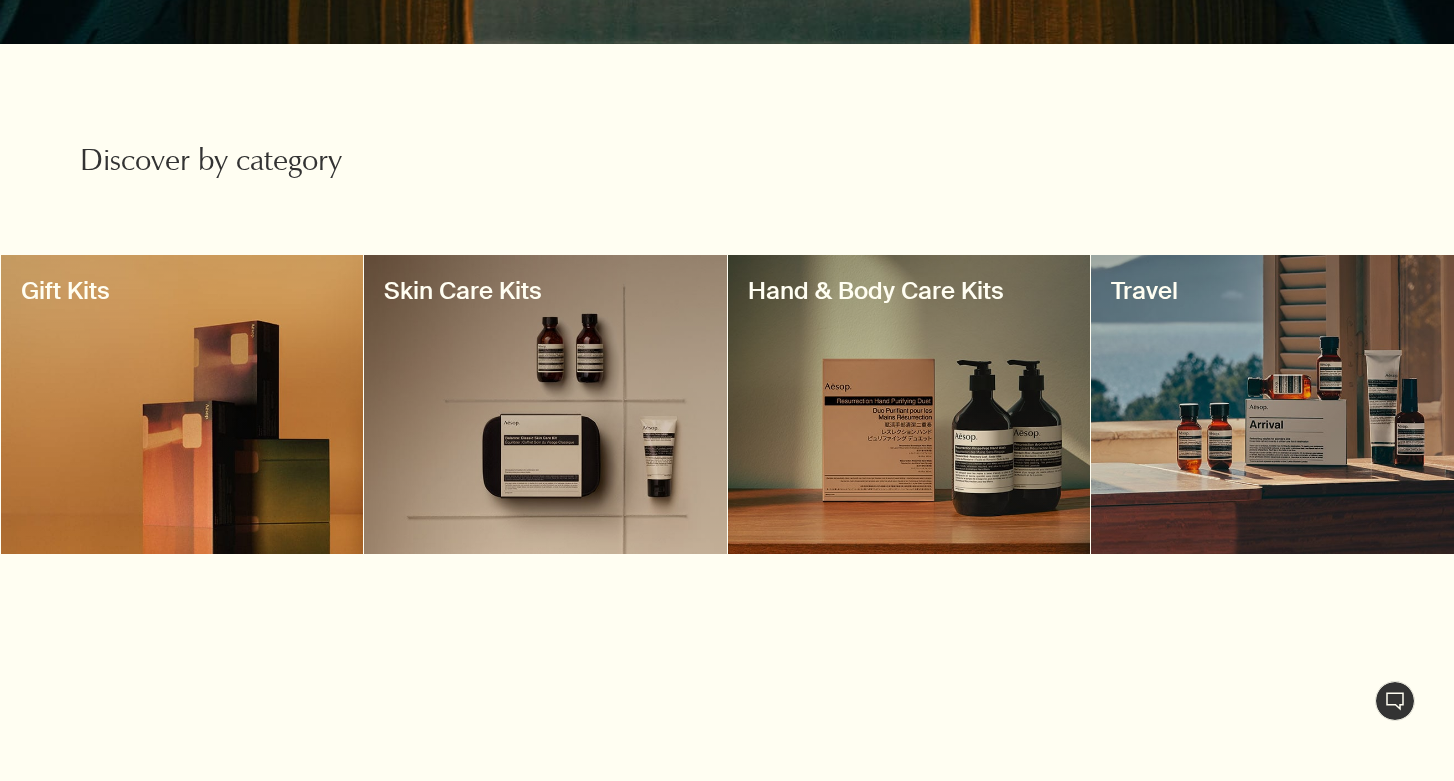 click at bounding box center [1272, 404] 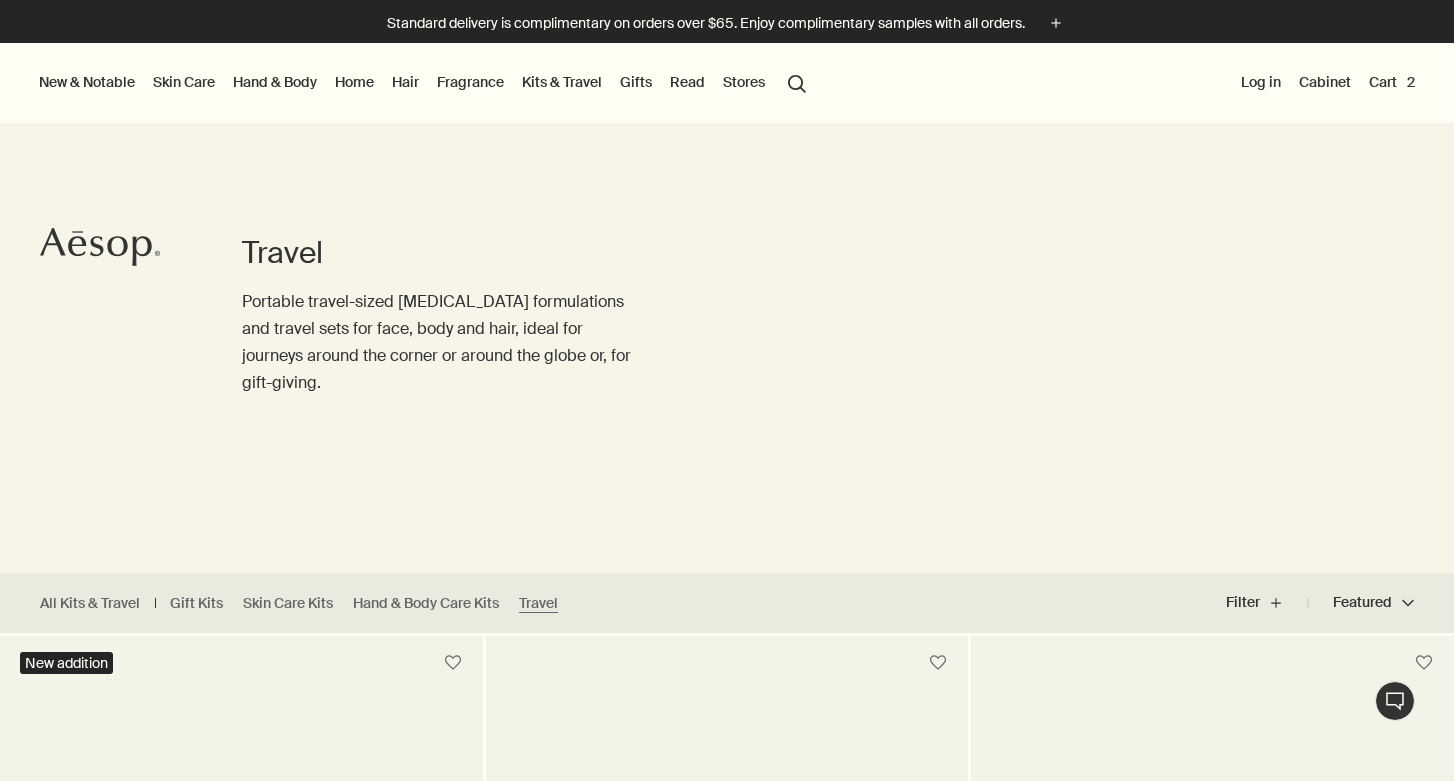 scroll, scrollTop: 0, scrollLeft: 0, axis: both 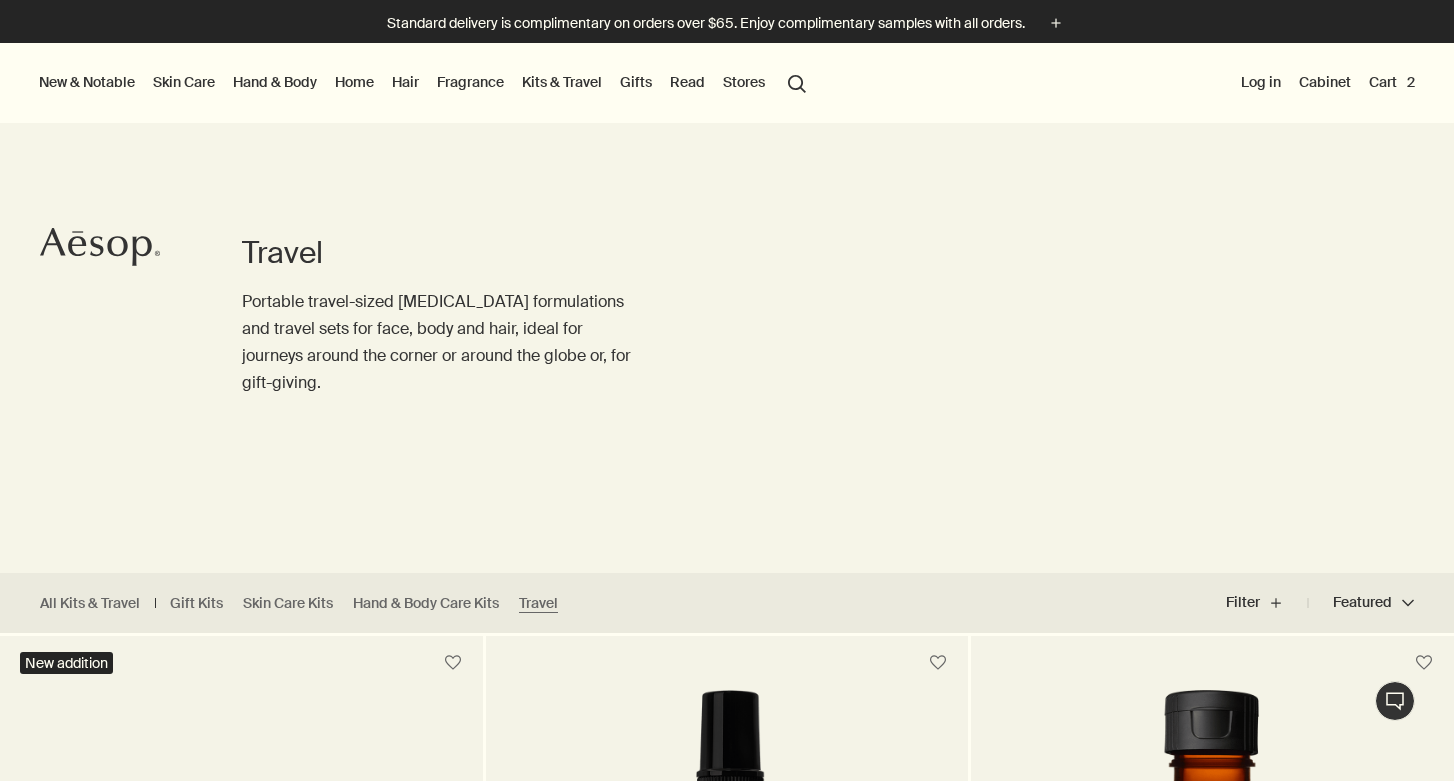 click on "Kits & Travel" at bounding box center (562, 82) 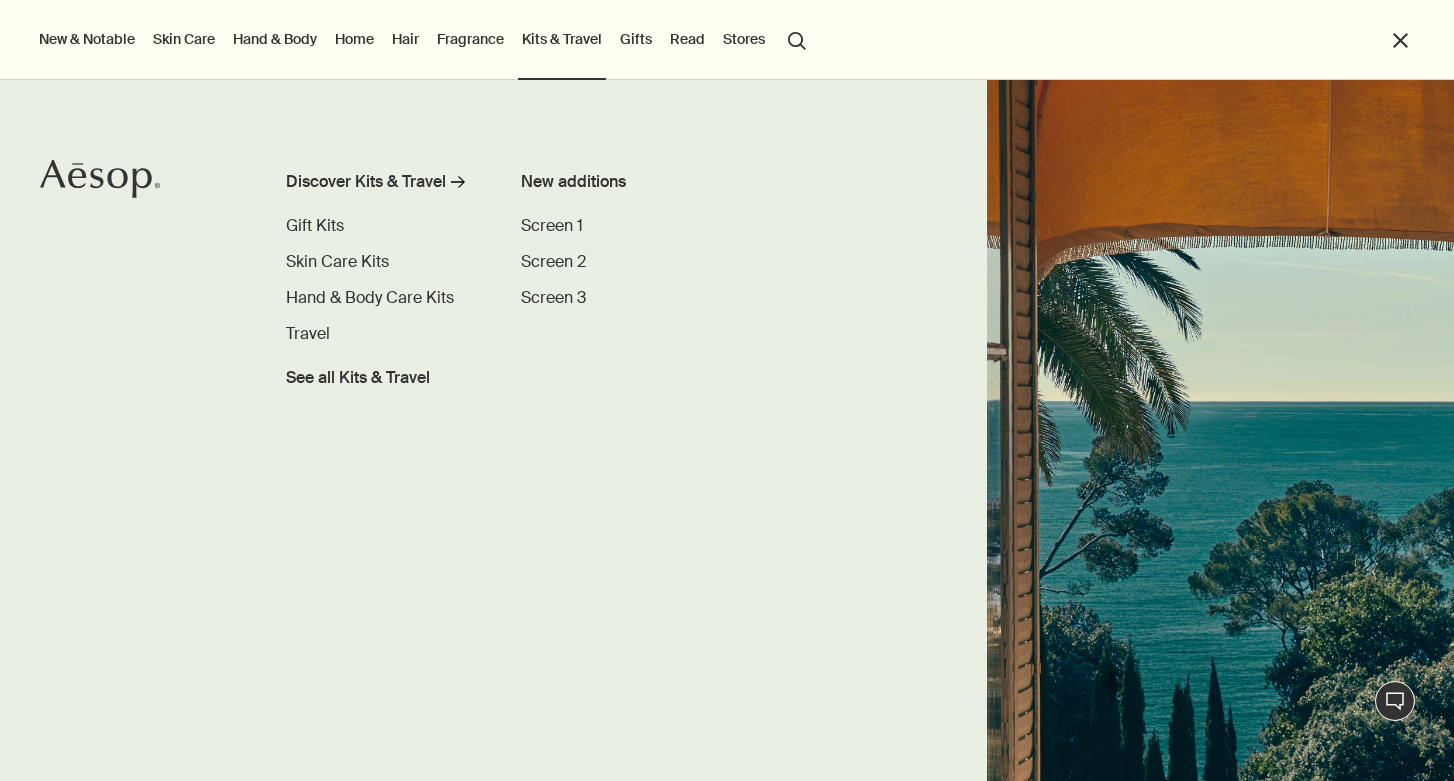 click on "Hair" at bounding box center [405, 39] 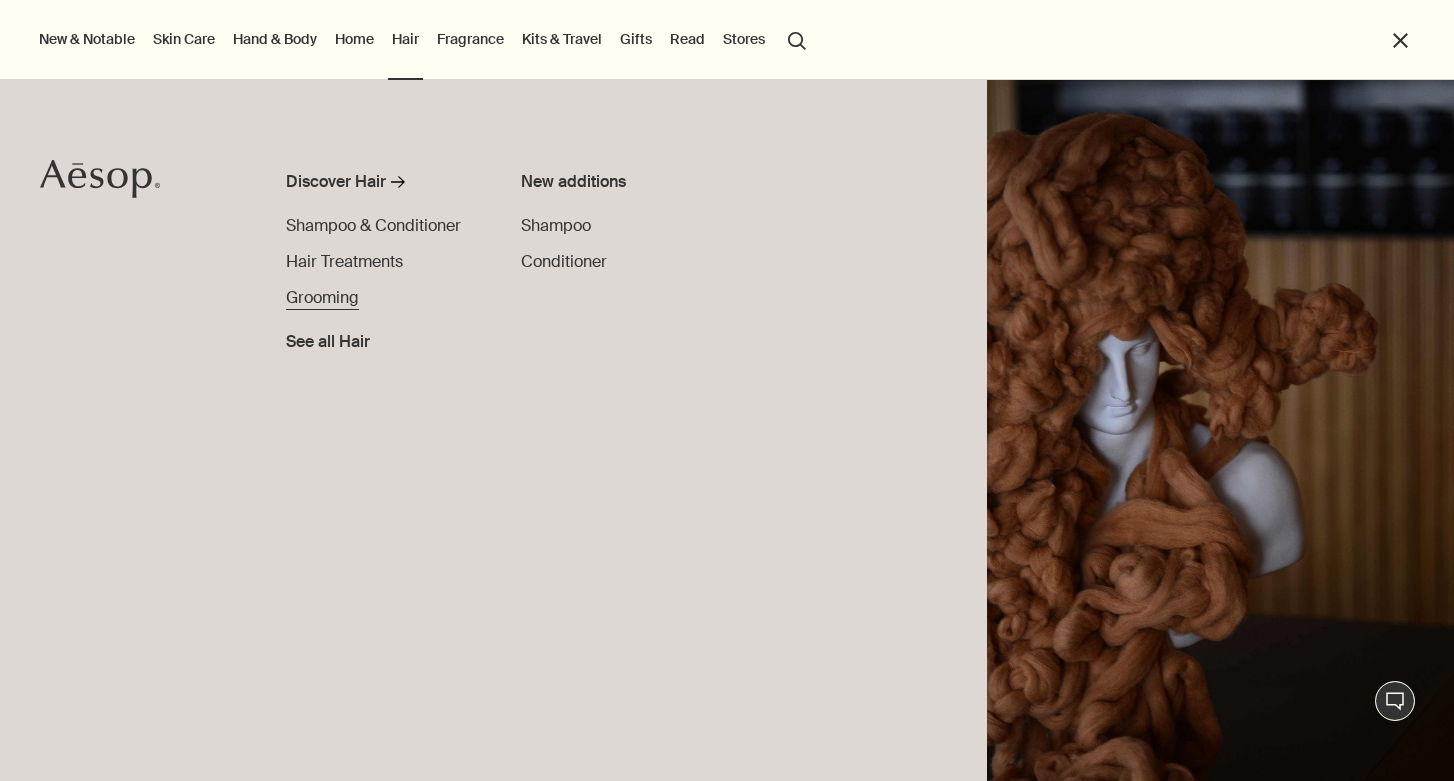 click on "Grooming" at bounding box center [322, 297] 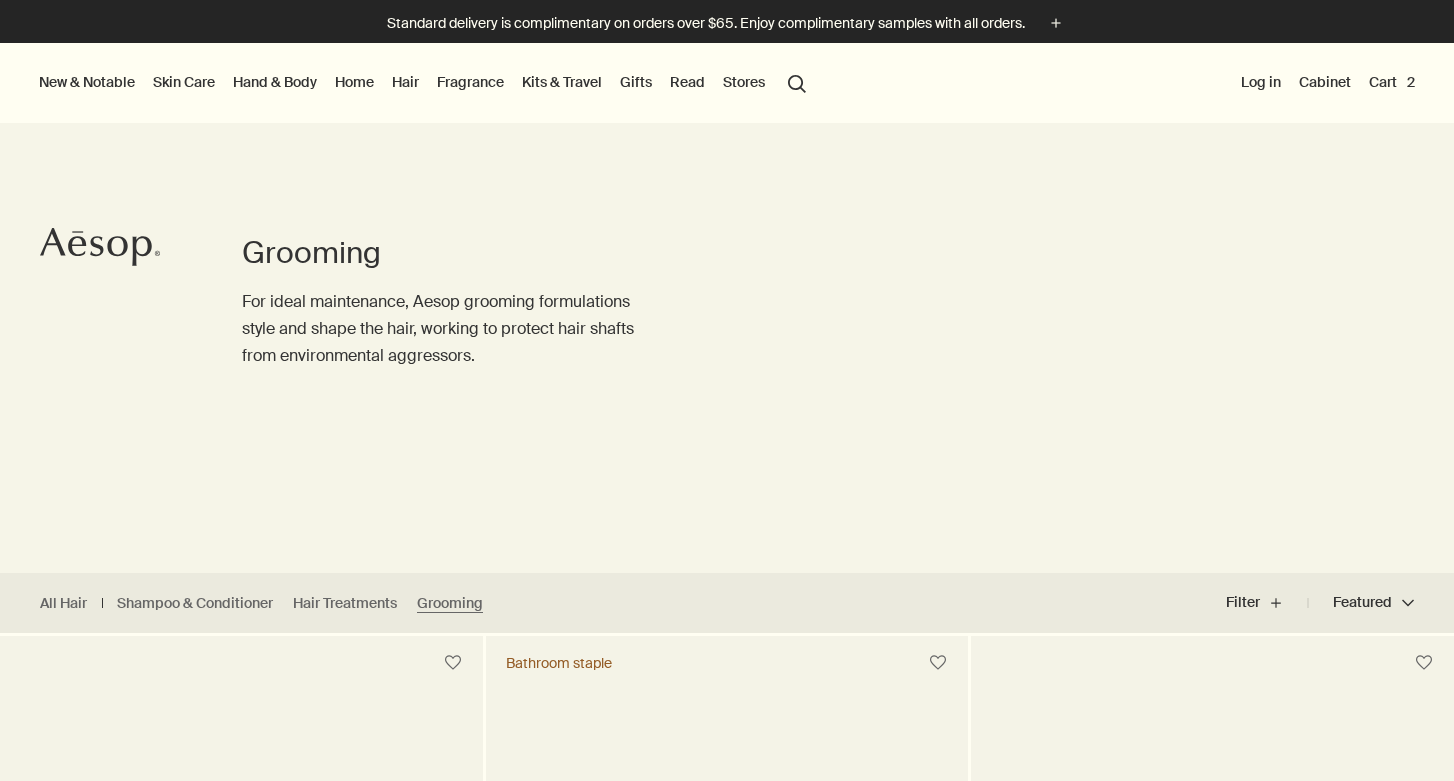 scroll, scrollTop: 0, scrollLeft: 0, axis: both 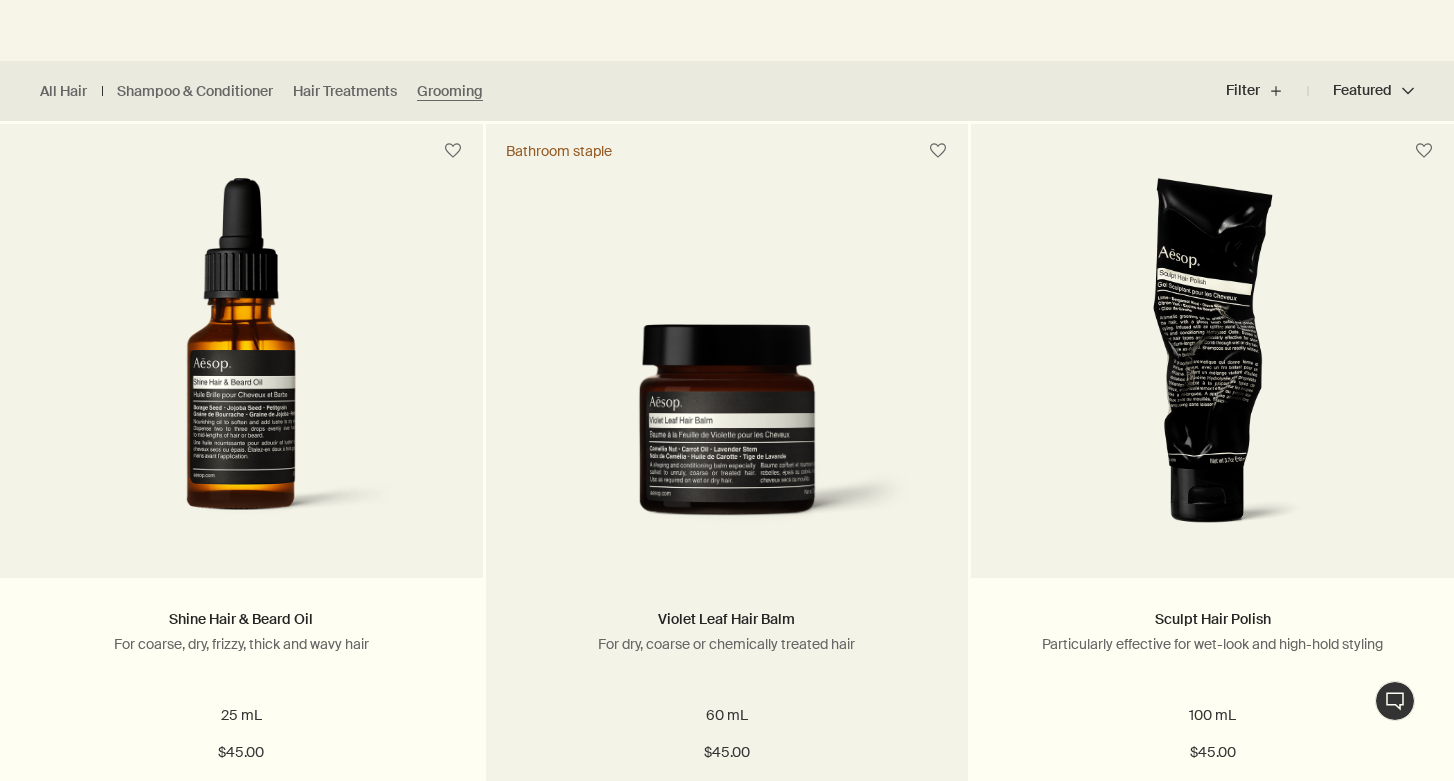 click at bounding box center (727, 436) 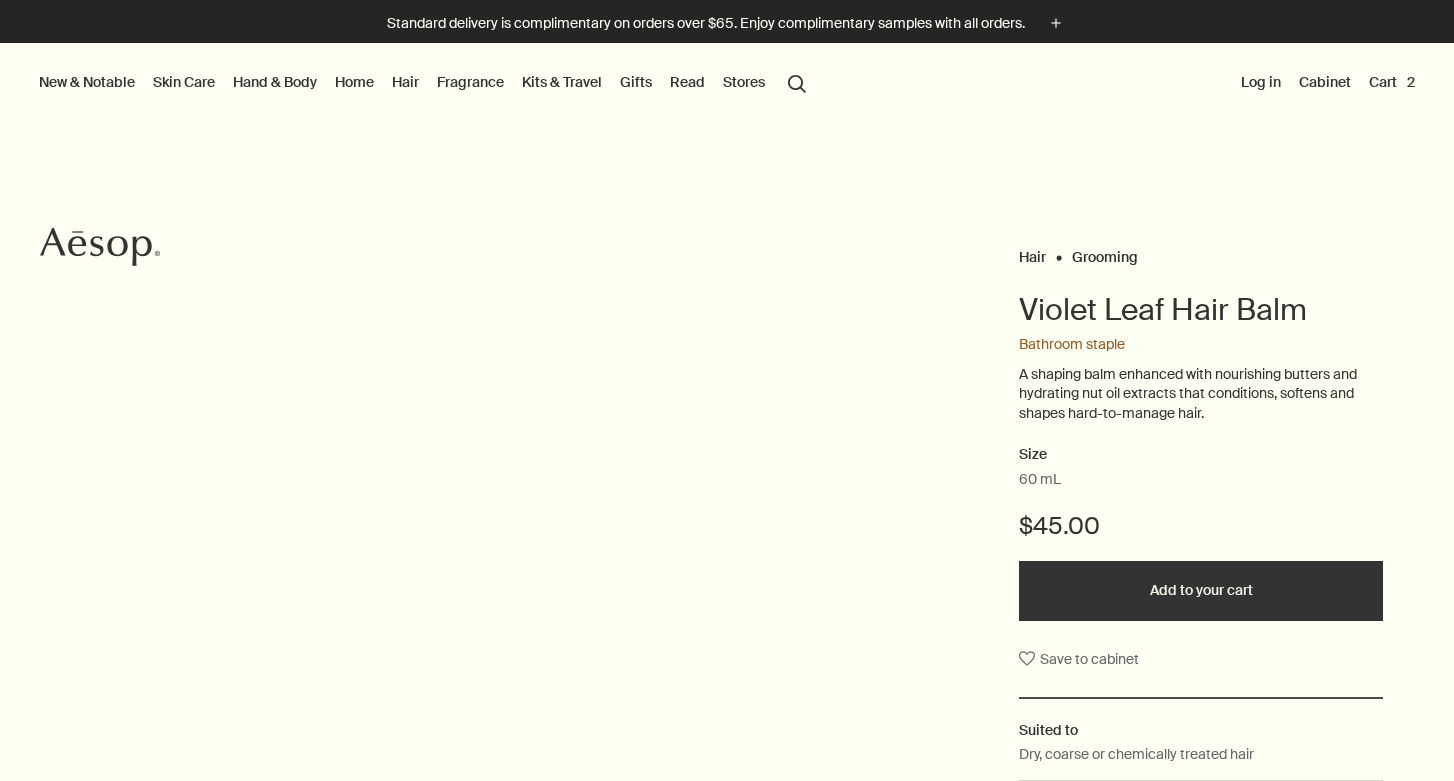 scroll, scrollTop: 0, scrollLeft: 0, axis: both 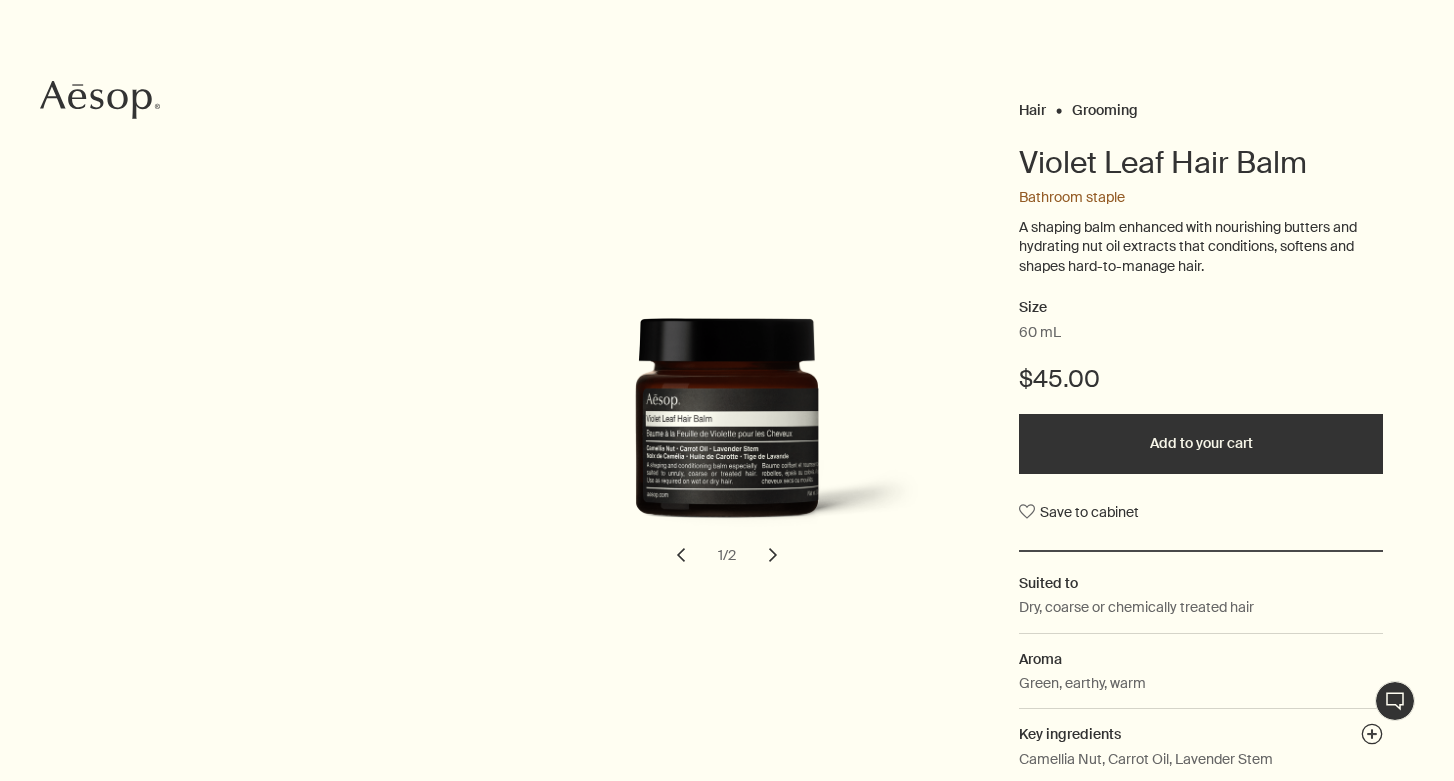 click on "chevron" at bounding box center [773, 555] 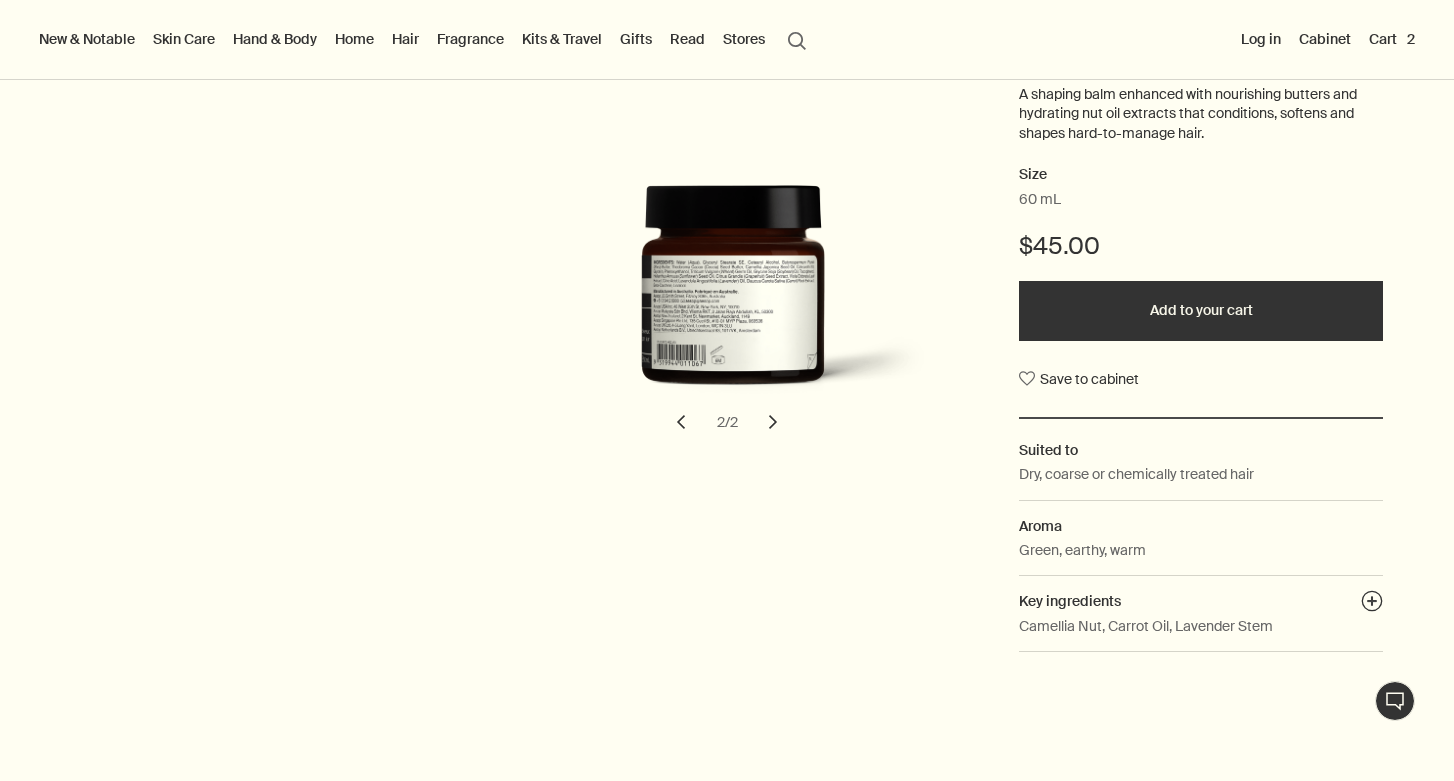 scroll, scrollTop: 0, scrollLeft: 0, axis: both 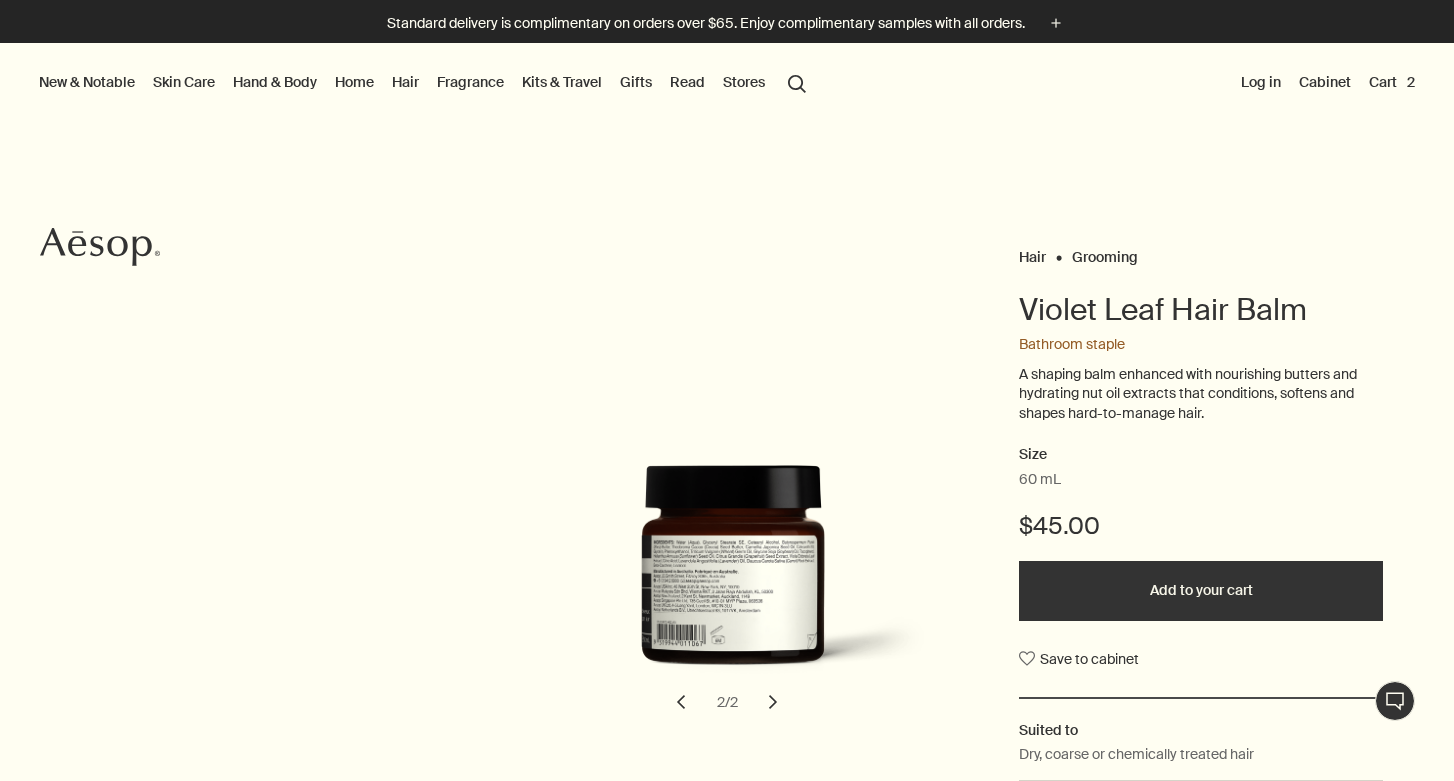 click on "Skin Care" at bounding box center [184, 82] 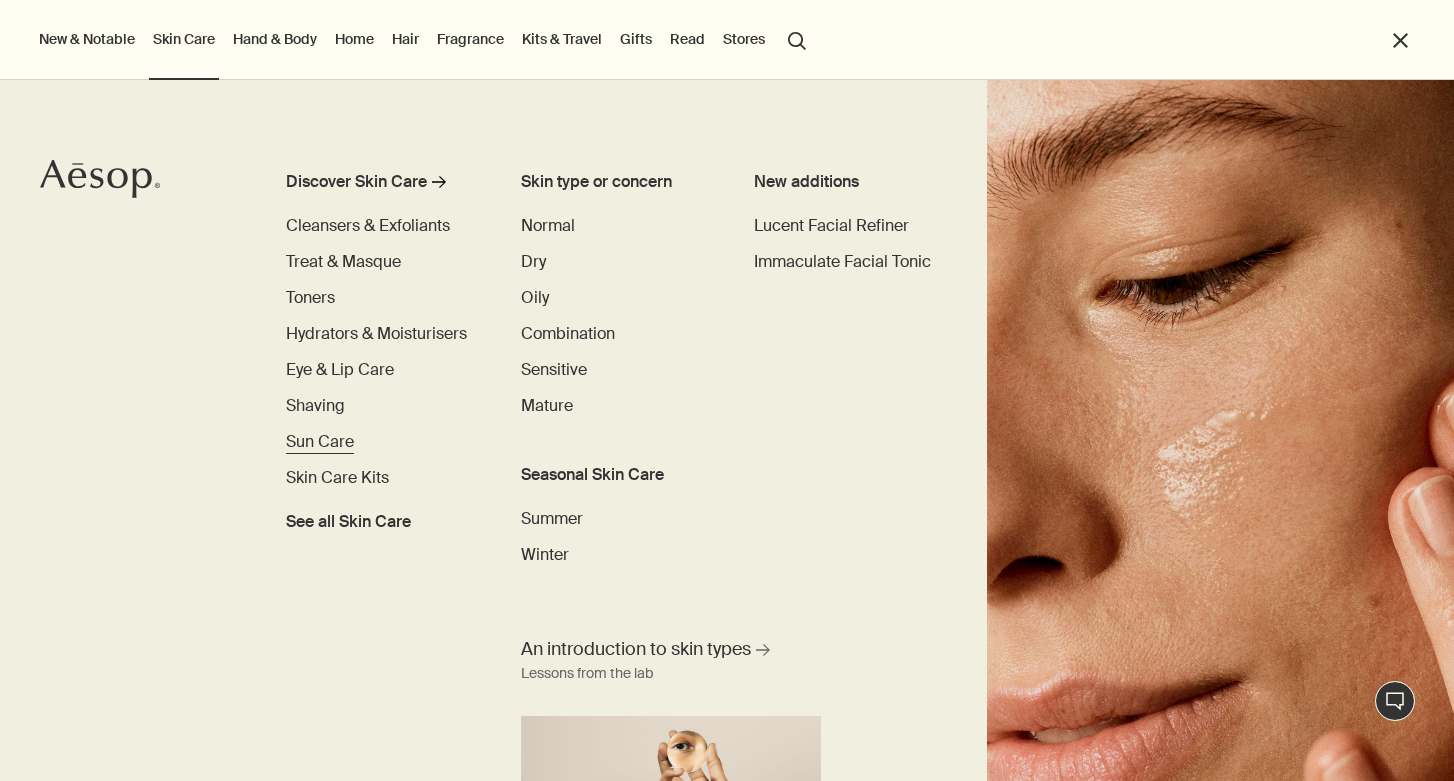 click on "Sun Care" at bounding box center (320, 441) 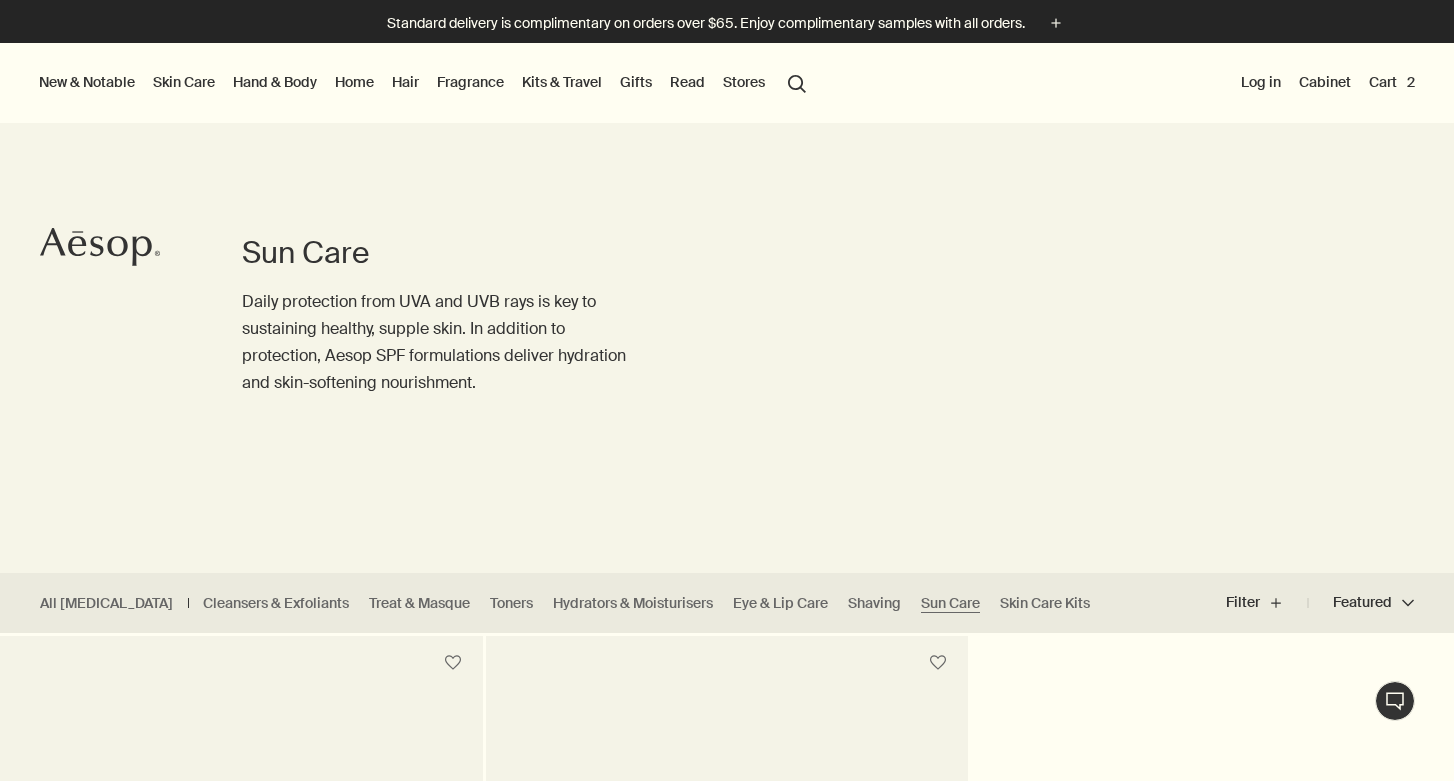 scroll, scrollTop: 0, scrollLeft: 0, axis: both 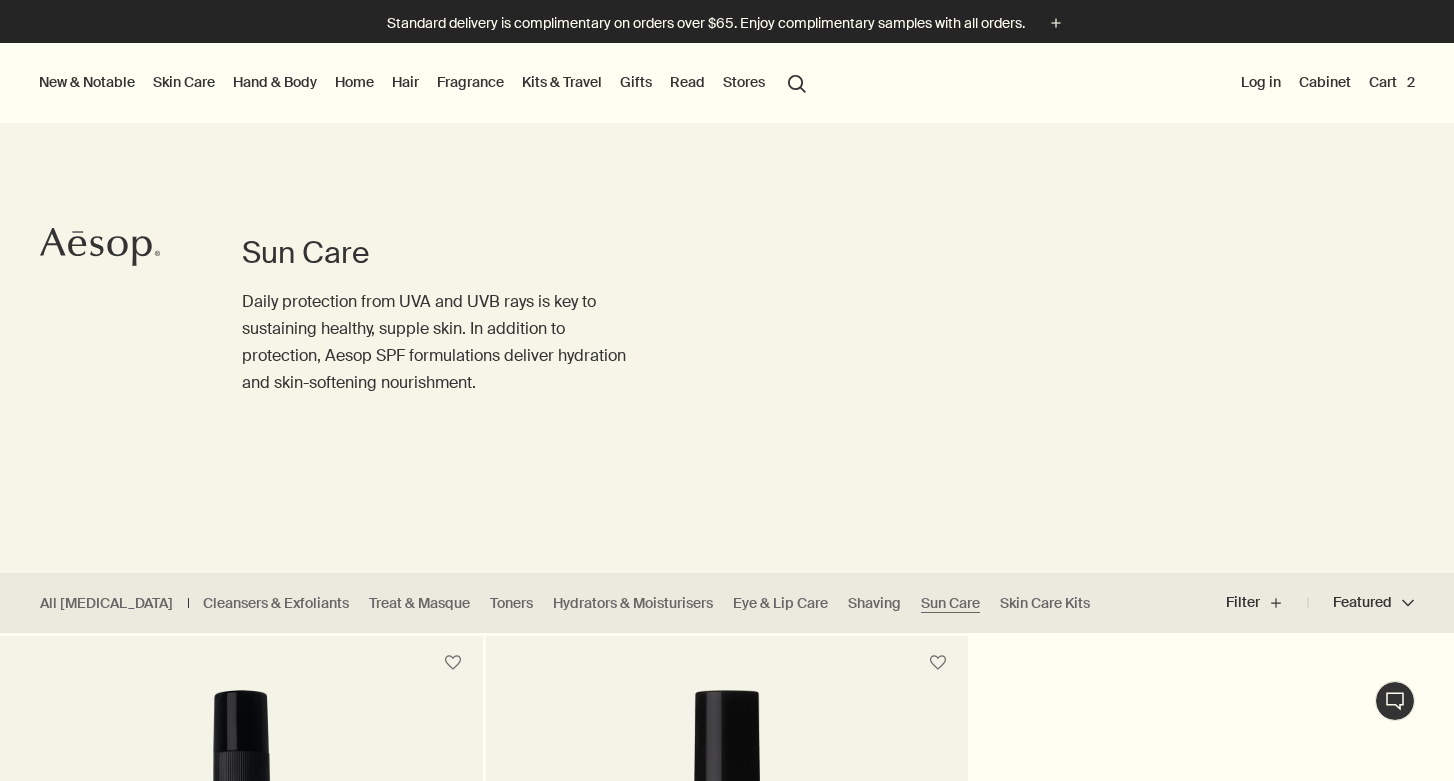 click on "New & Notable" at bounding box center (87, 82) 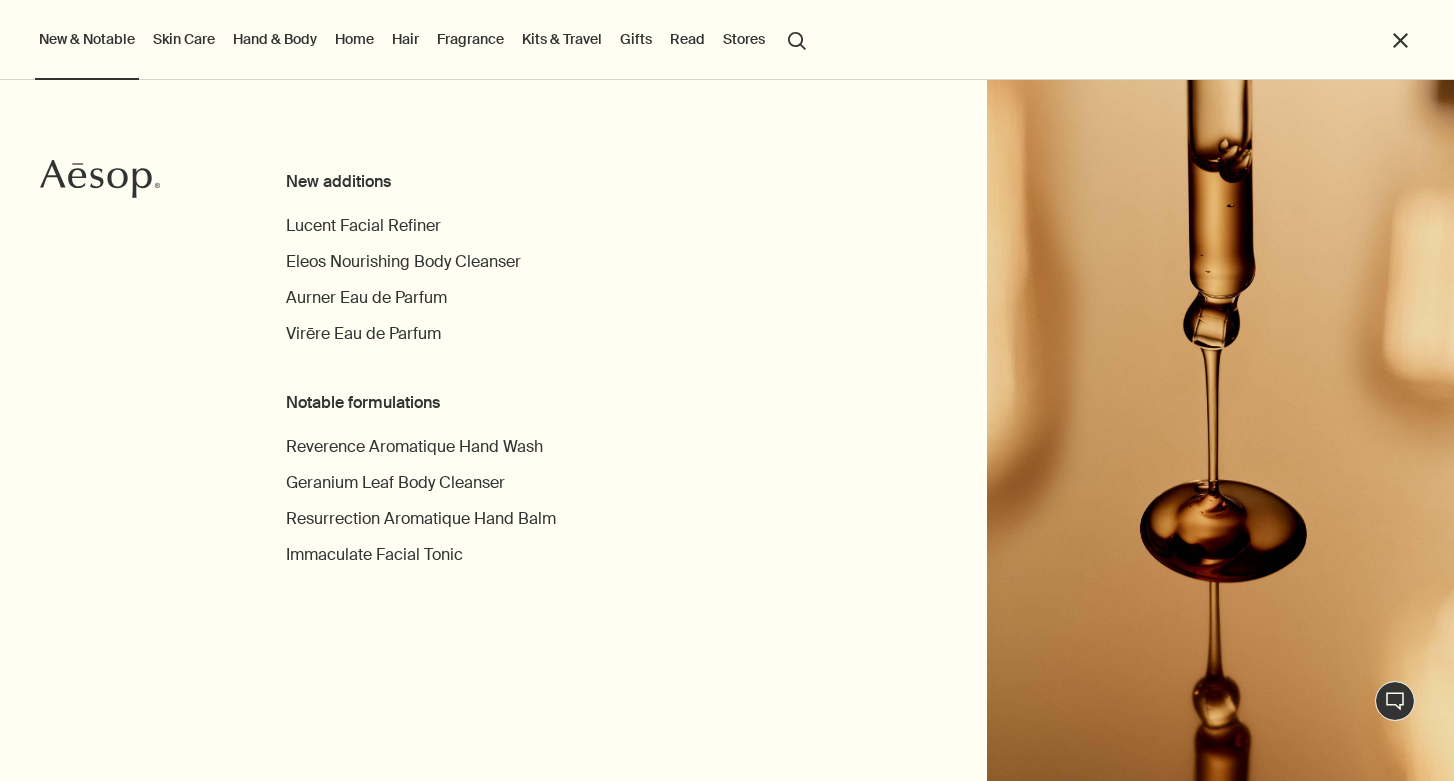 click on "Home" at bounding box center (354, 39) 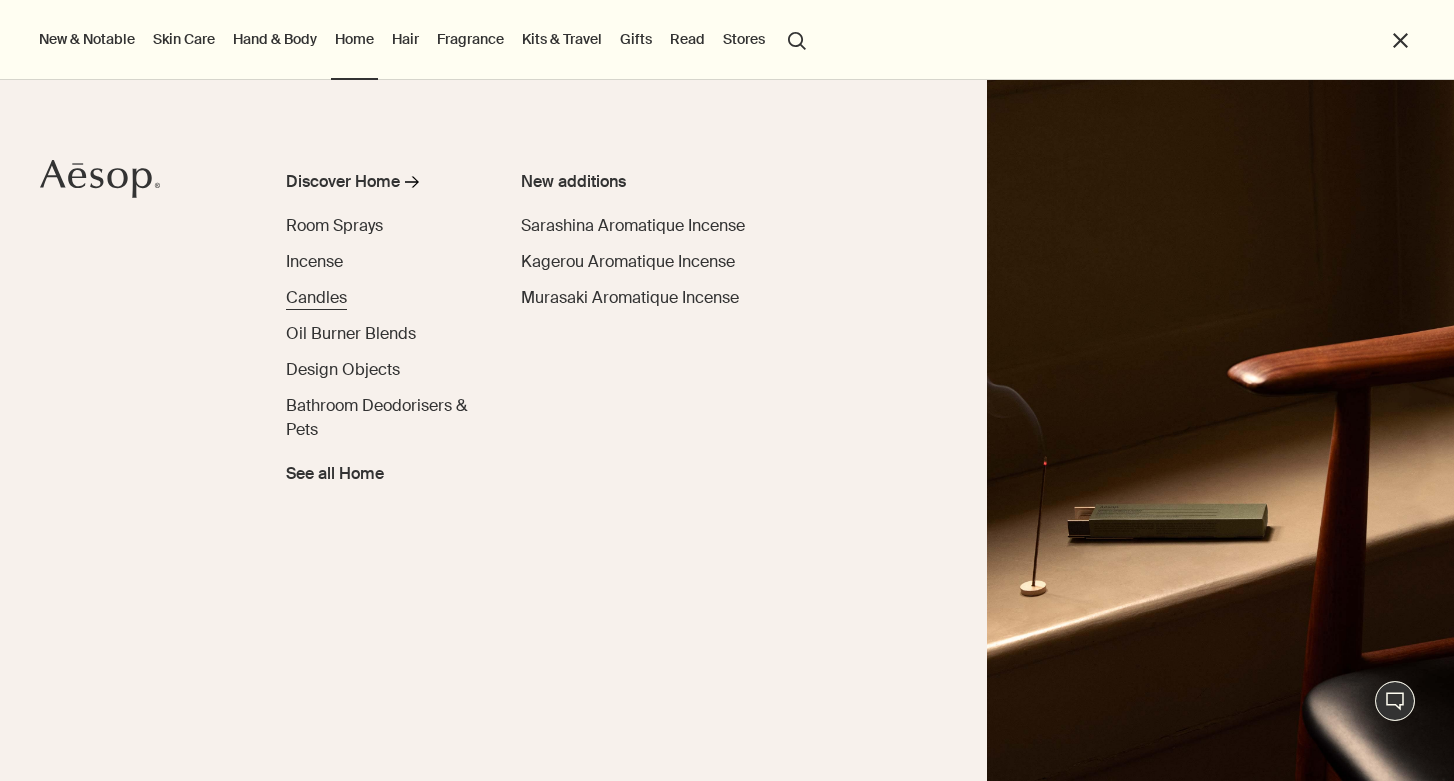 click on "Candles" at bounding box center [316, 297] 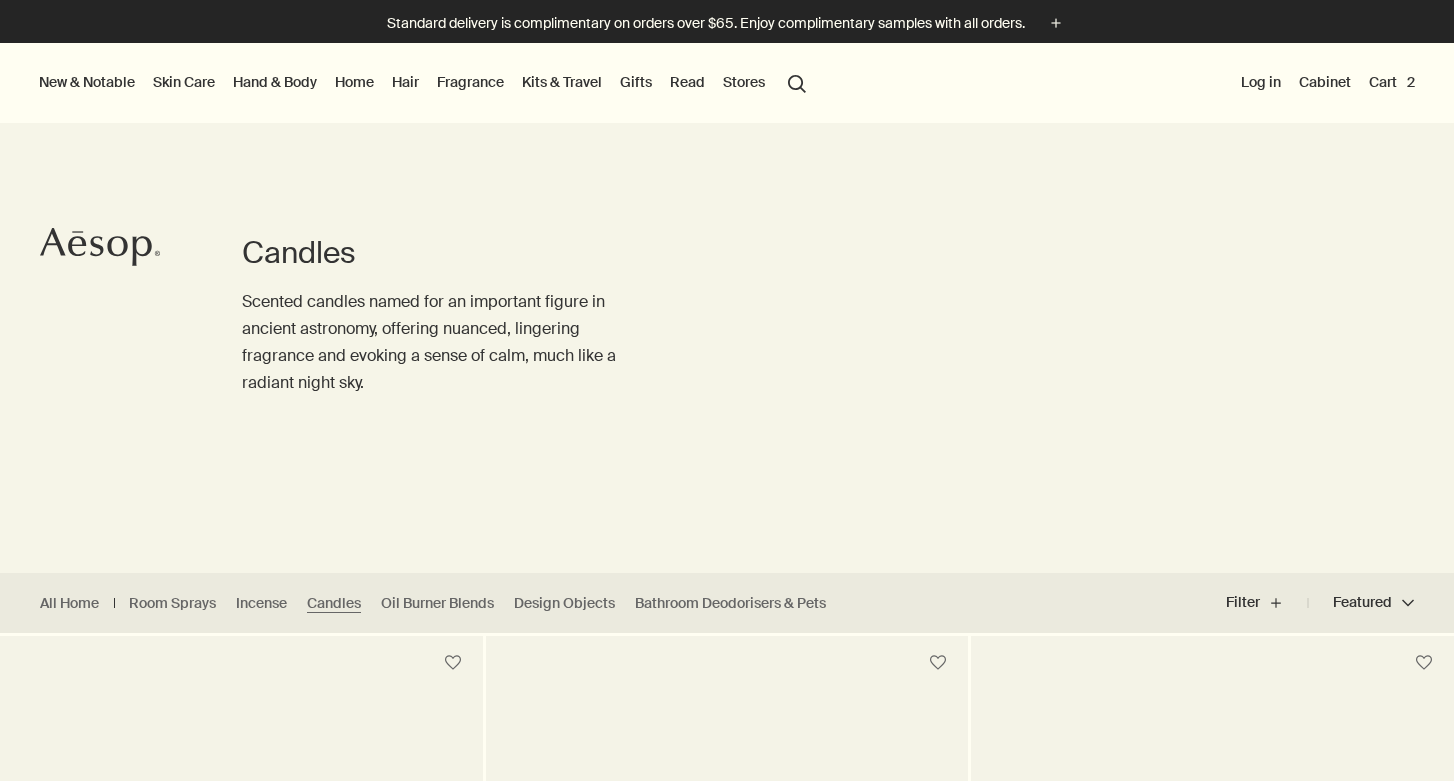 scroll, scrollTop: 0, scrollLeft: 0, axis: both 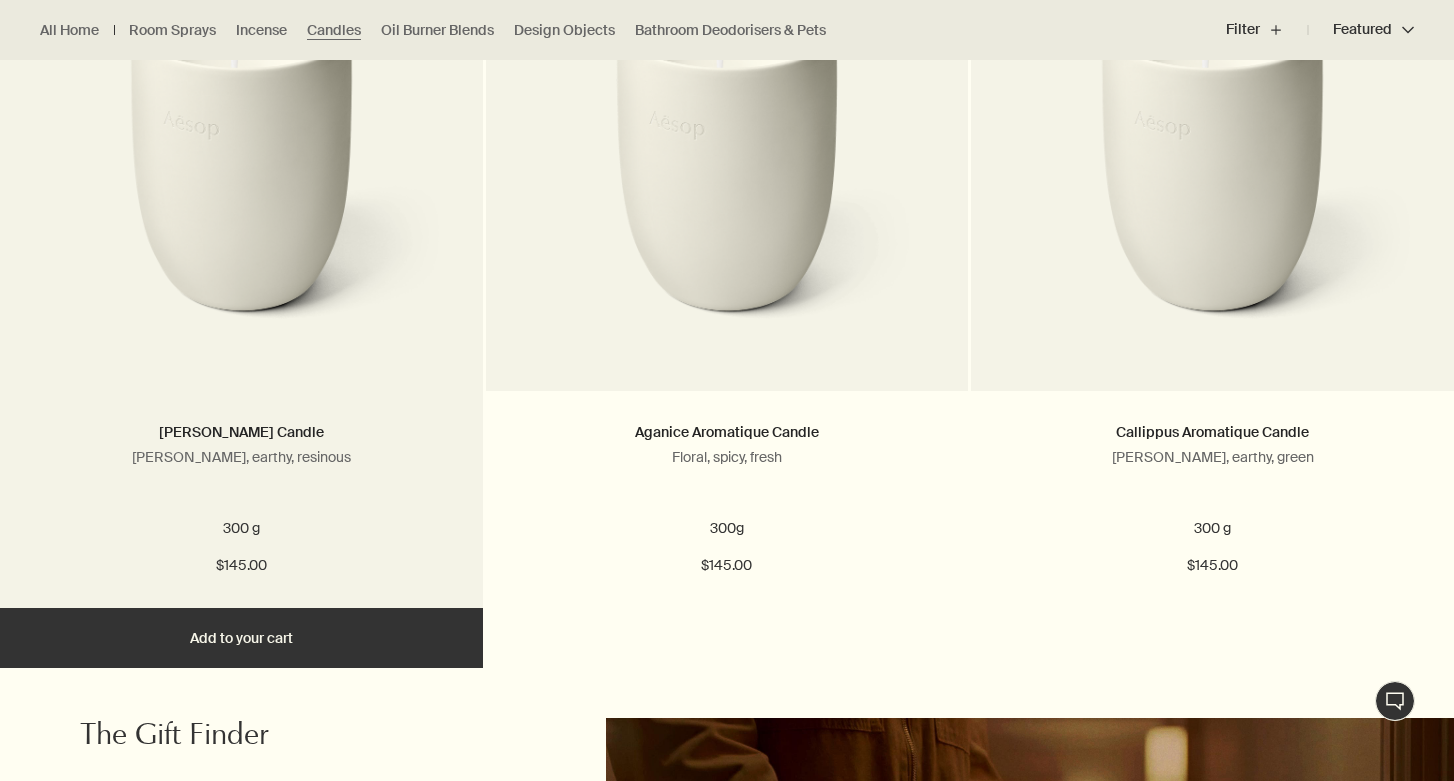 click on "Add Add to your cart" at bounding box center (241, 638) 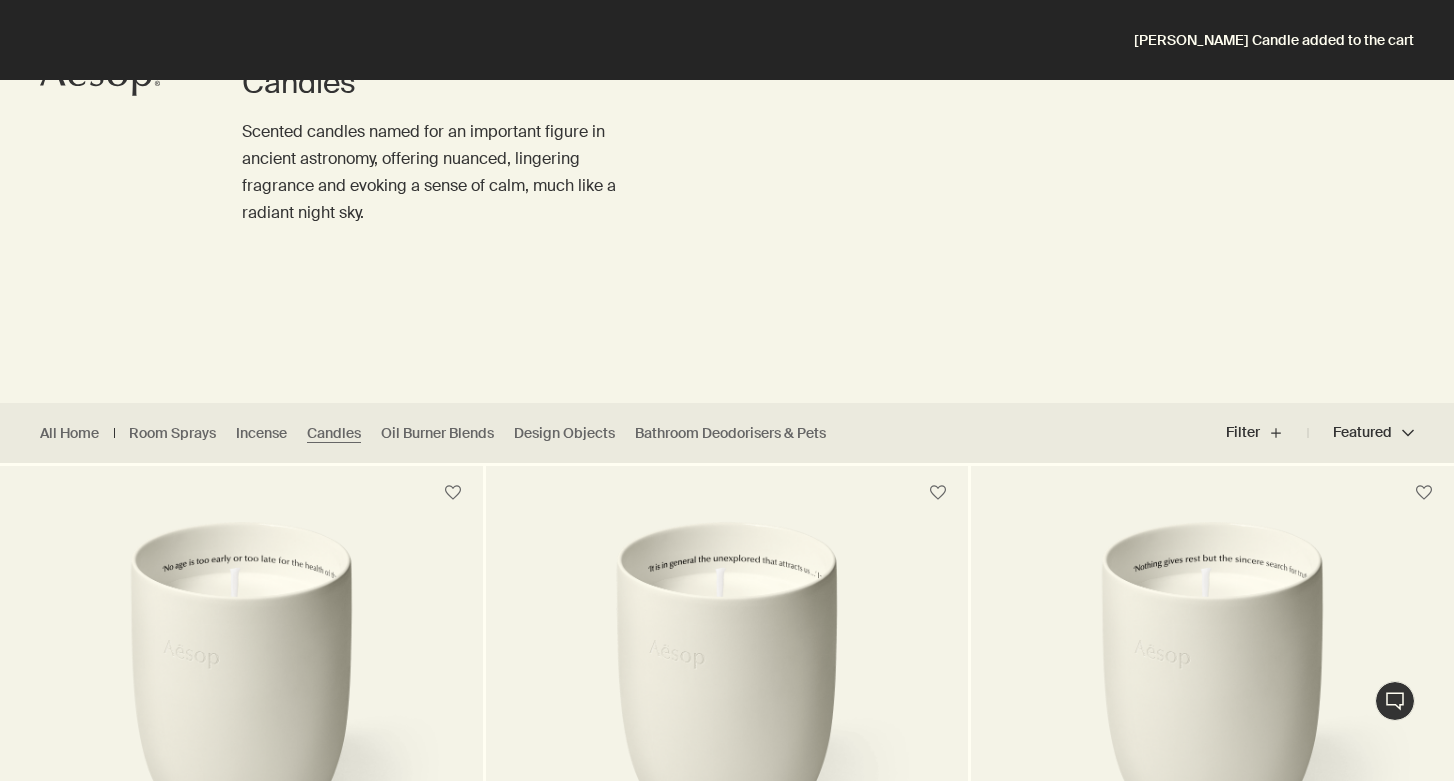 scroll, scrollTop: 0, scrollLeft: 0, axis: both 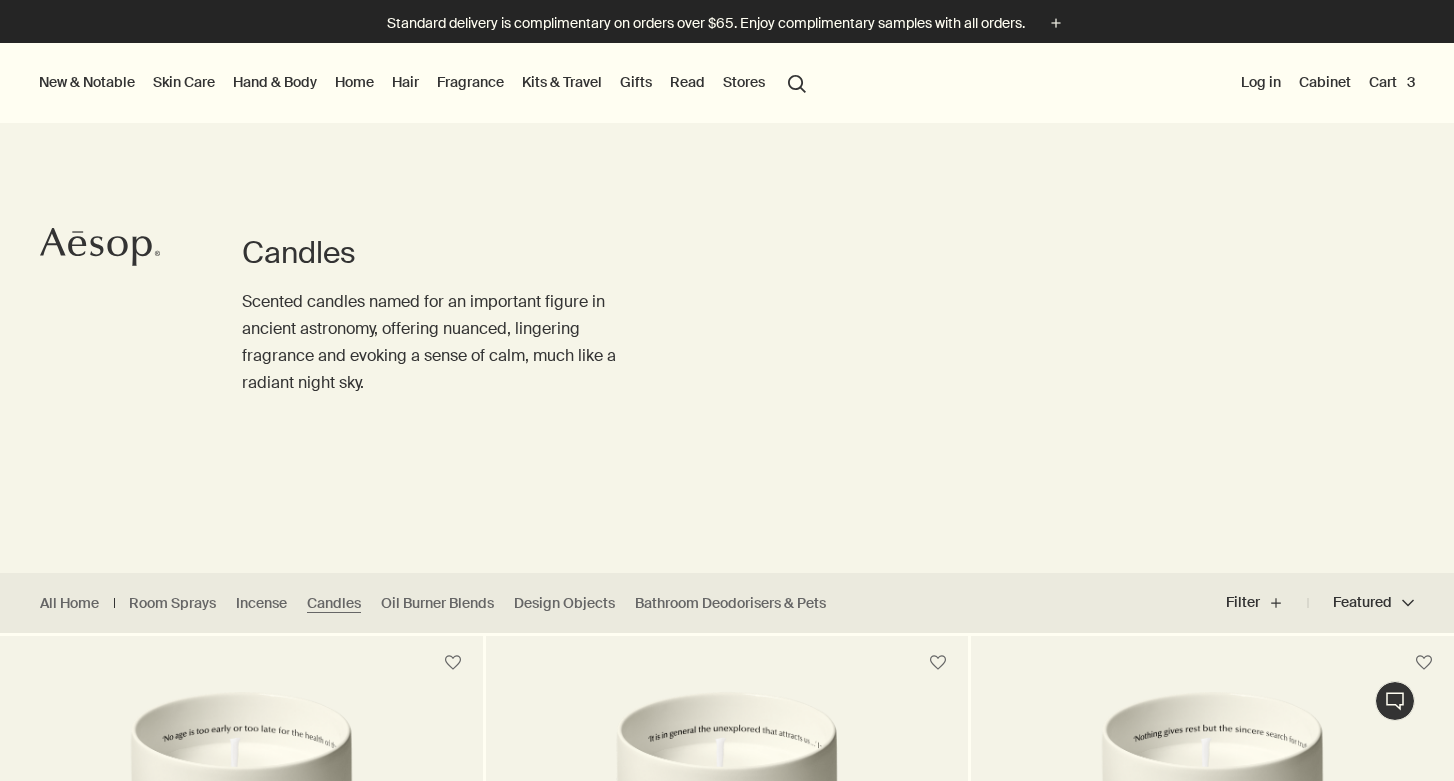 click on "Hand & Body" at bounding box center (275, 82) 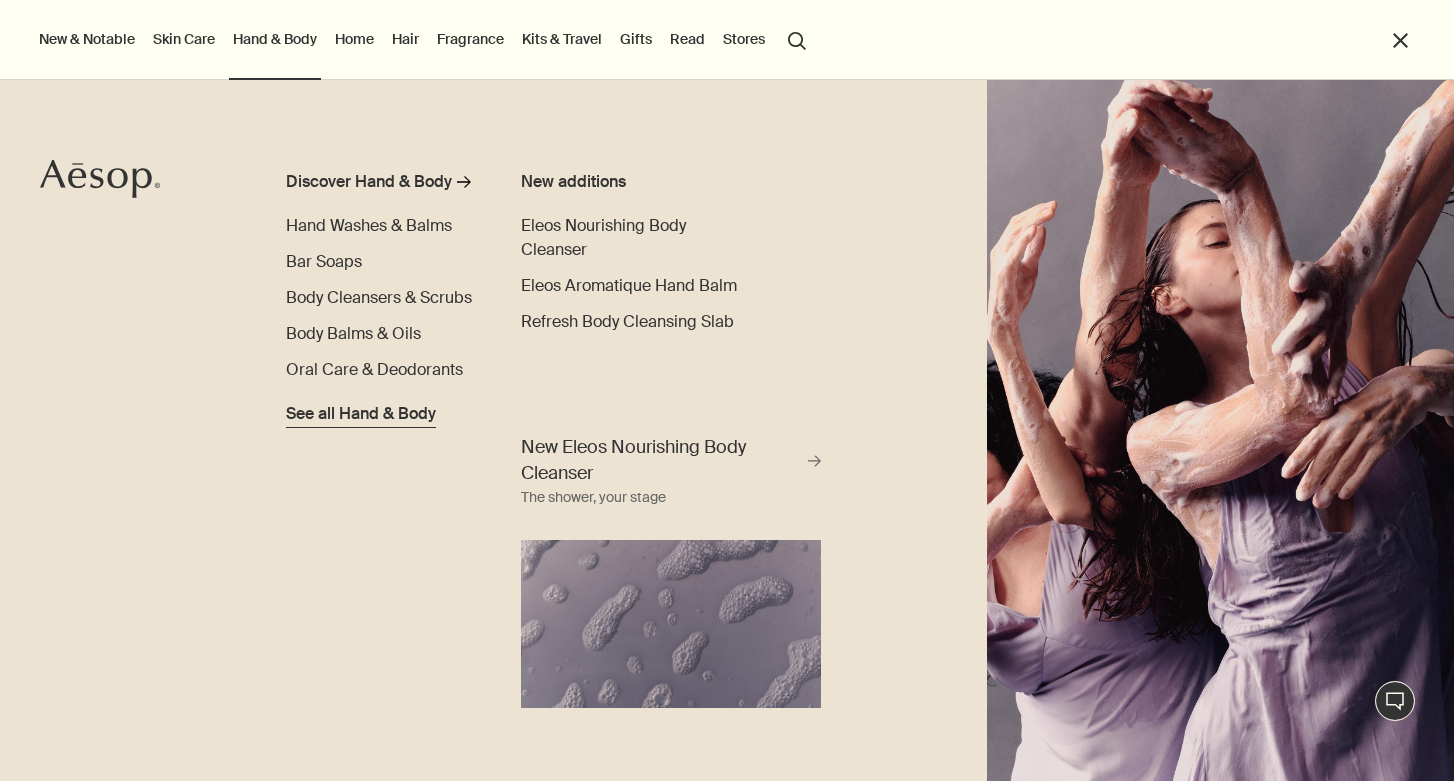 click on "See all Hand & Body" at bounding box center (361, 414) 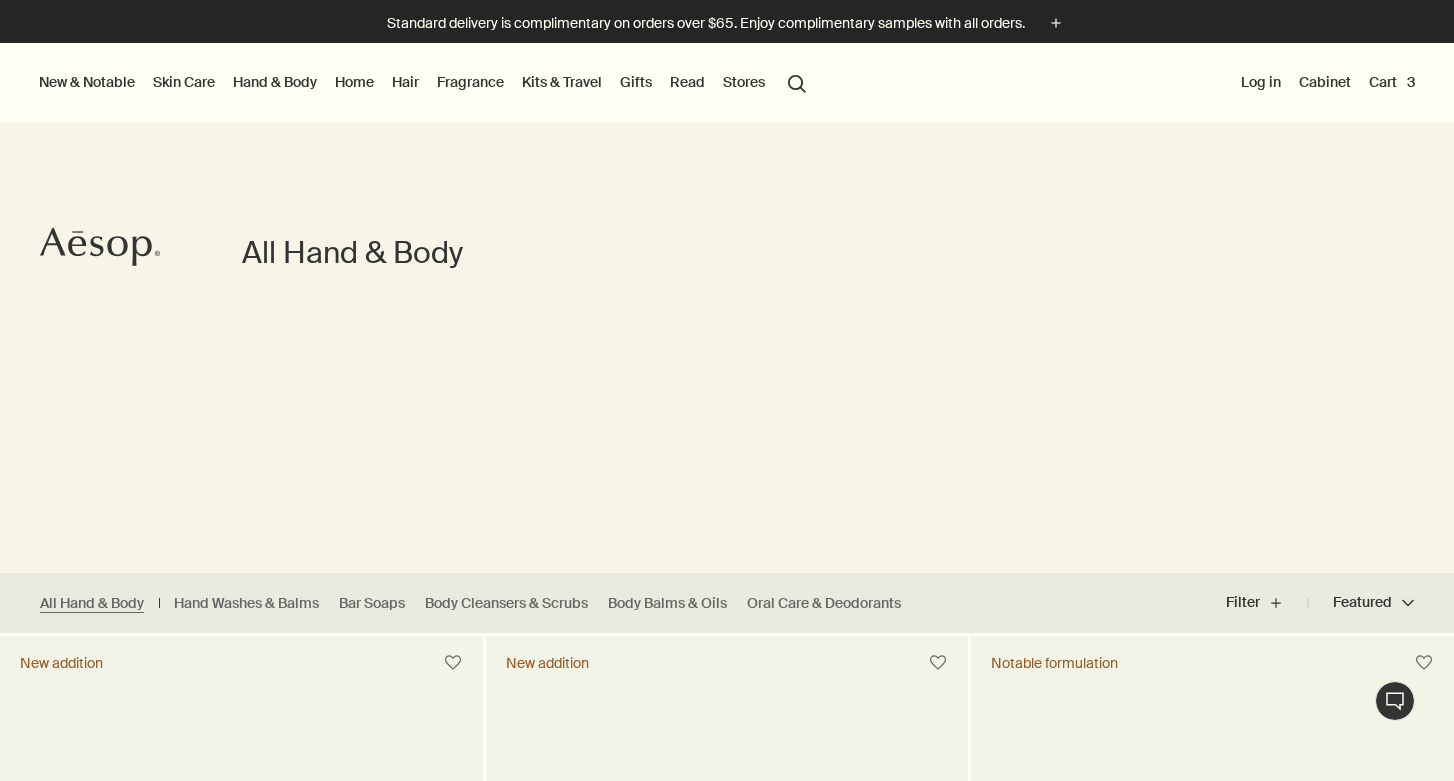 scroll, scrollTop: 0, scrollLeft: 0, axis: both 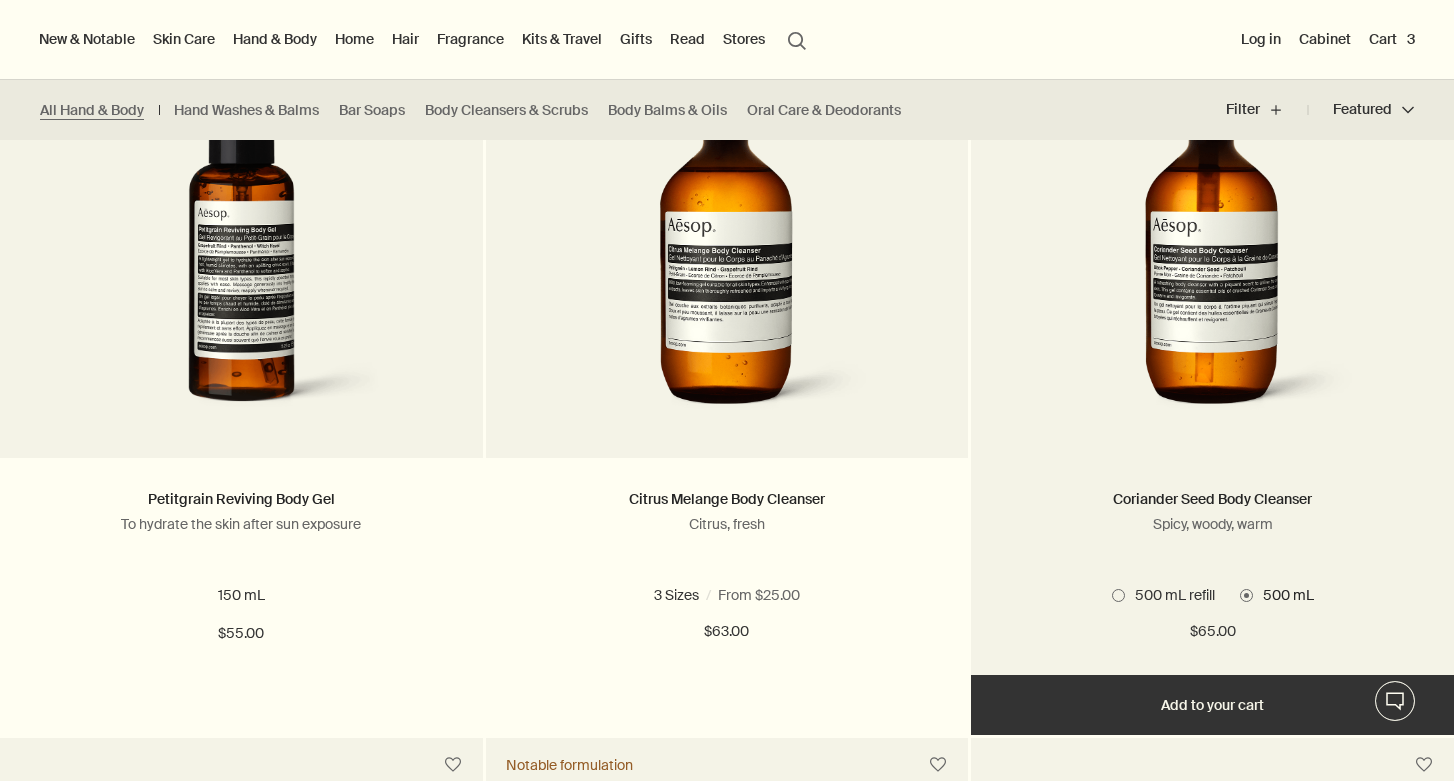 click on "Add Add to your cart" at bounding box center (1212, 705) 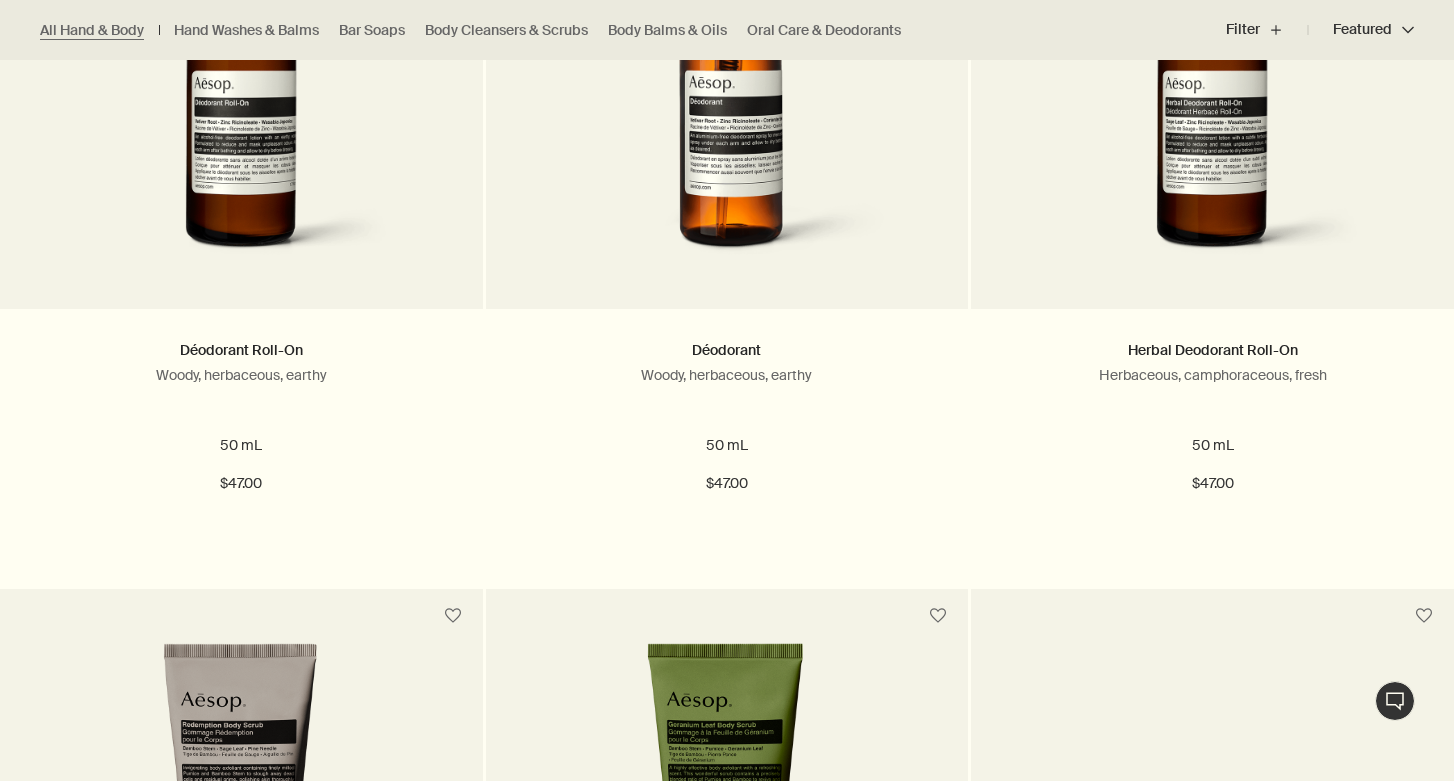 scroll, scrollTop: 5926, scrollLeft: 0, axis: vertical 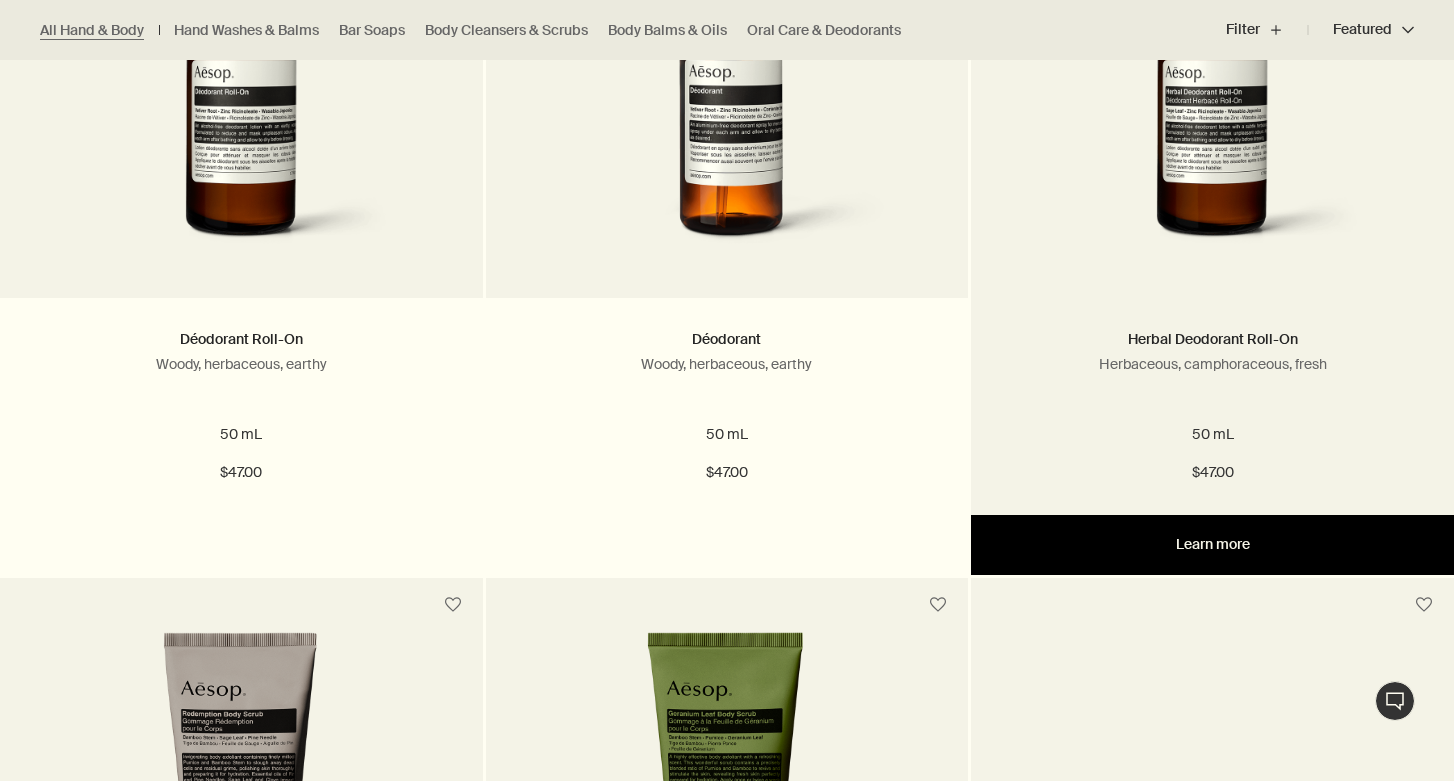 click on "Learn more" at bounding box center [1212, 545] 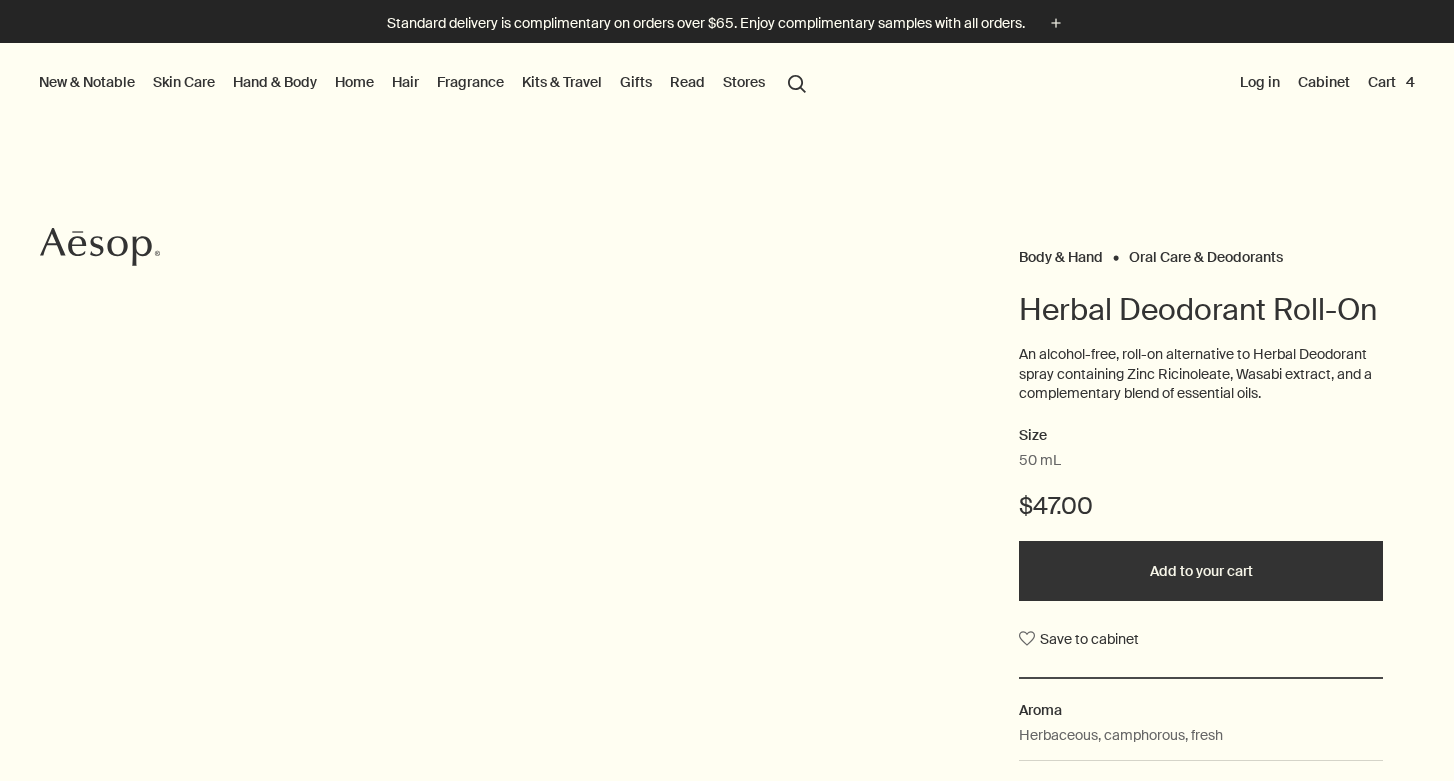scroll, scrollTop: 0, scrollLeft: 0, axis: both 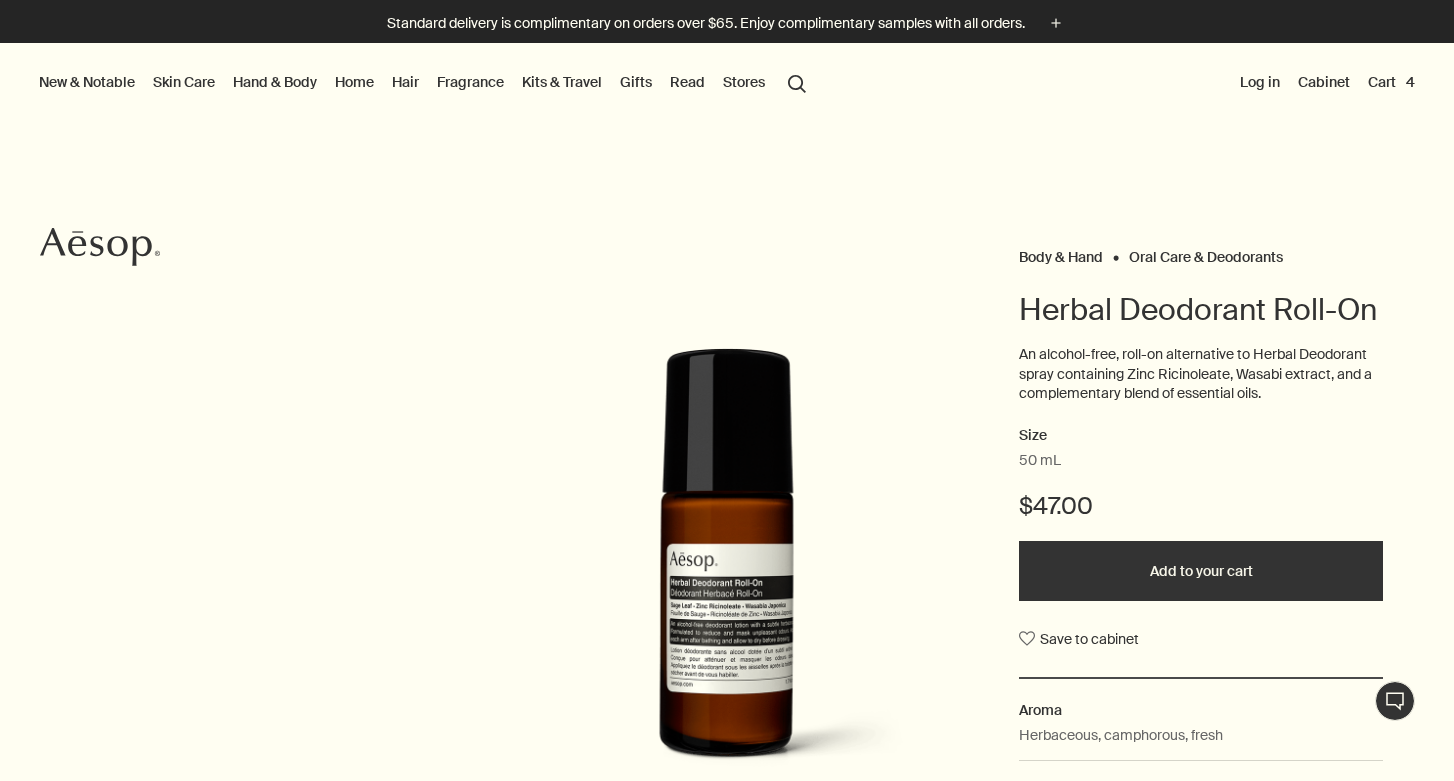 click on "Add to your cart" at bounding box center [1201, 571] 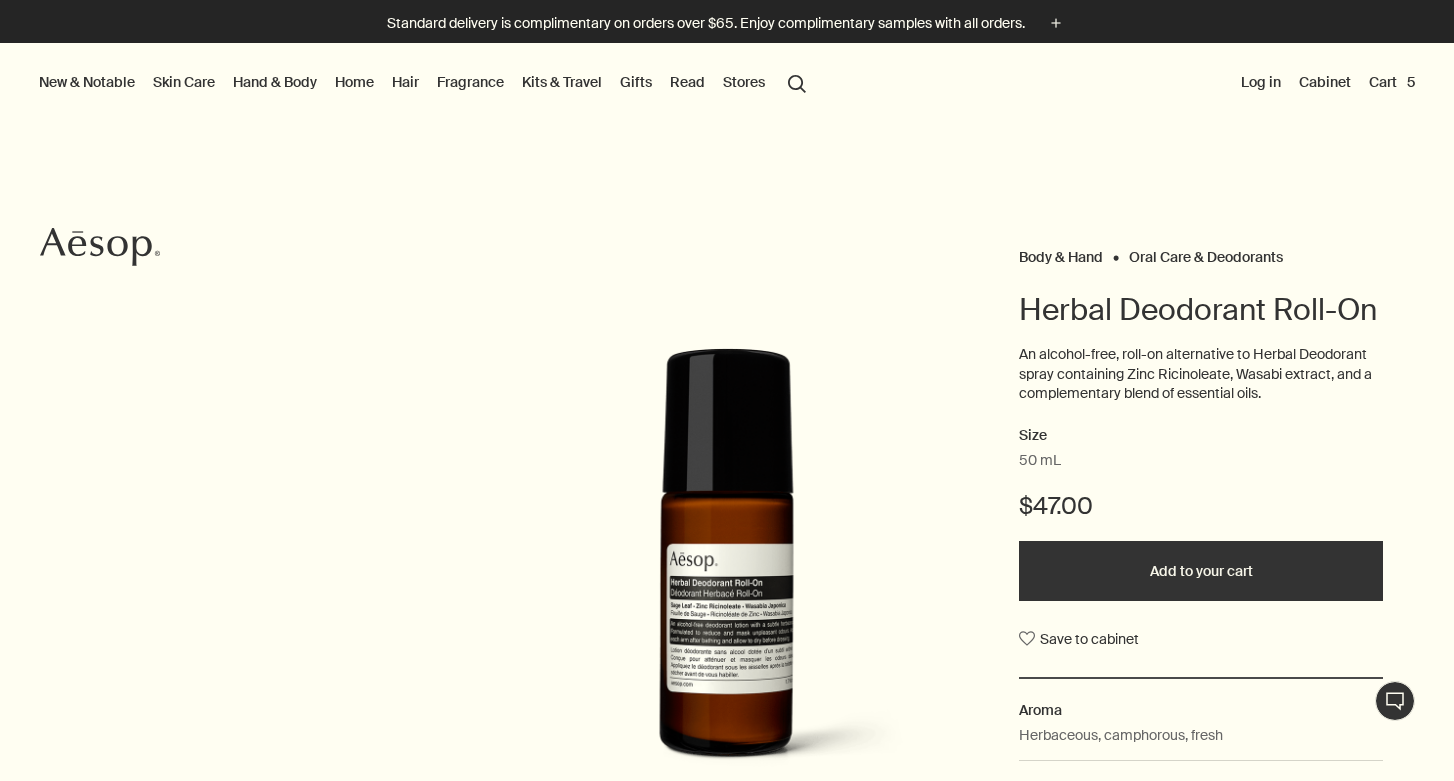 click on "Cart 5" at bounding box center [1392, 82] 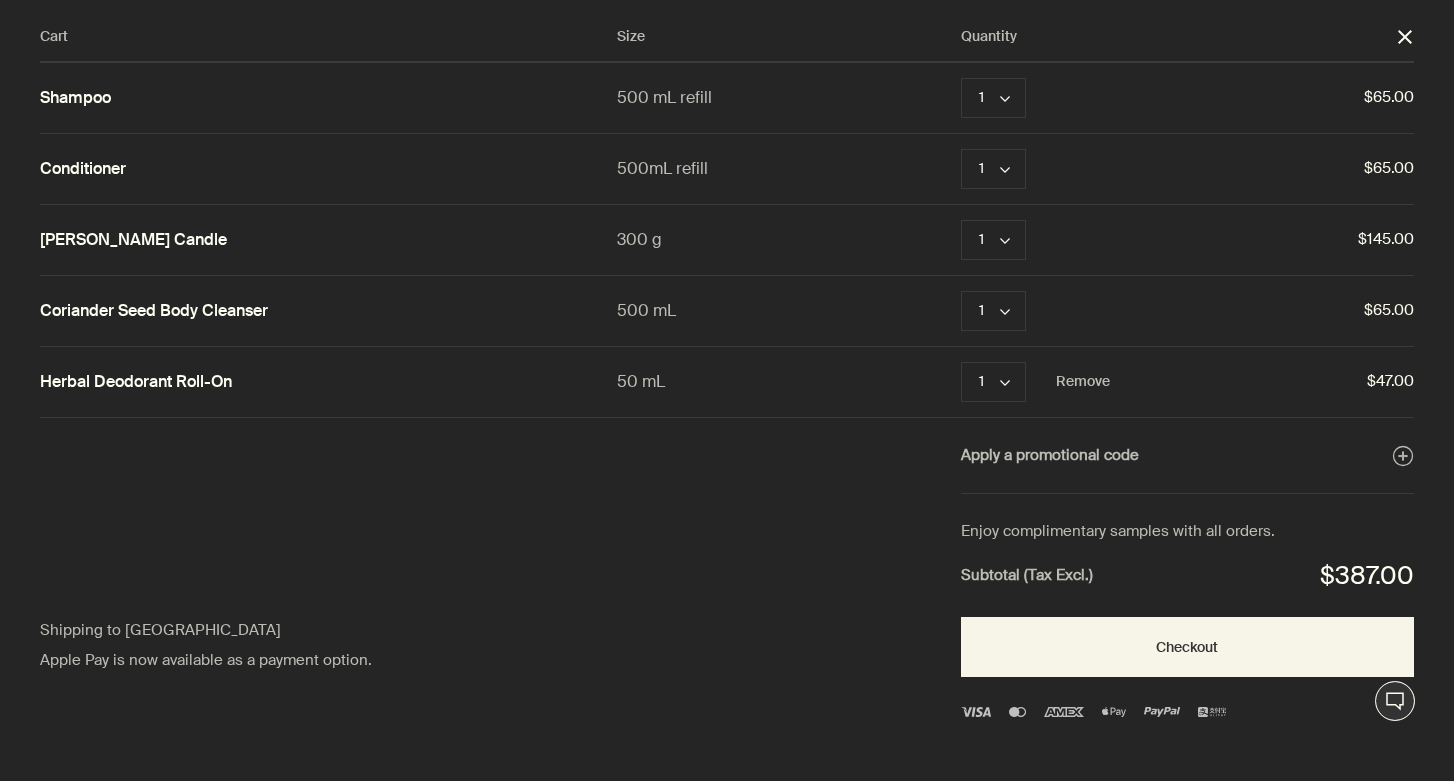 scroll, scrollTop: 0, scrollLeft: 0, axis: both 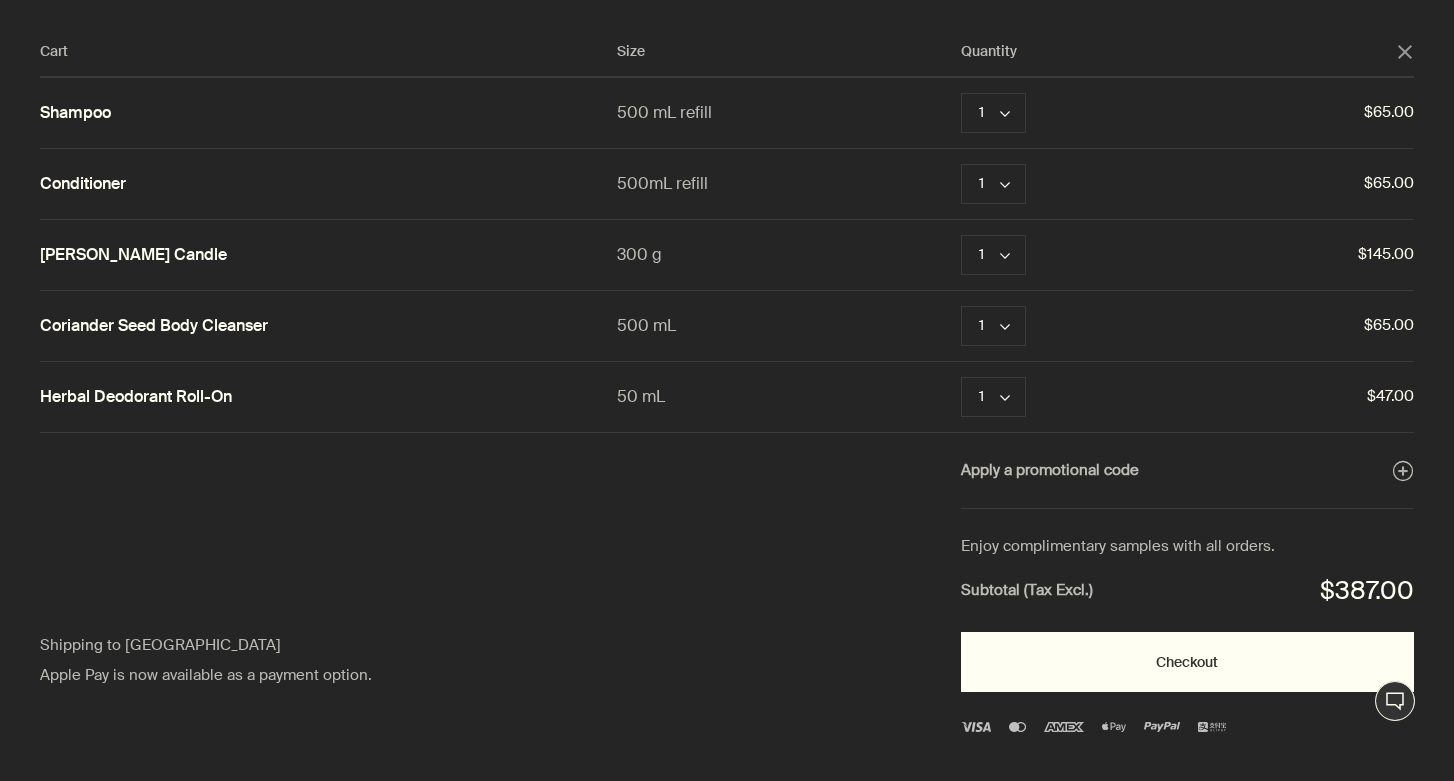 click on "Checkout" at bounding box center [1187, 662] 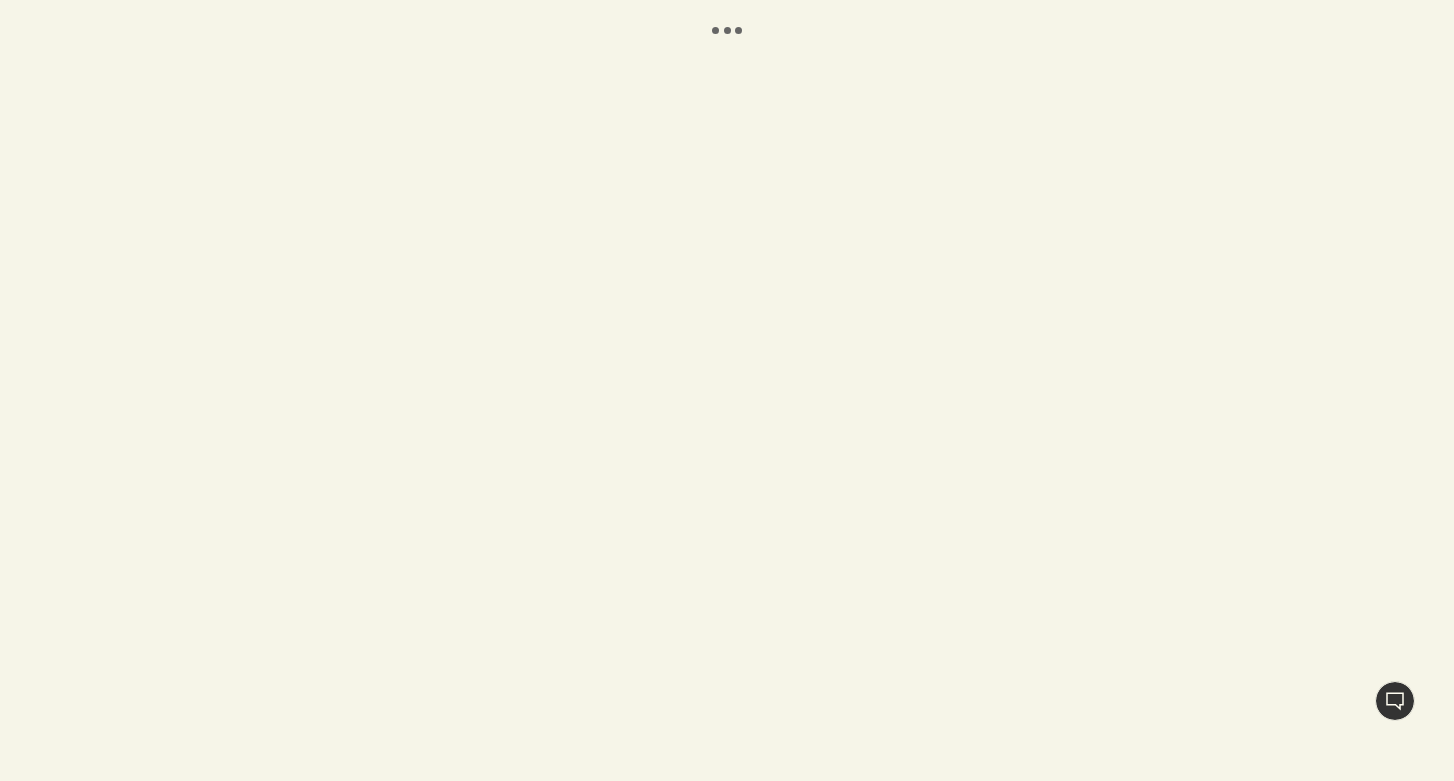 scroll, scrollTop: 0, scrollLeft: 0, axis: both 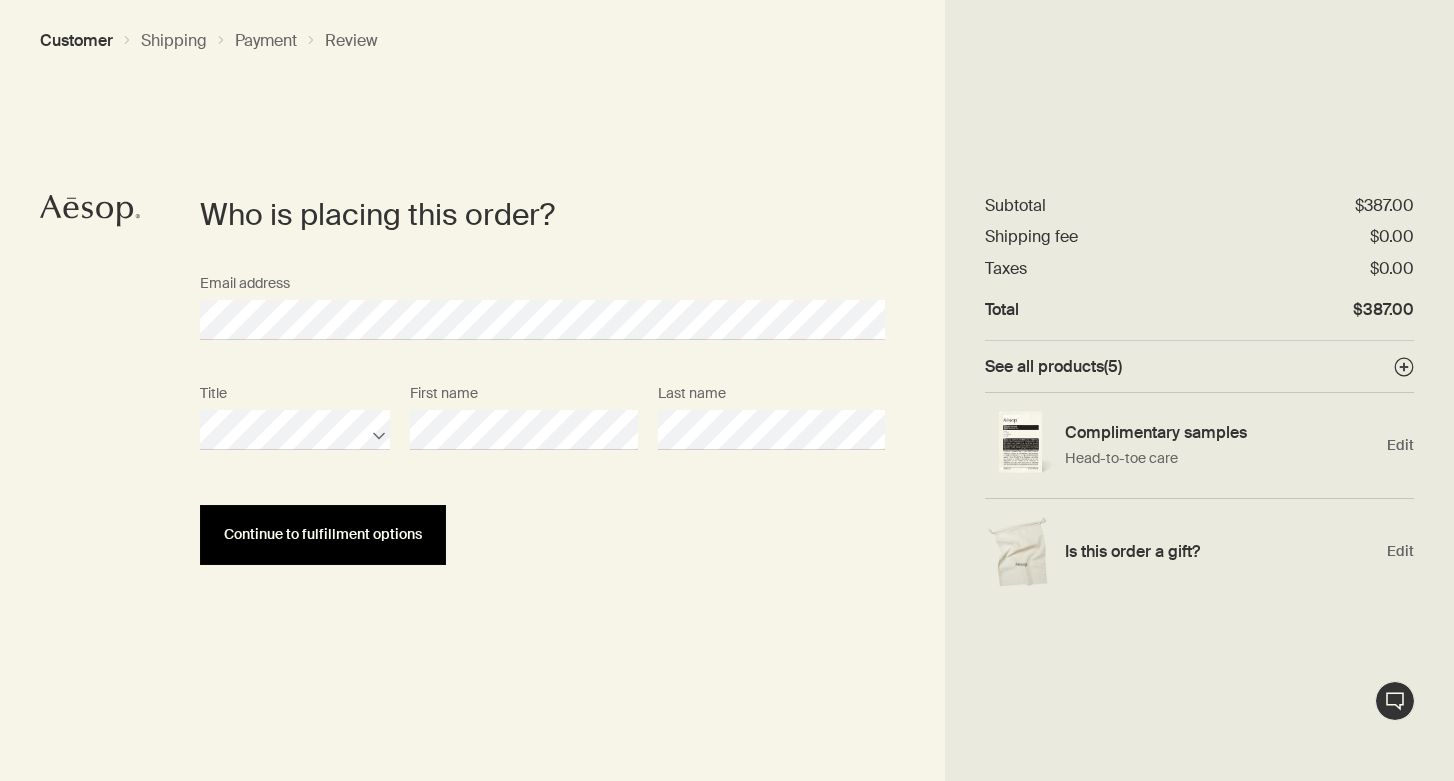 click on "Continue to fulfillment options" at bounding box center (323, 535) 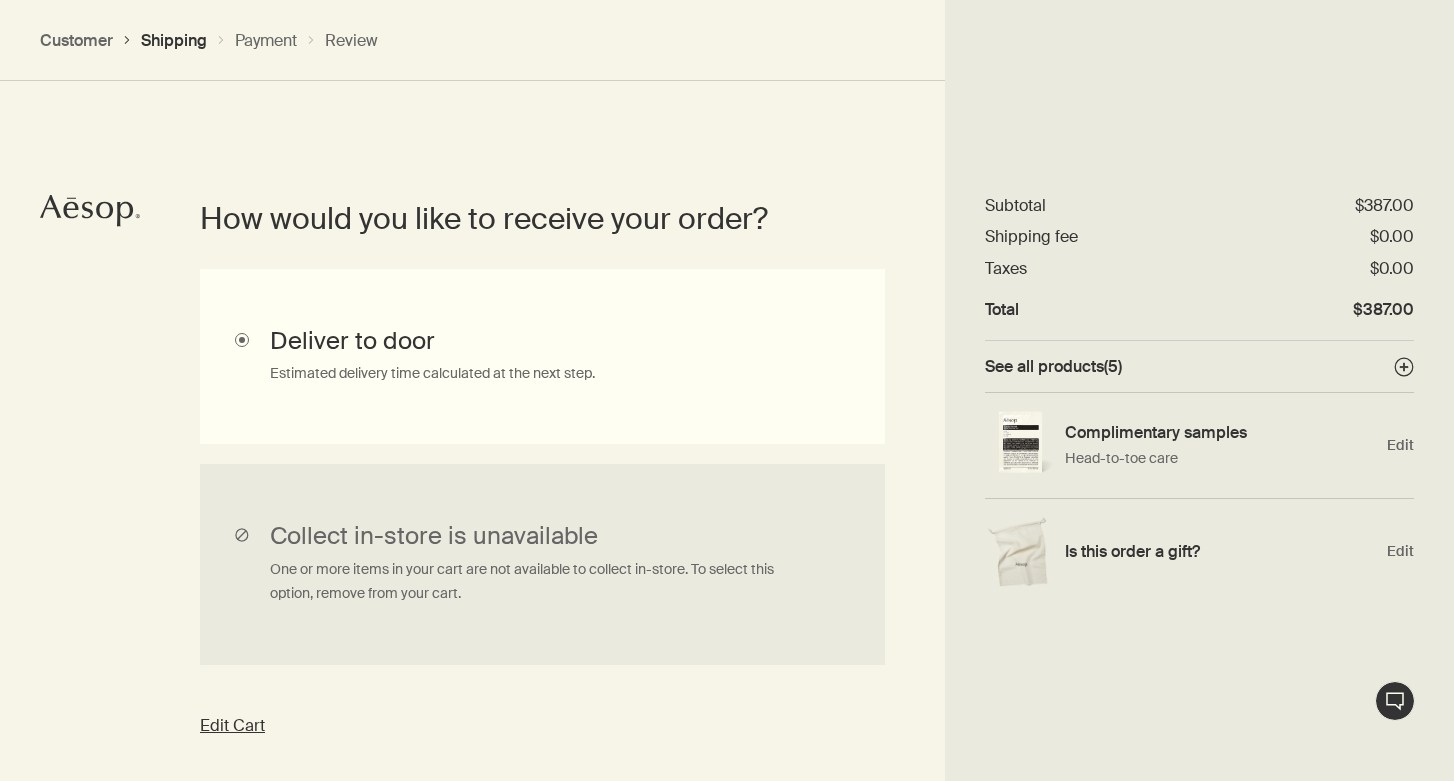 scroll, scrollTop: 448, scrollLeft: 0, axis: vertical 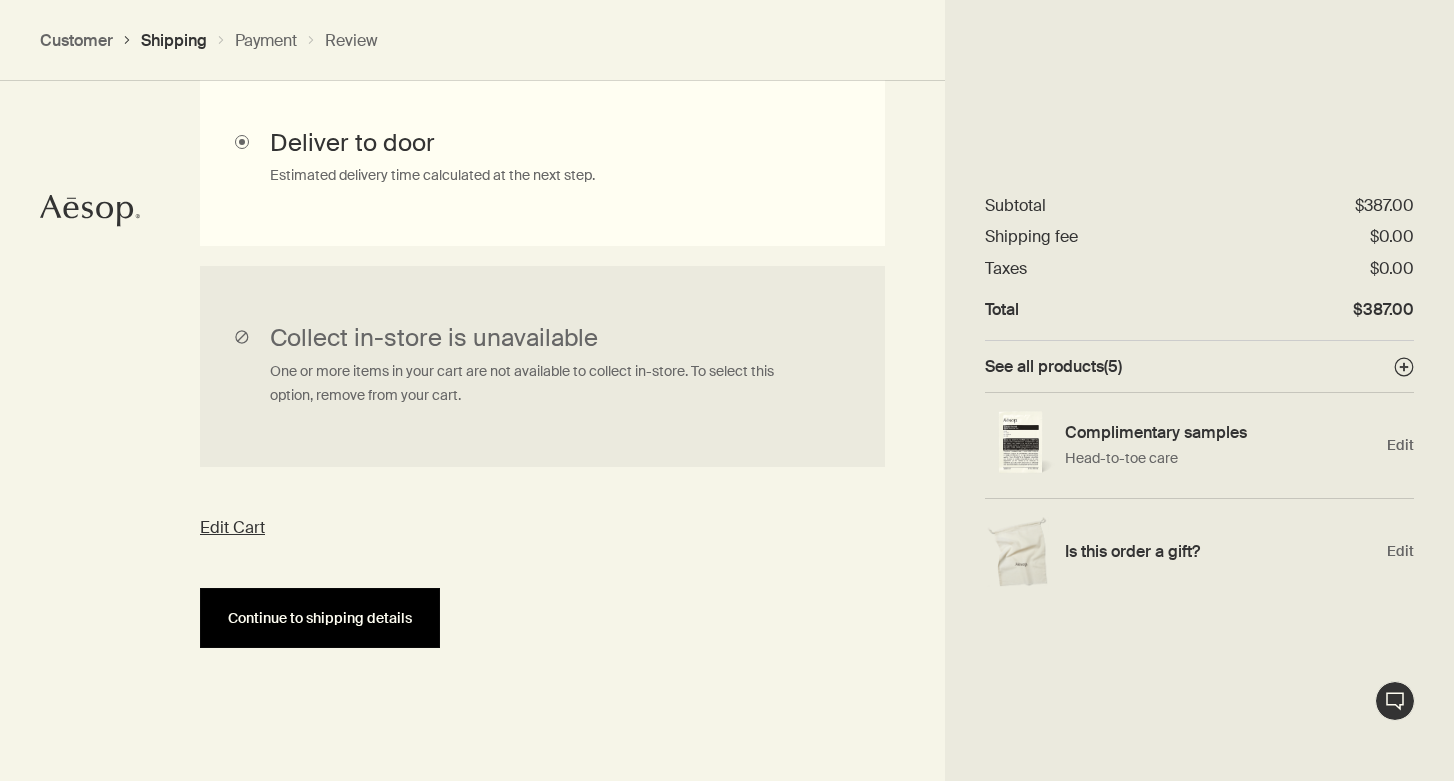 click on "Continue to shipping details" at bounding box center [320, 618] 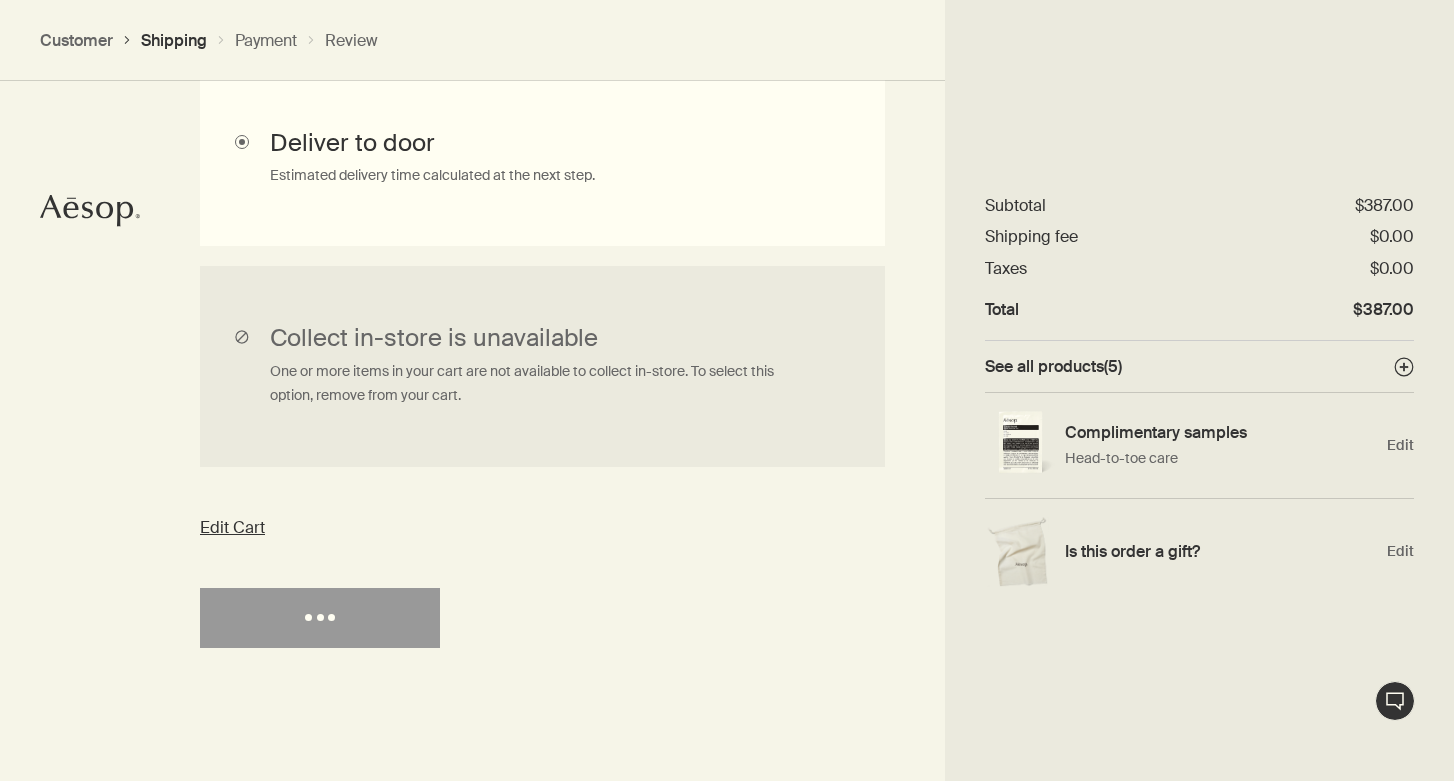 select on "CA" 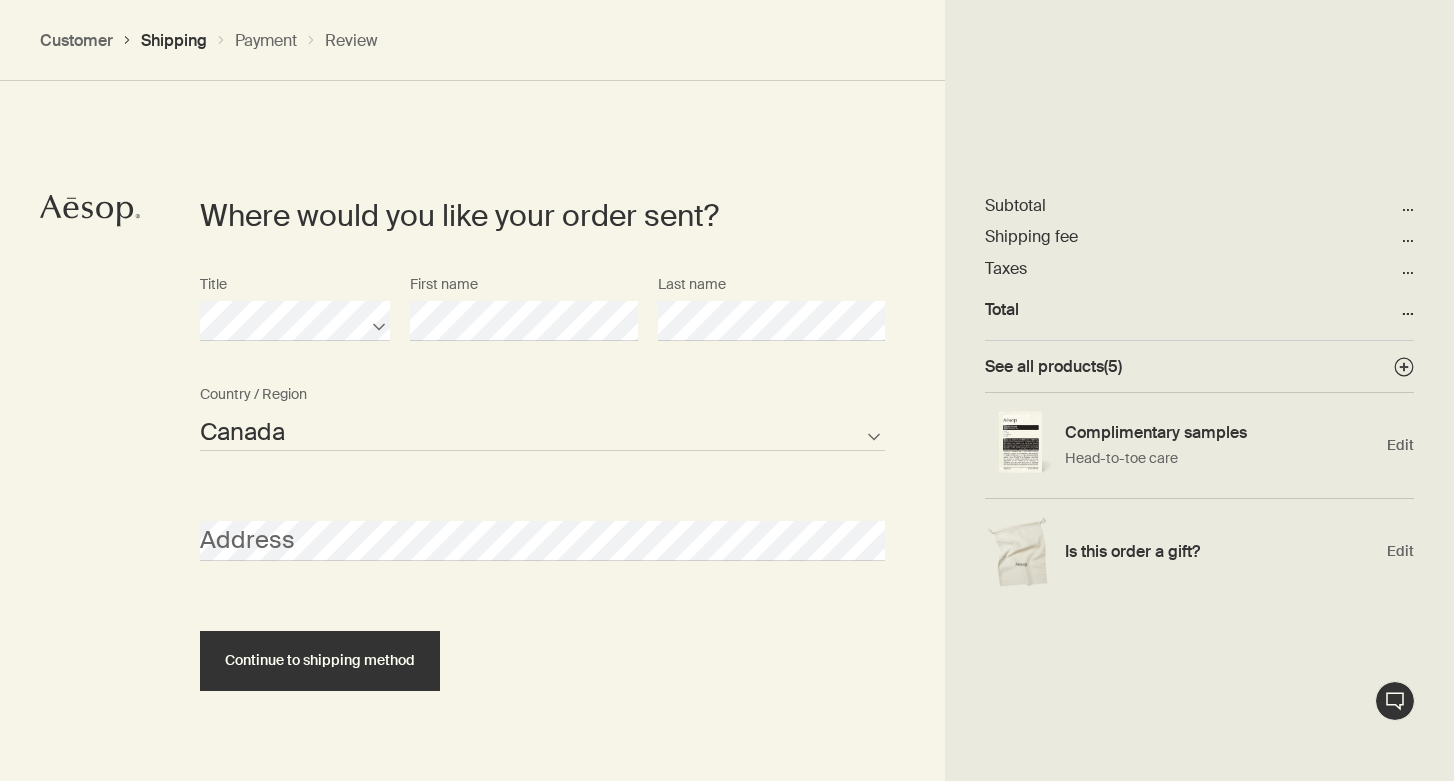 scroll, scrollTop: 865, scrollLeft: 0, axis: vertical 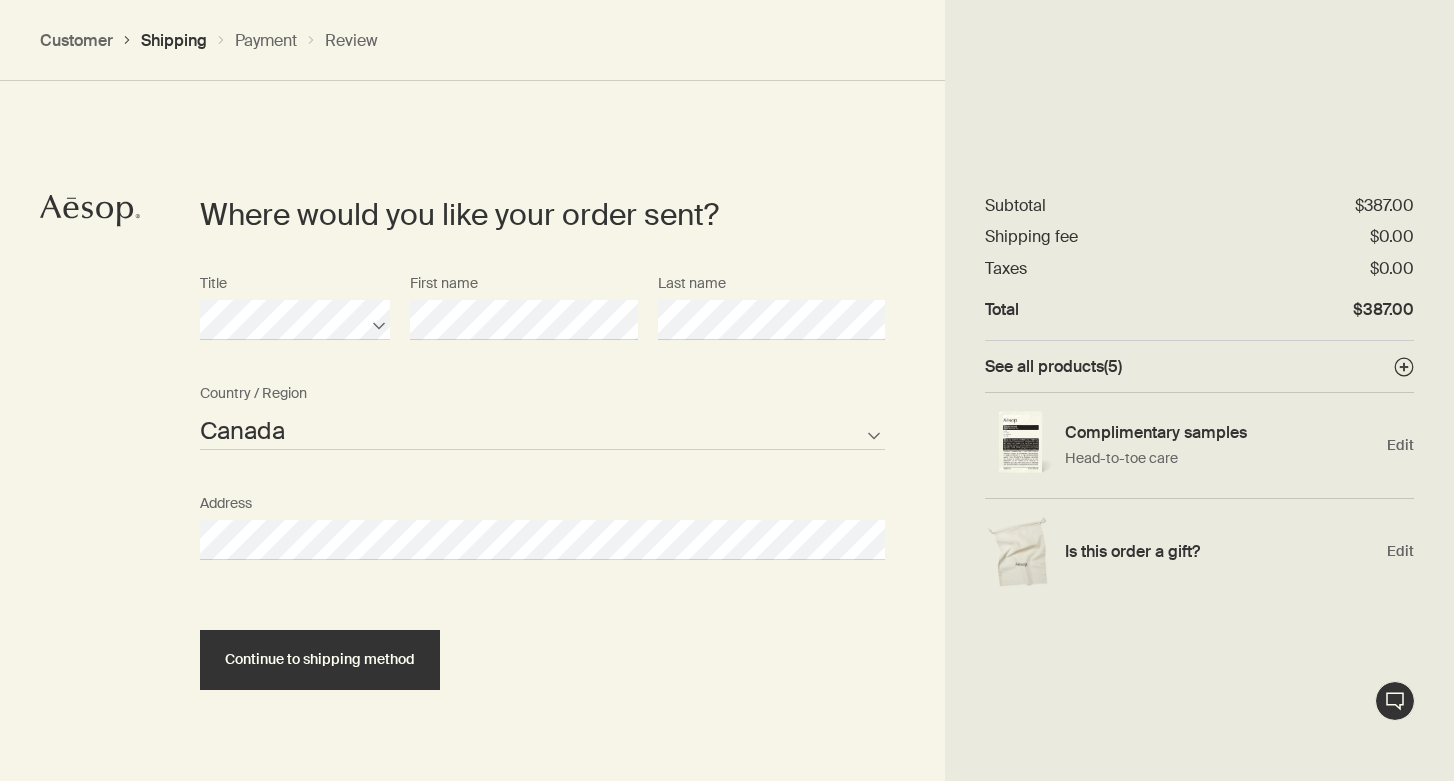 select on "CA" 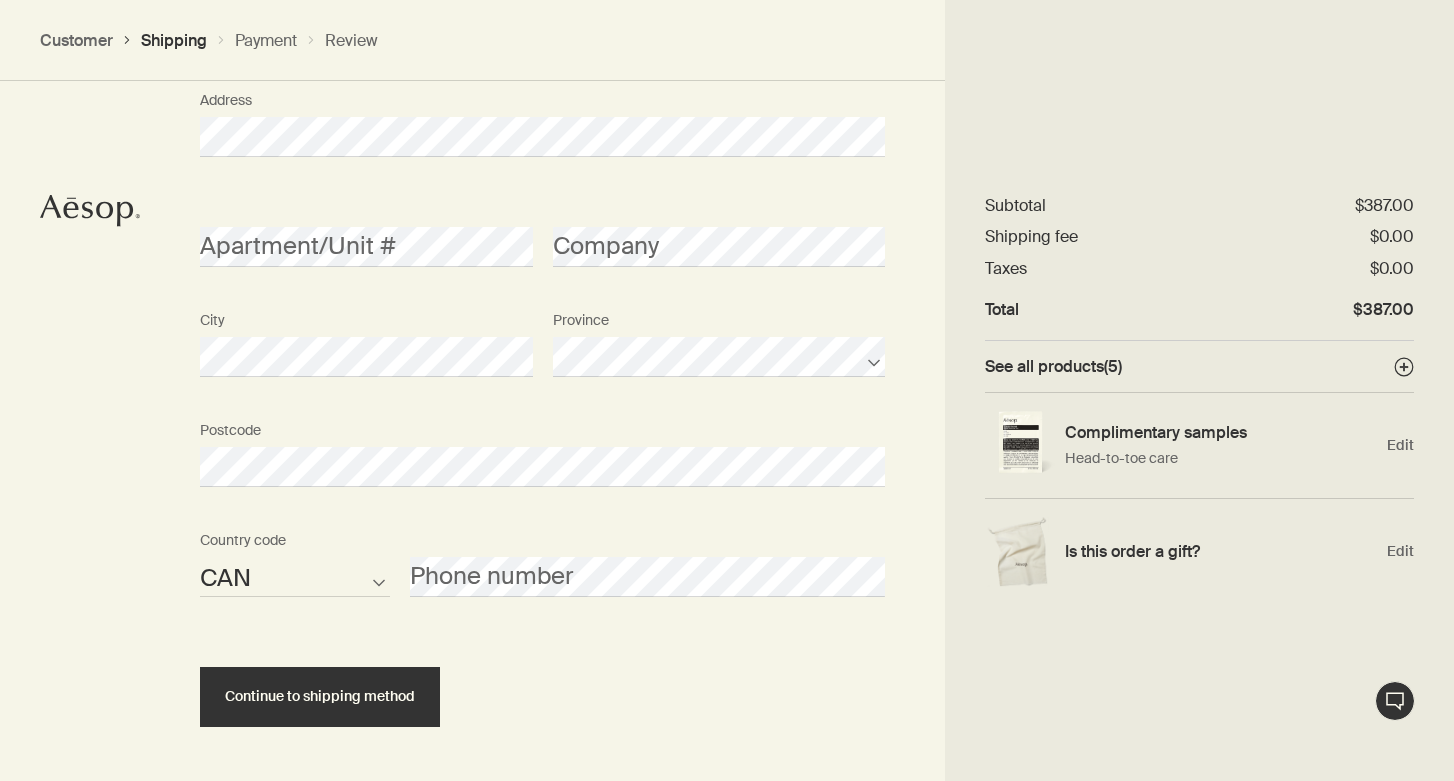 scroll, scrollTop: 1287, scrollLeft: 0, axis: vertical 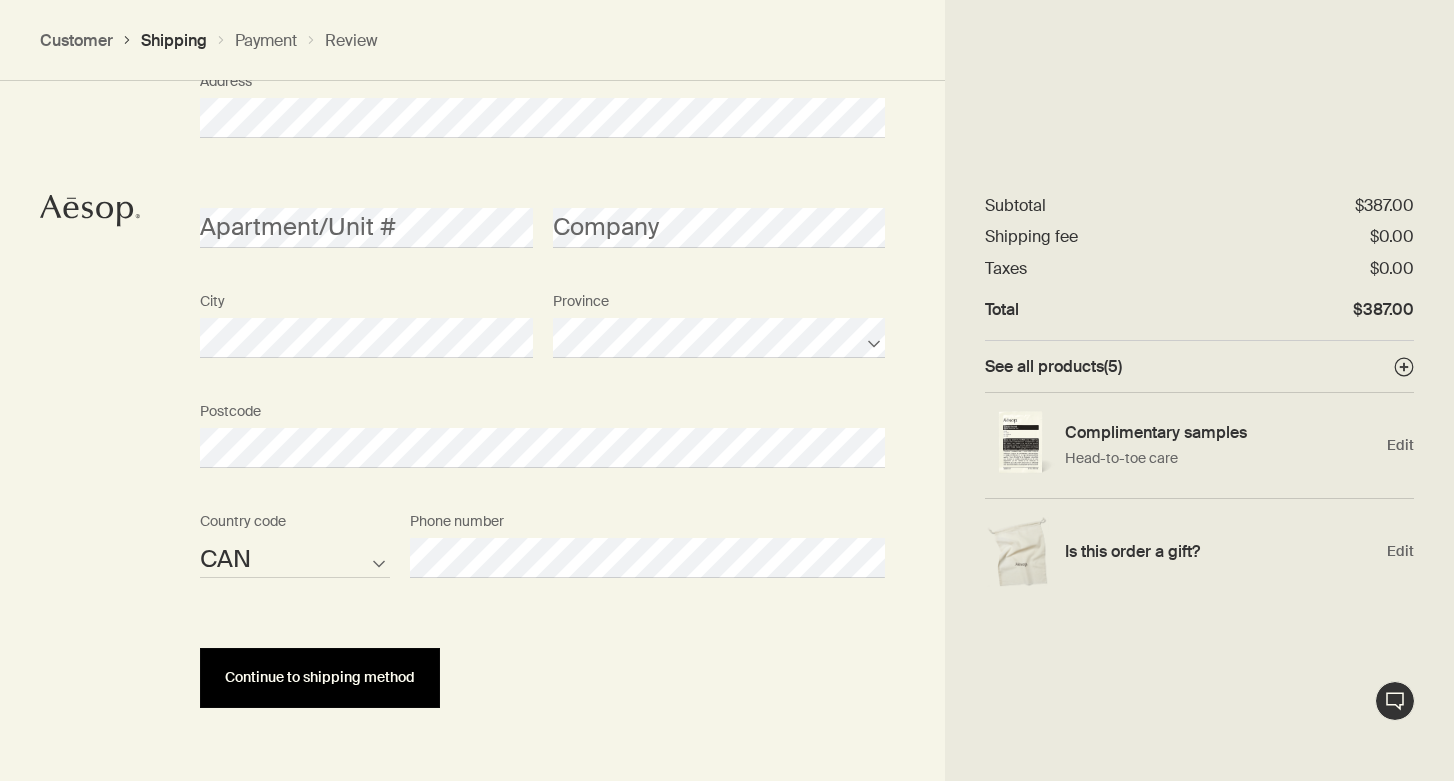 click on "Continue to shipping method" at bounding box center (320, 677) 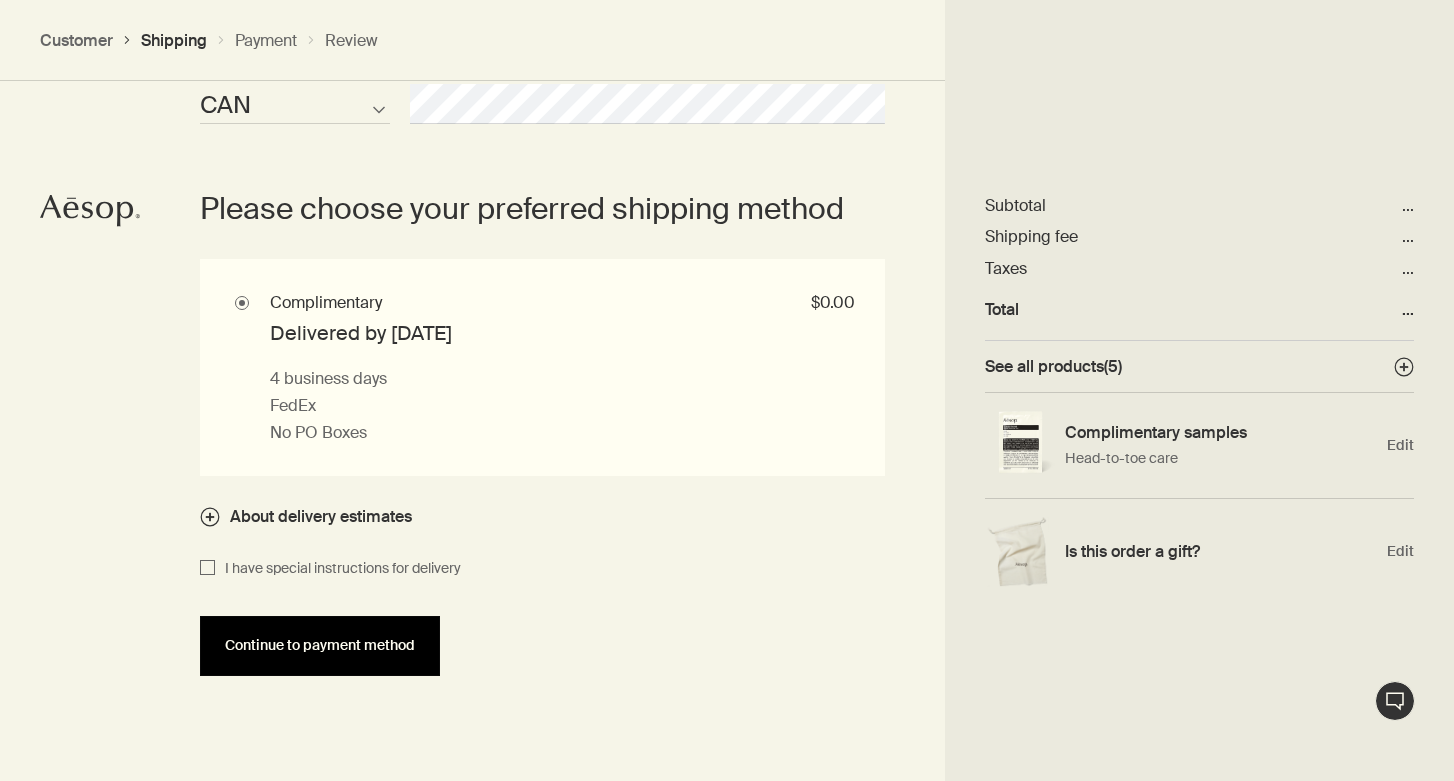 scroll, scrollTop: 1740, scrollLeft: 0, axis: vertical 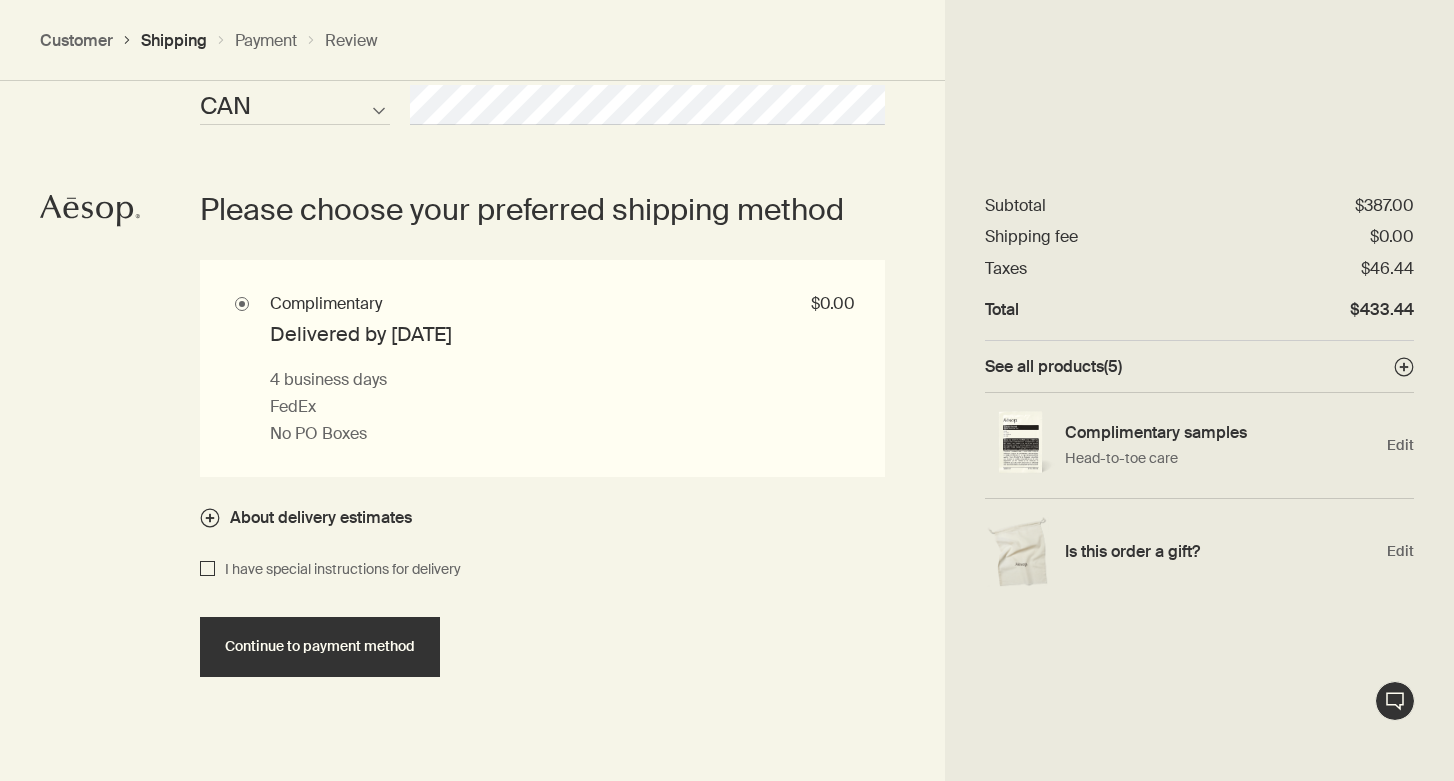 click on "I have special instructions for delivery" at bounding box center (207, 570) 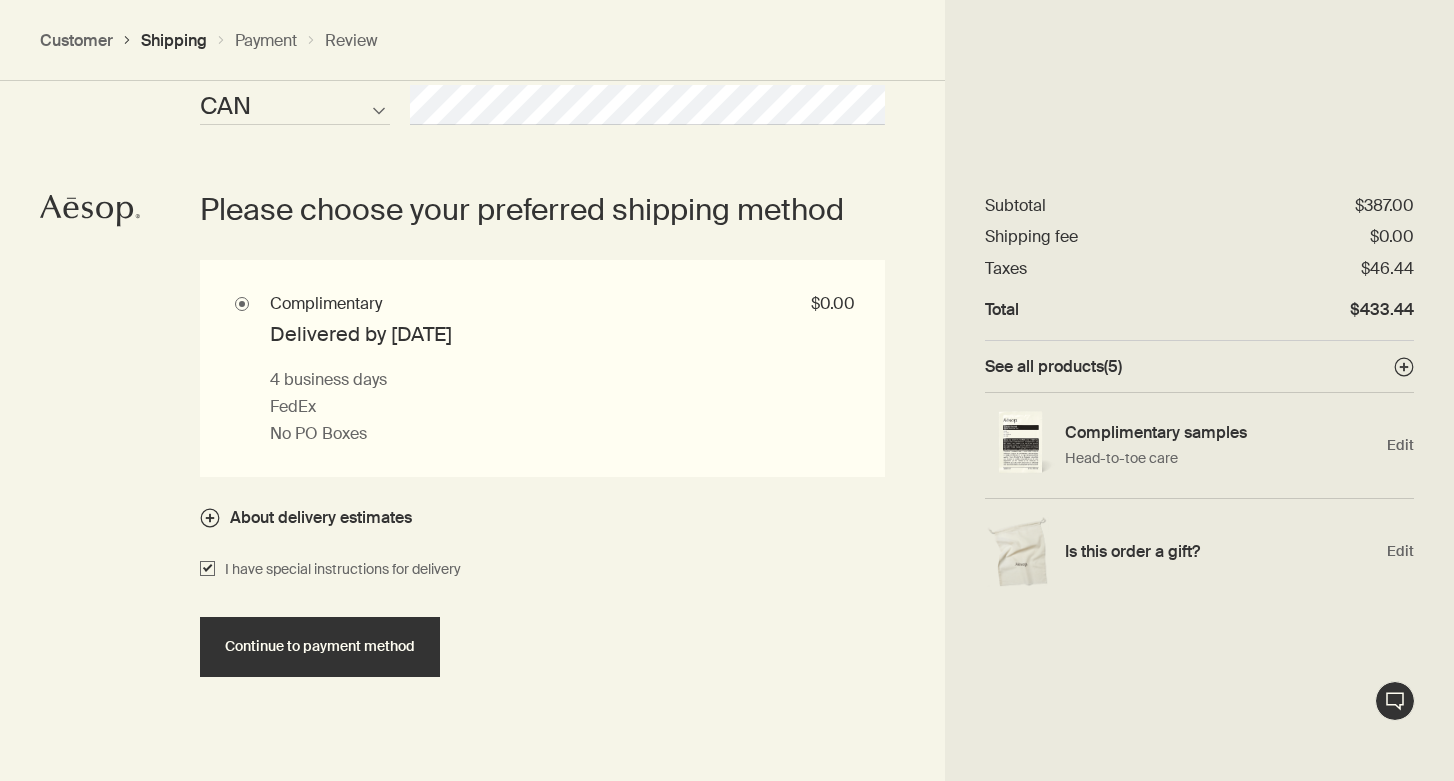 checkbox on "true" 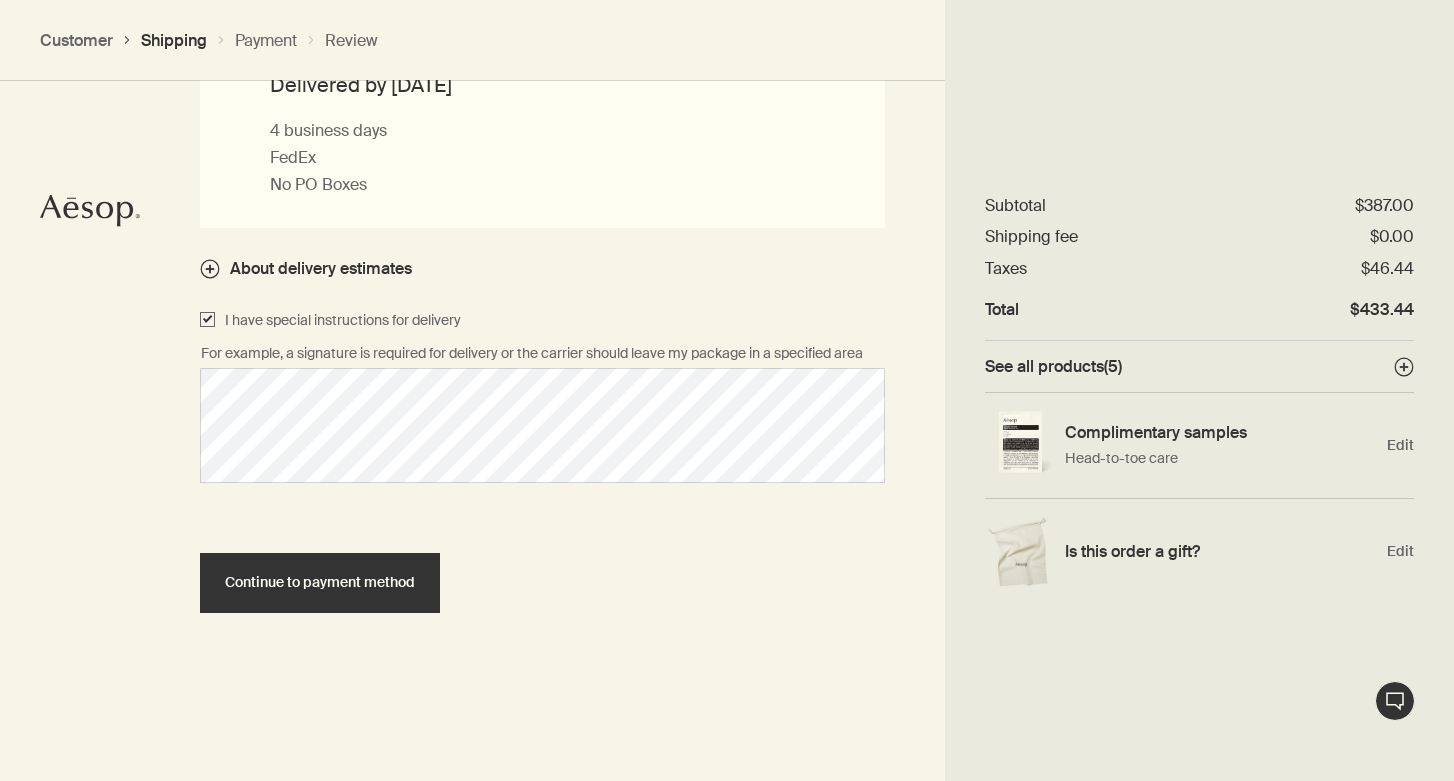 scroll, scrollTop: 1994, scrollLeft: 0, axis: vertical 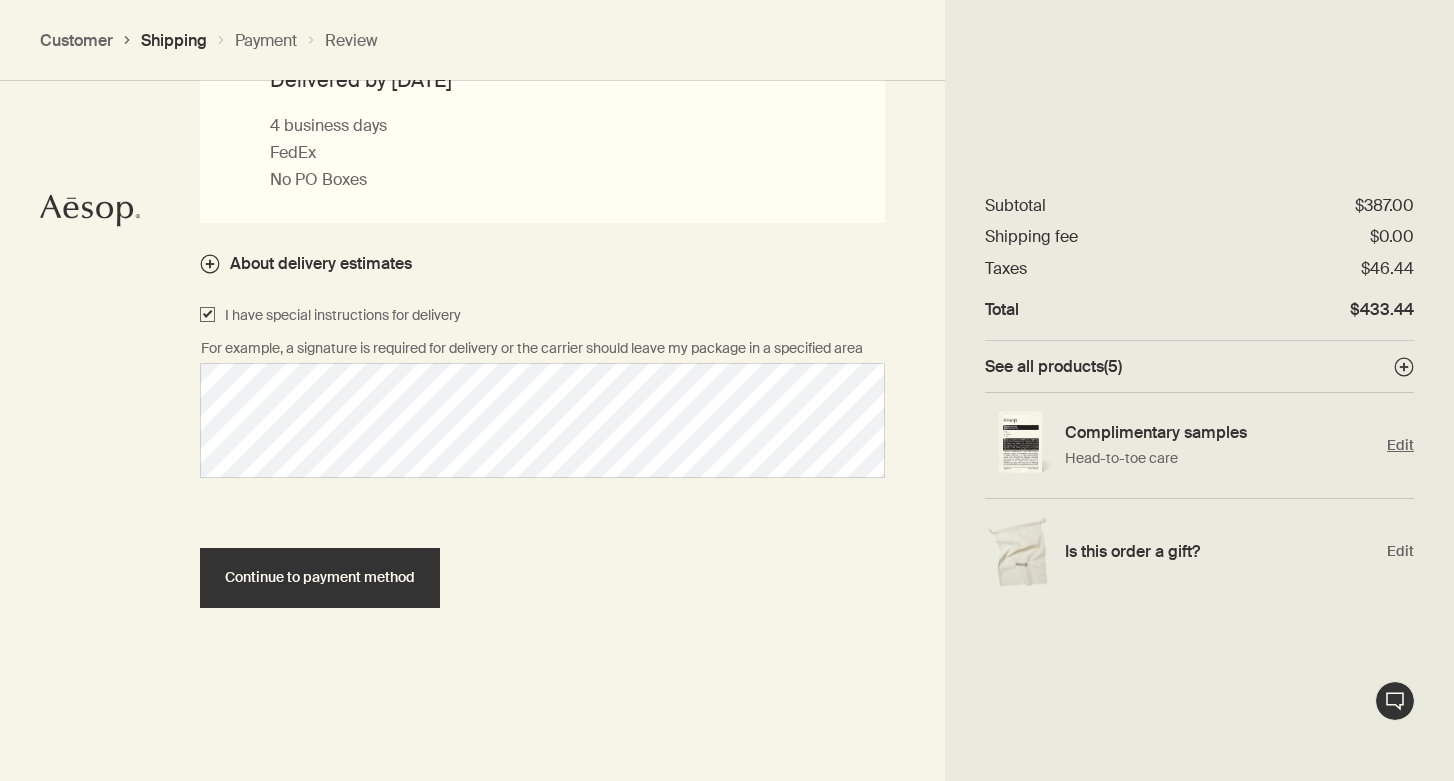 click on "Edit" at bounding box center [1400, 445] 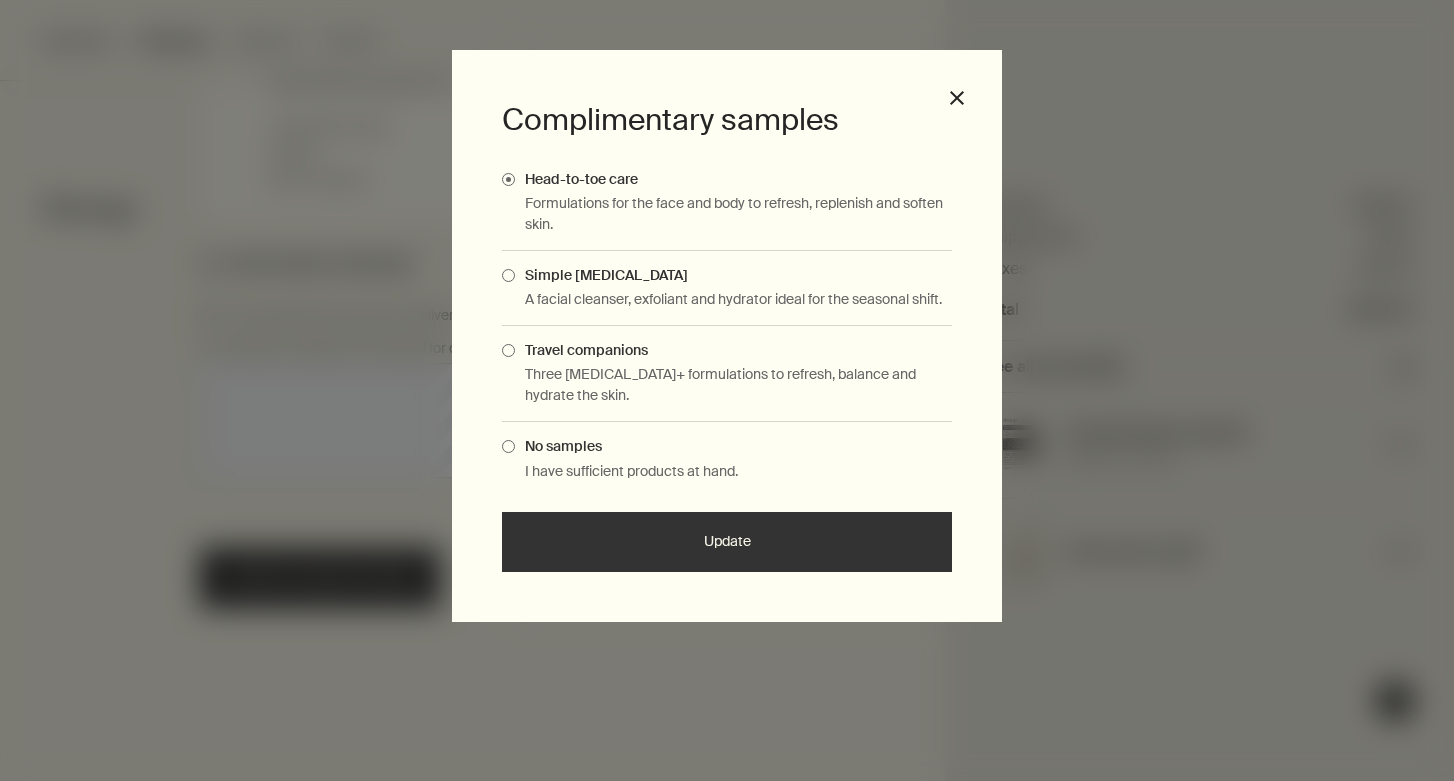 click at bounding box center [508, 350] 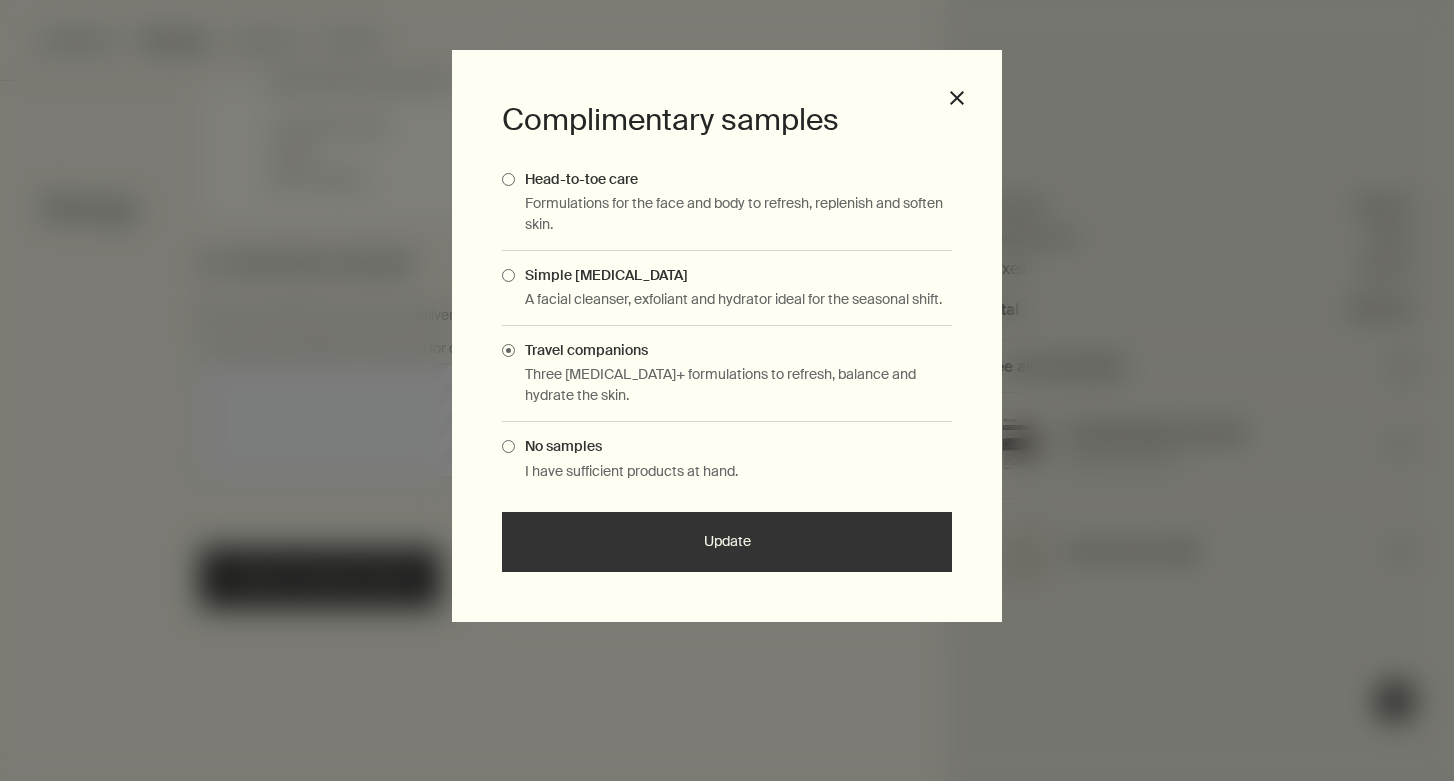 click on "Update" at bounding box center (727, 542) 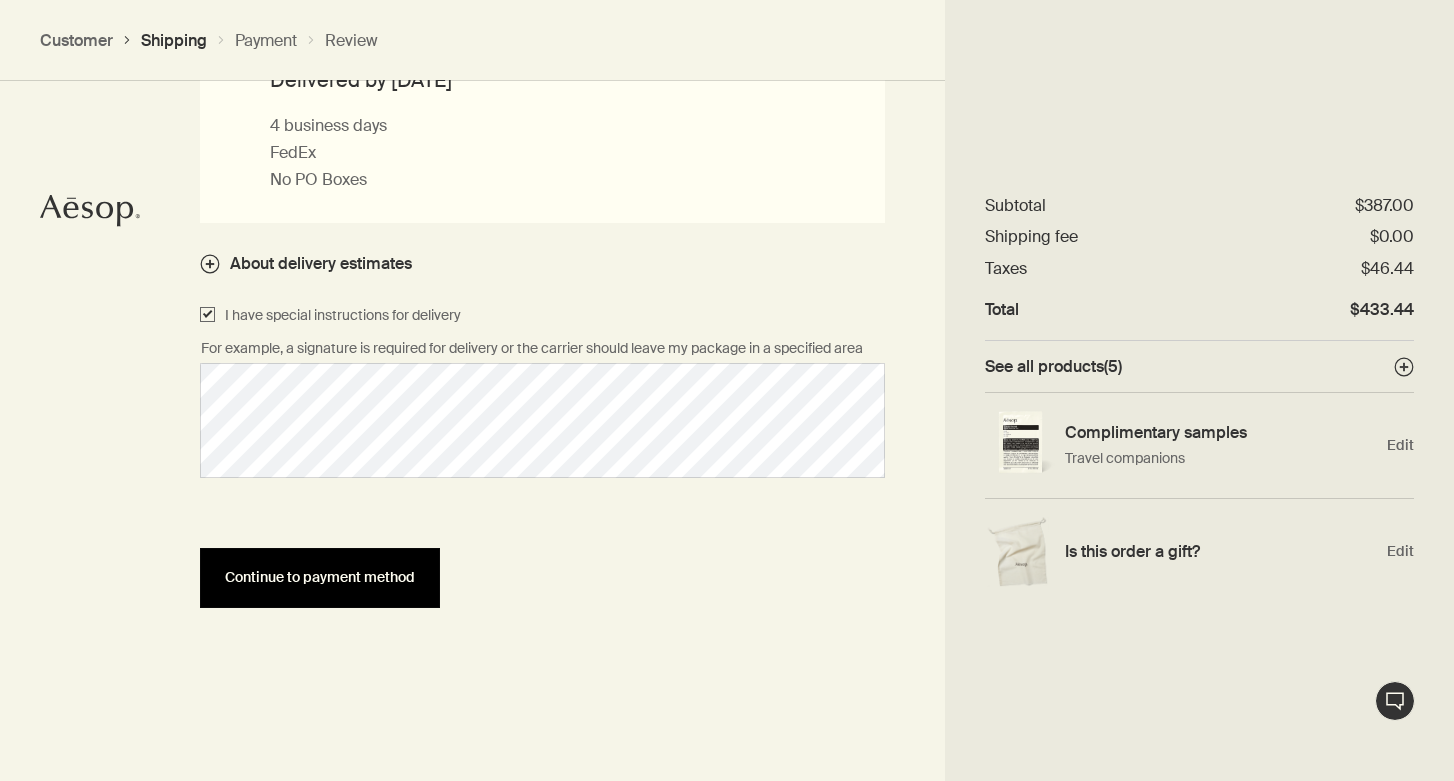 click on "Continue to payment method" at bounding box center [320, 577] 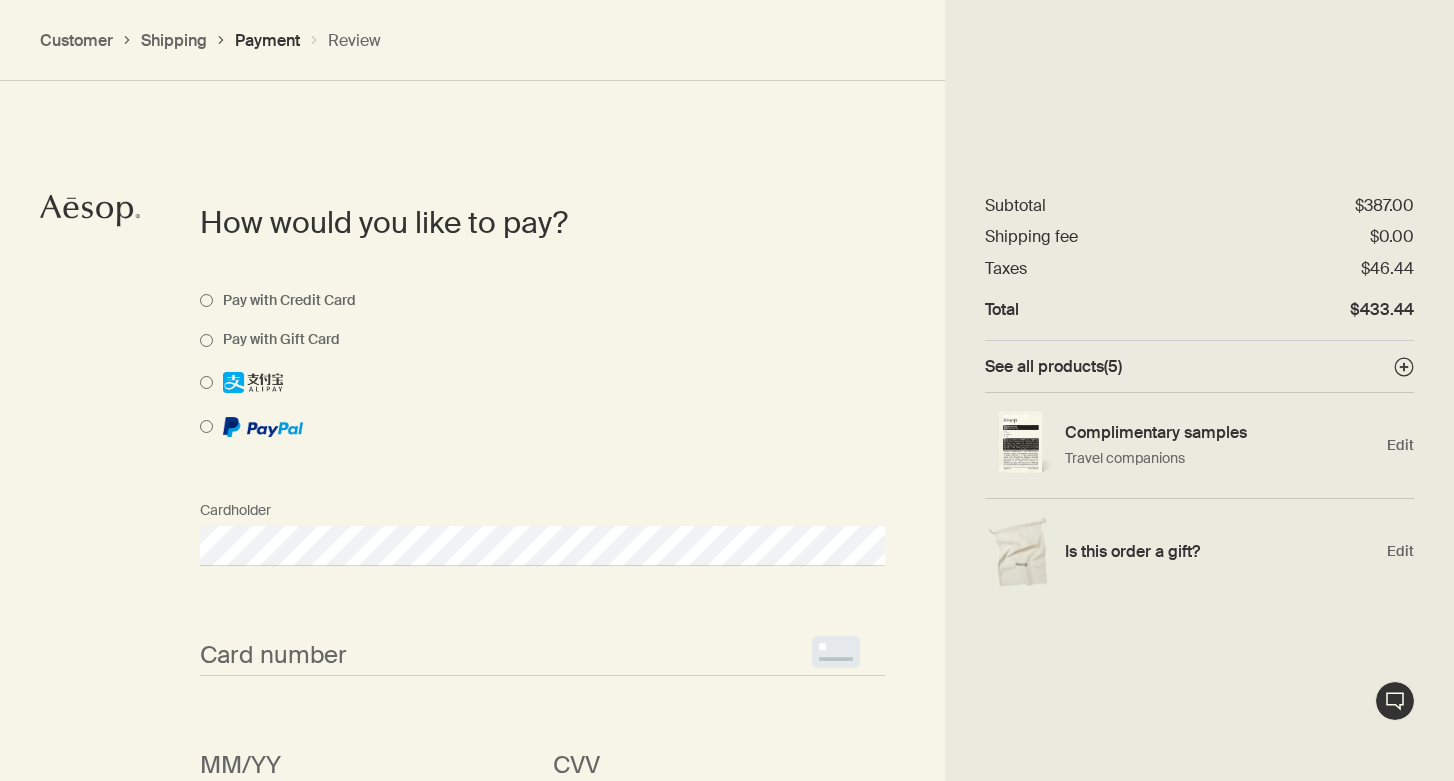 scroll, scrollTop: 1491, scrollLeft: 0, axis: vertical 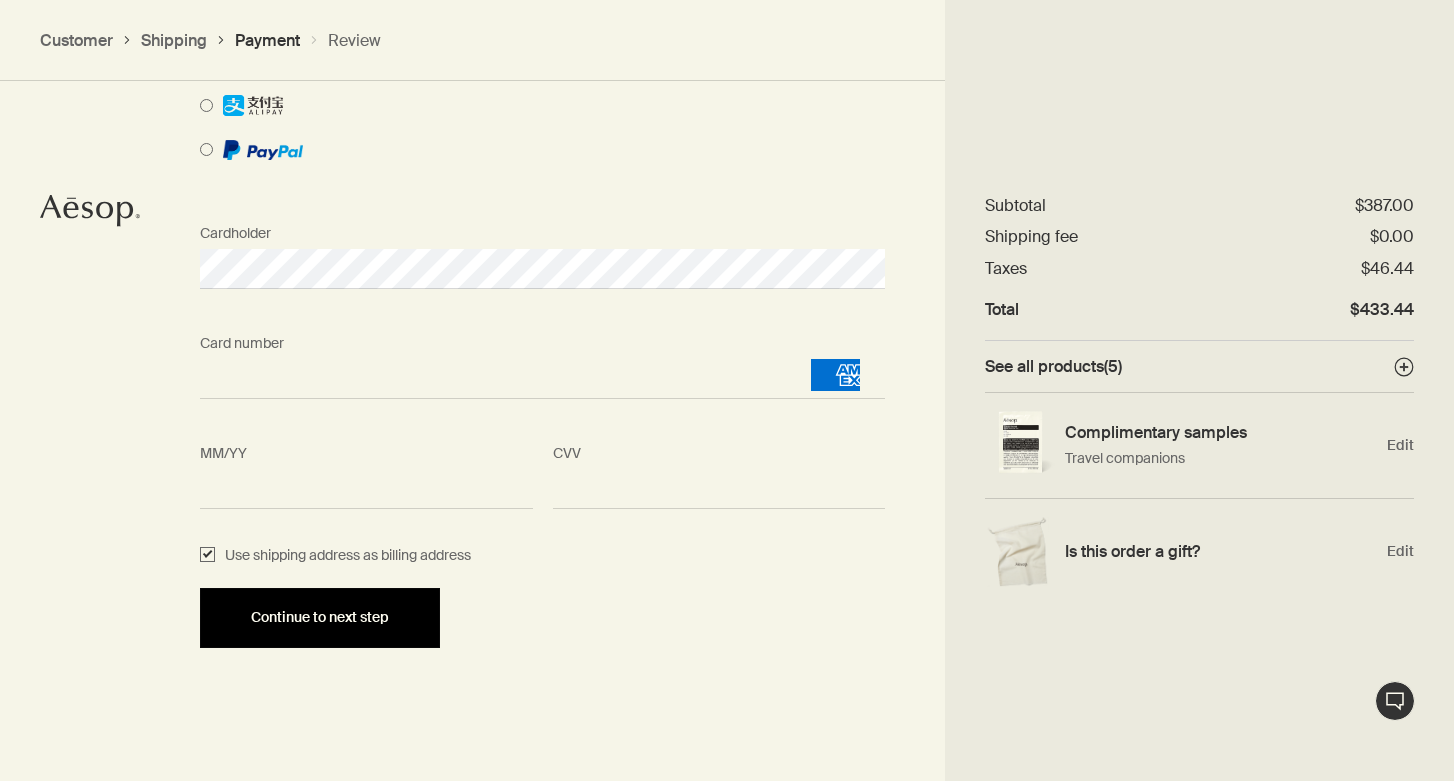 click on "Continue to next step" at bounding box center (320, 618) 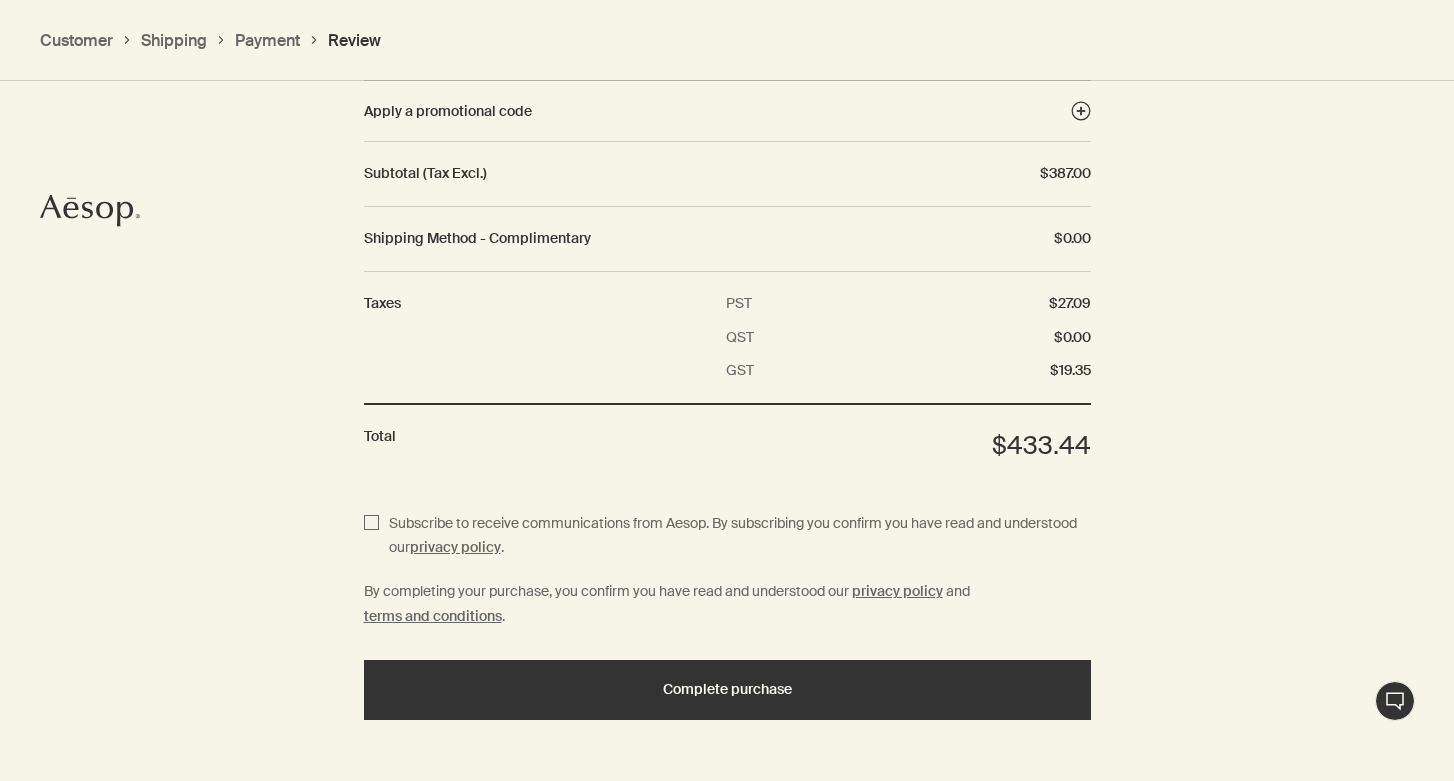 scroll, scrollTop: 2691, scrollLeft: 0, axis: vertical 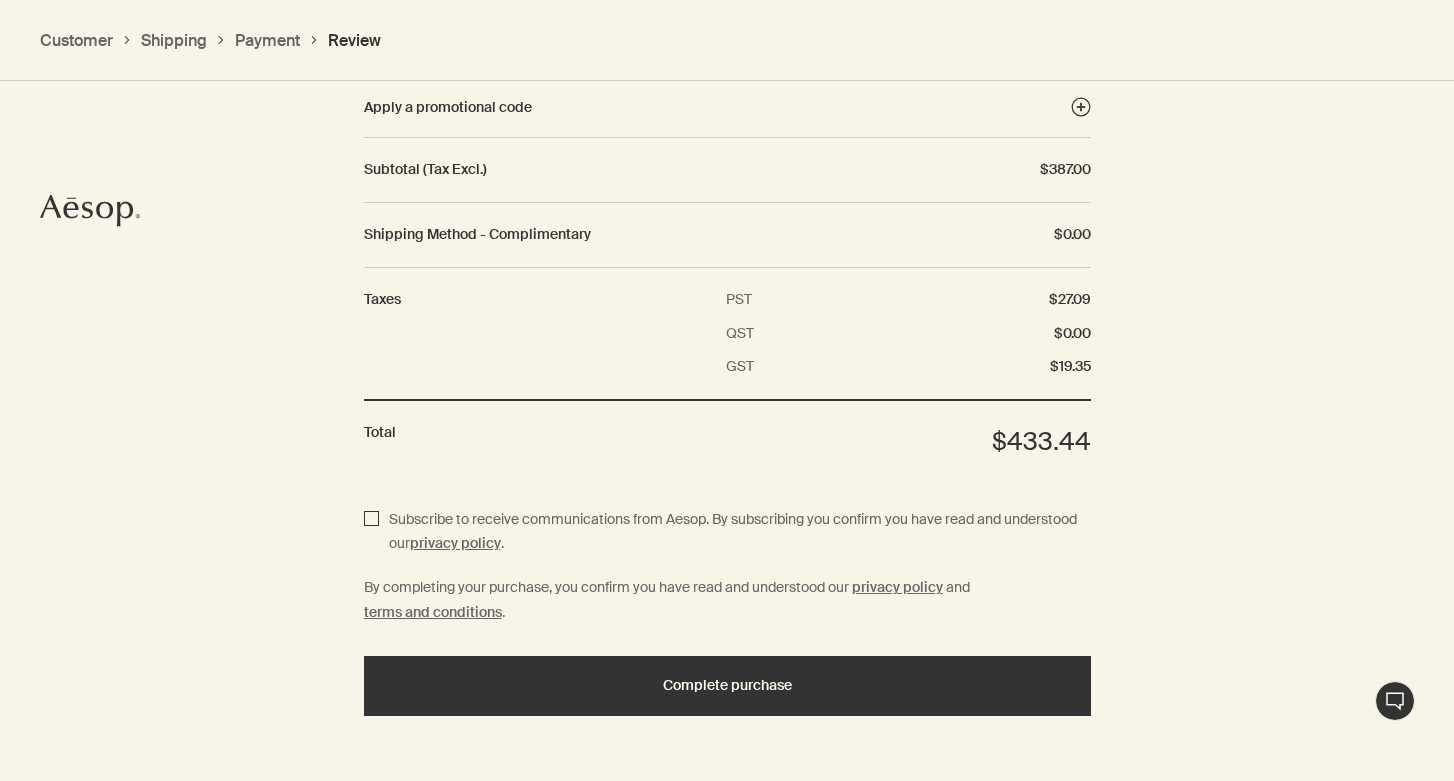 click on "Subscribe to receive communications from Aesop. By subscribing you confirm you have read and understood our   privacy policy ." at bounding box center [371, 532] 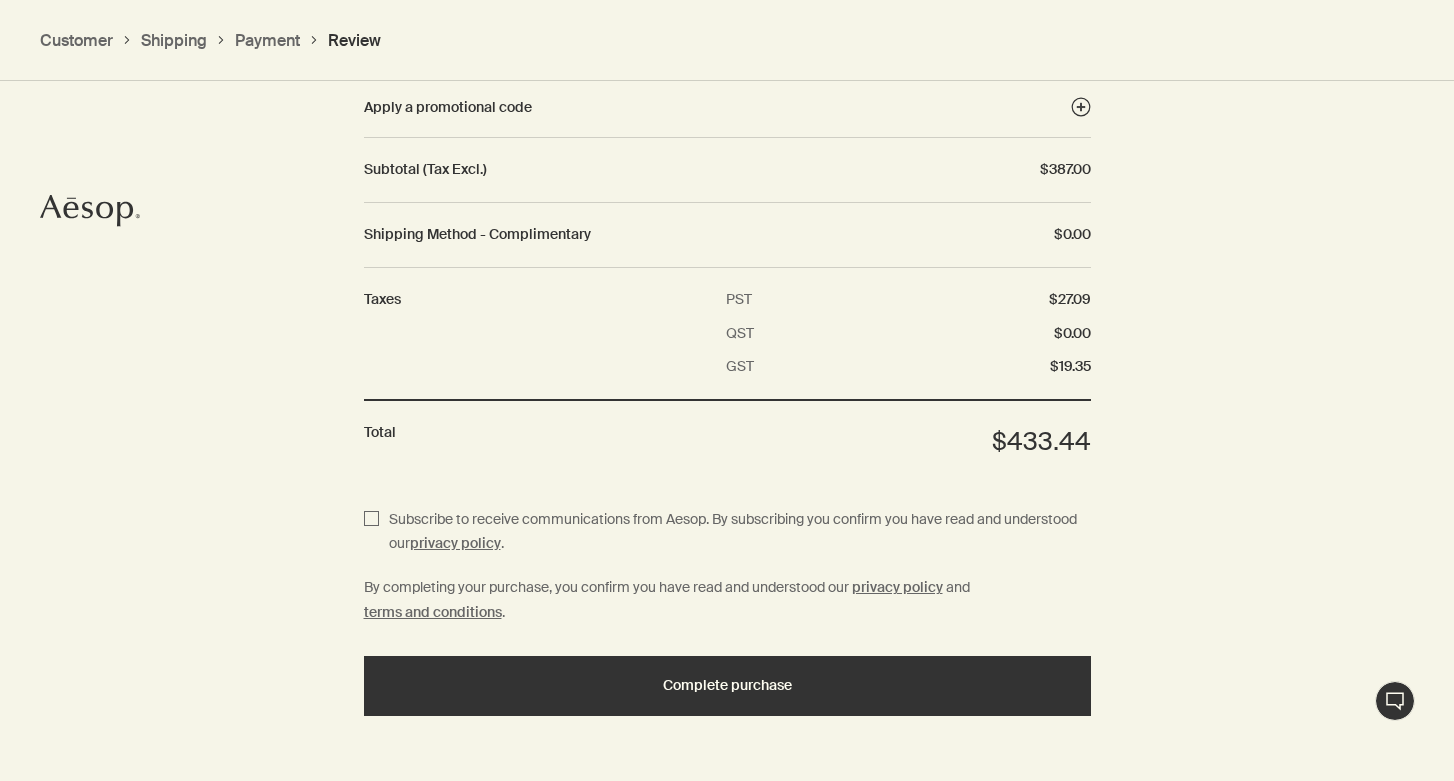 checkbox on "true" 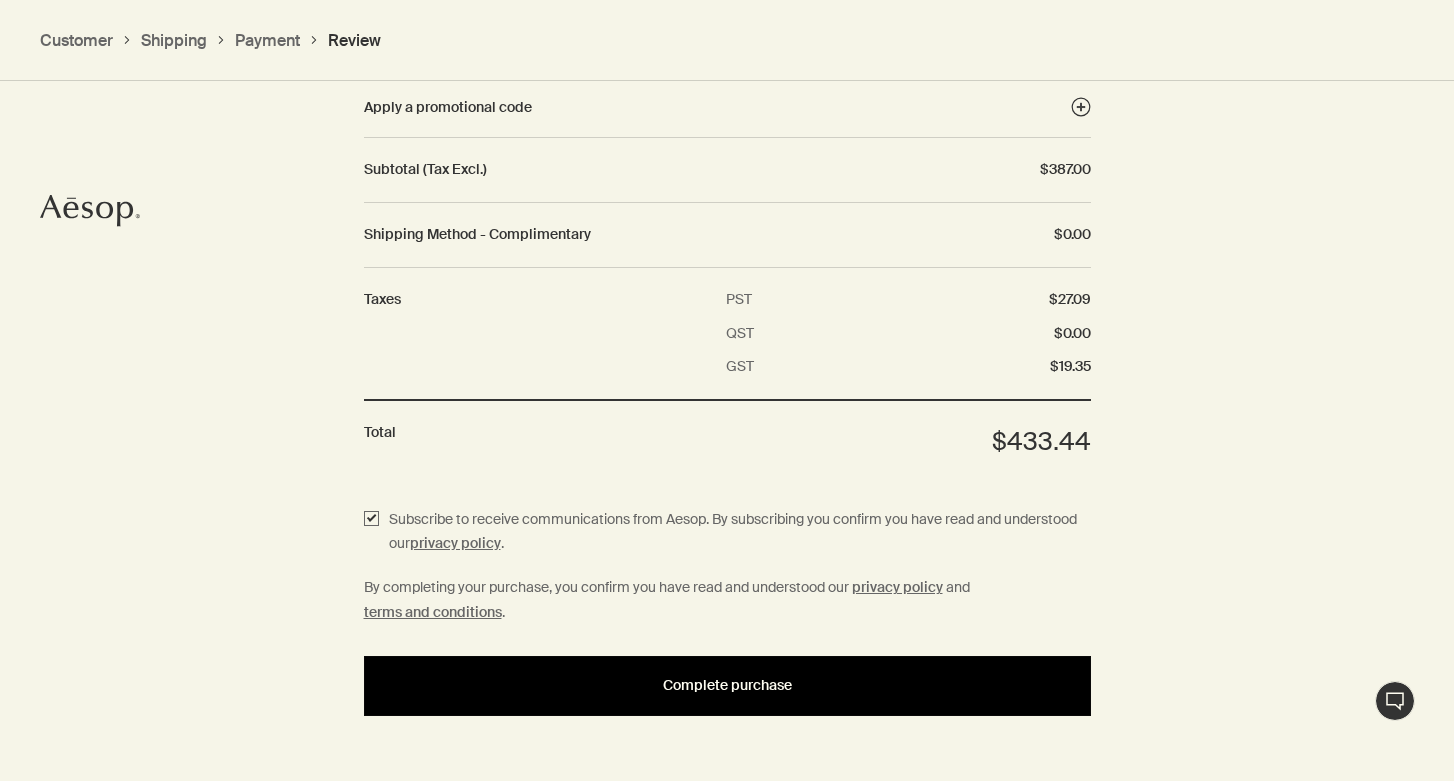click on "Complete purchase" at bounding box center (727, 686) 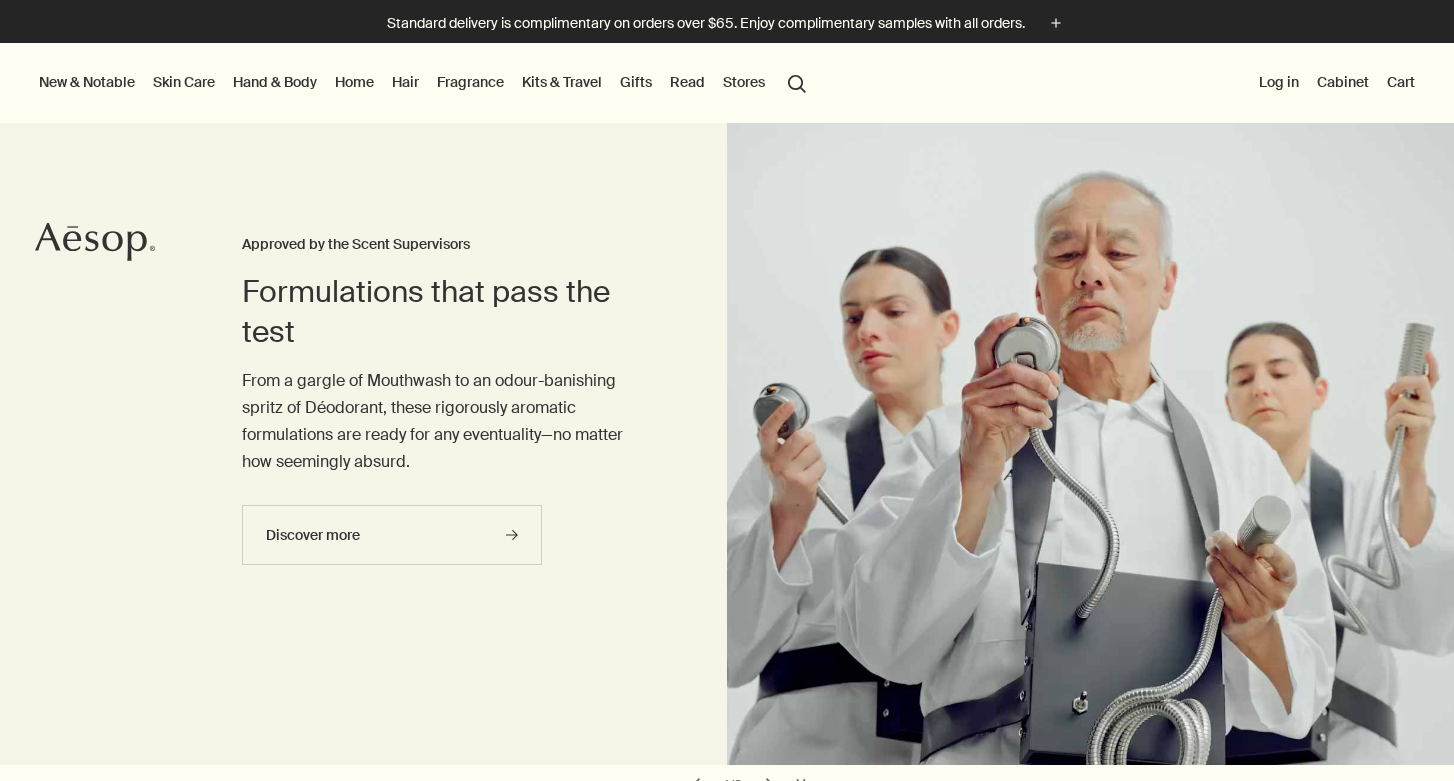 scroll, scrollTop: 0, scrollLeft: 0, axis: both 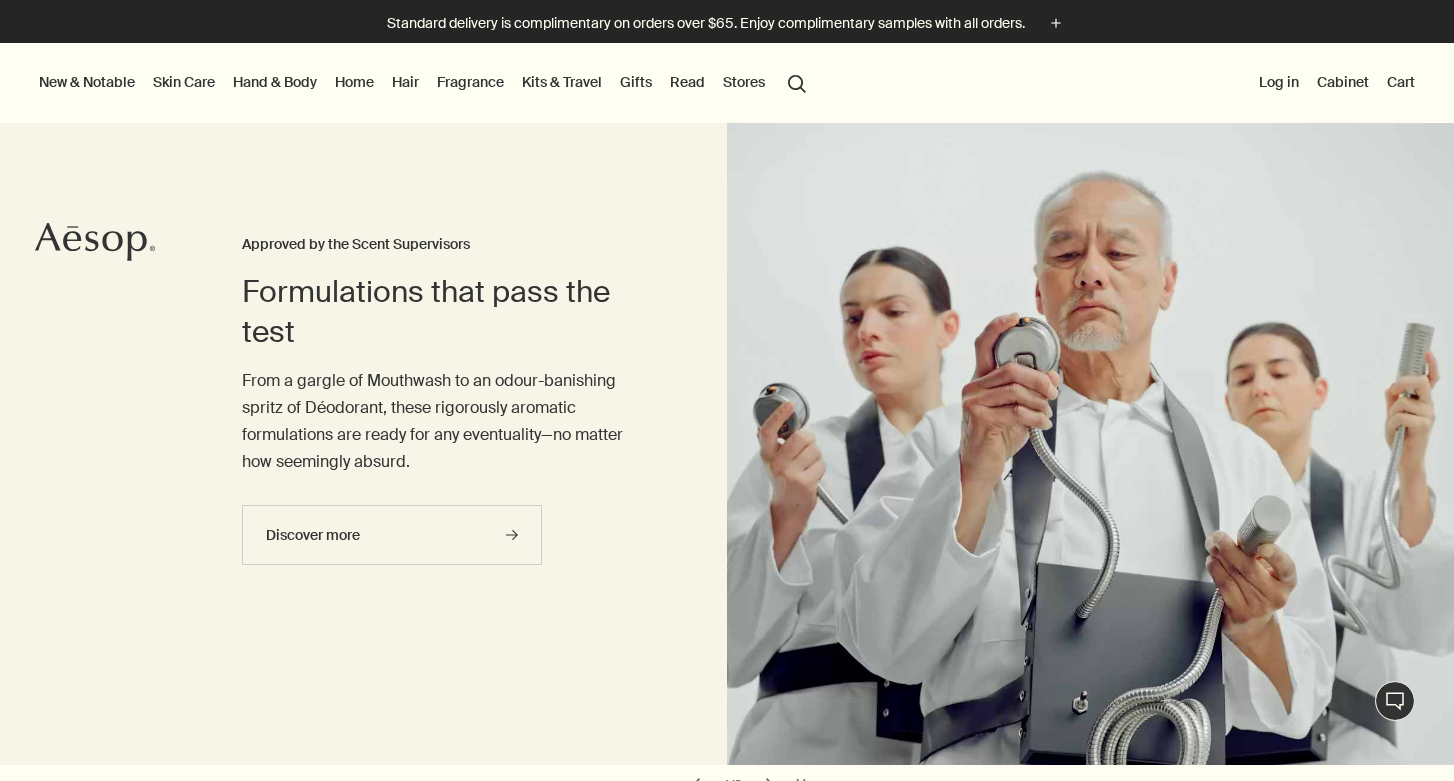 click on "Log in" at bounding box center (1279, 82) 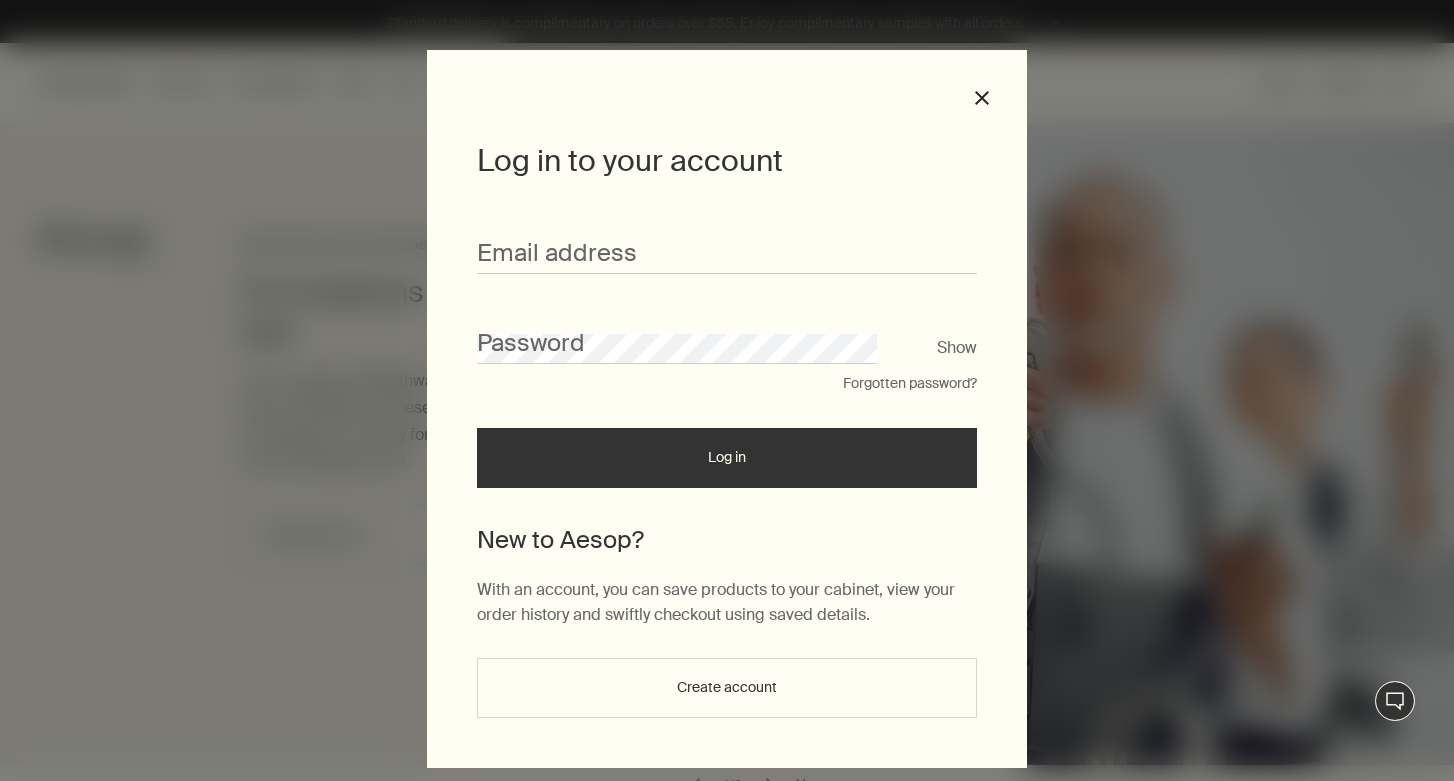click on "Create account" at bounding box center (727, 688) 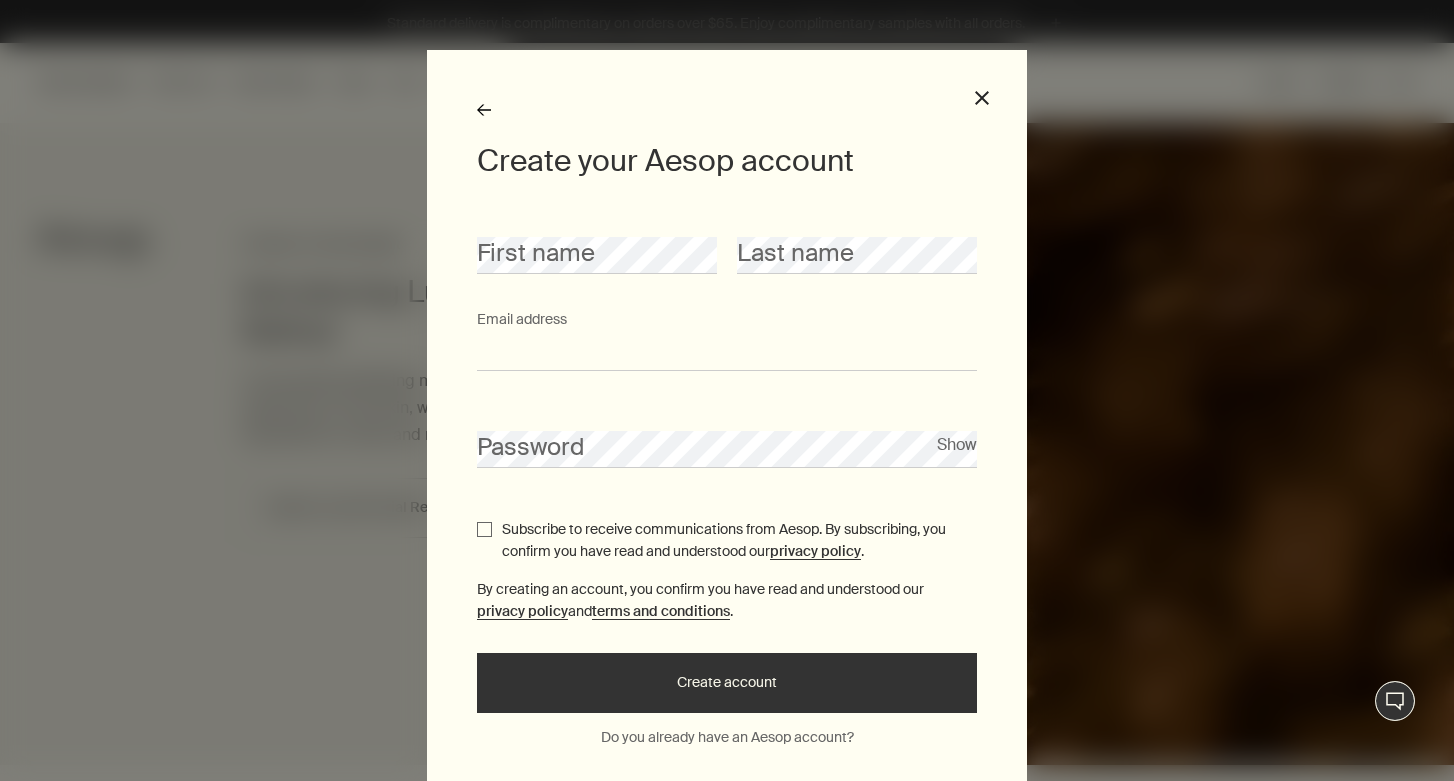 type on "**********" 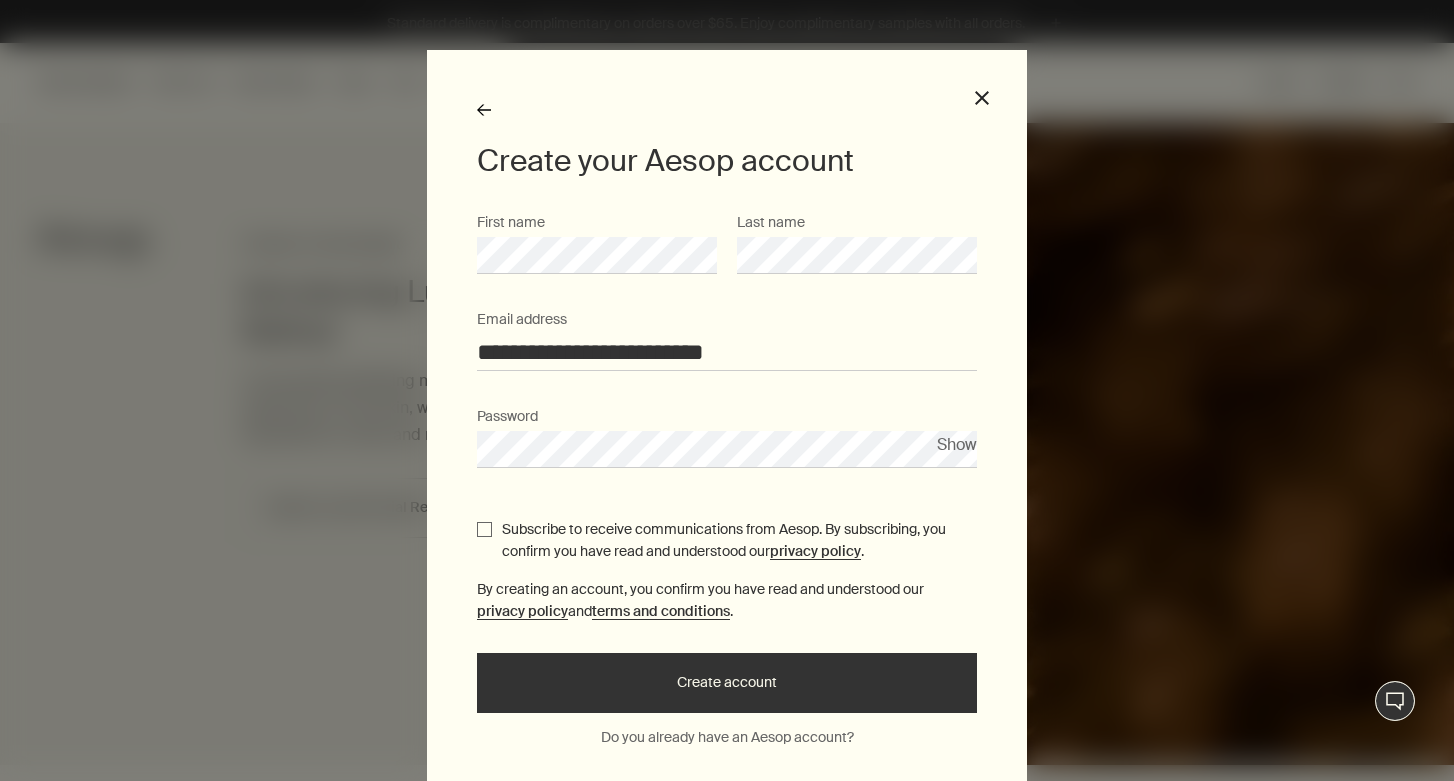 click on "Subscribe to receive communications from Aesop. By subscribing, you confirm you have read and understood our  privacy policy ." at bounding box center [484, 529] 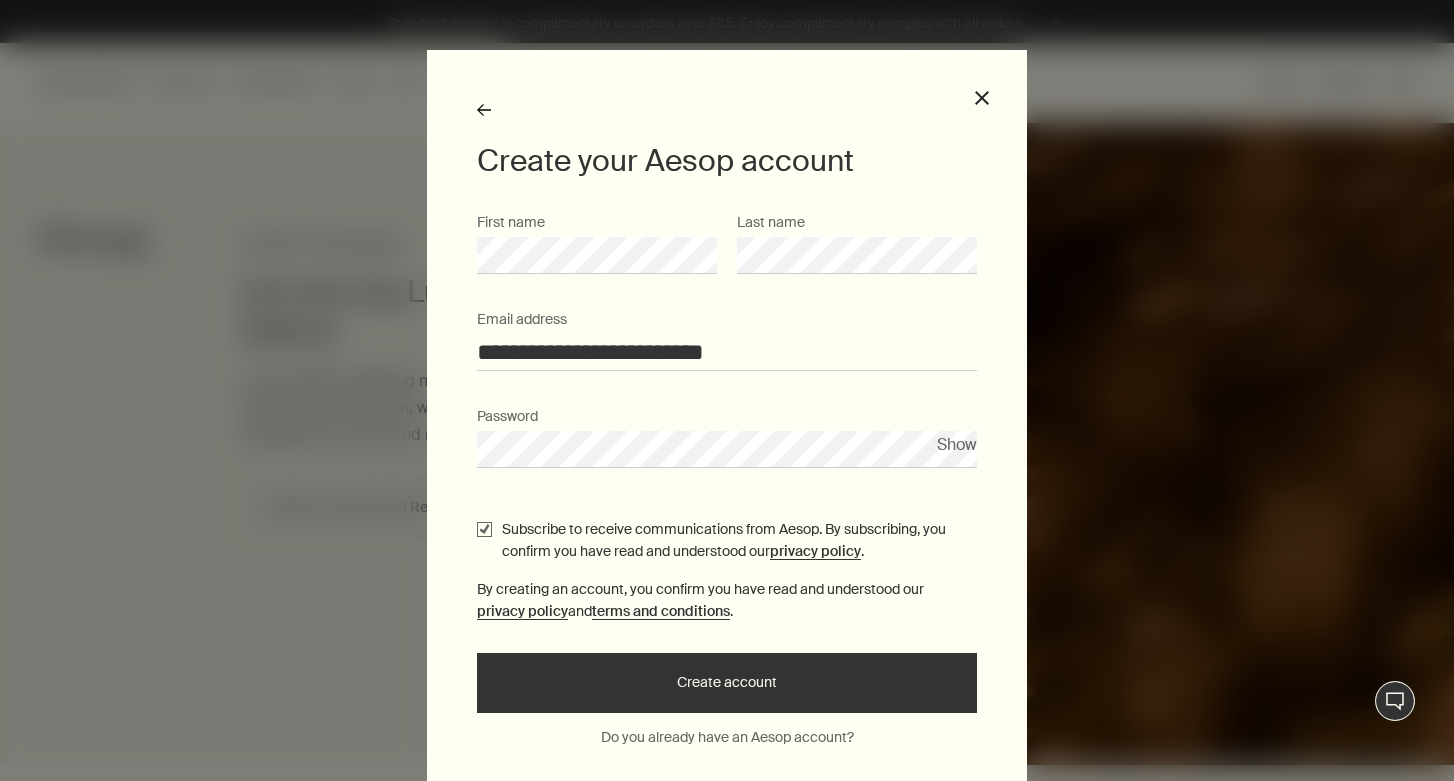 checkbox on "true" 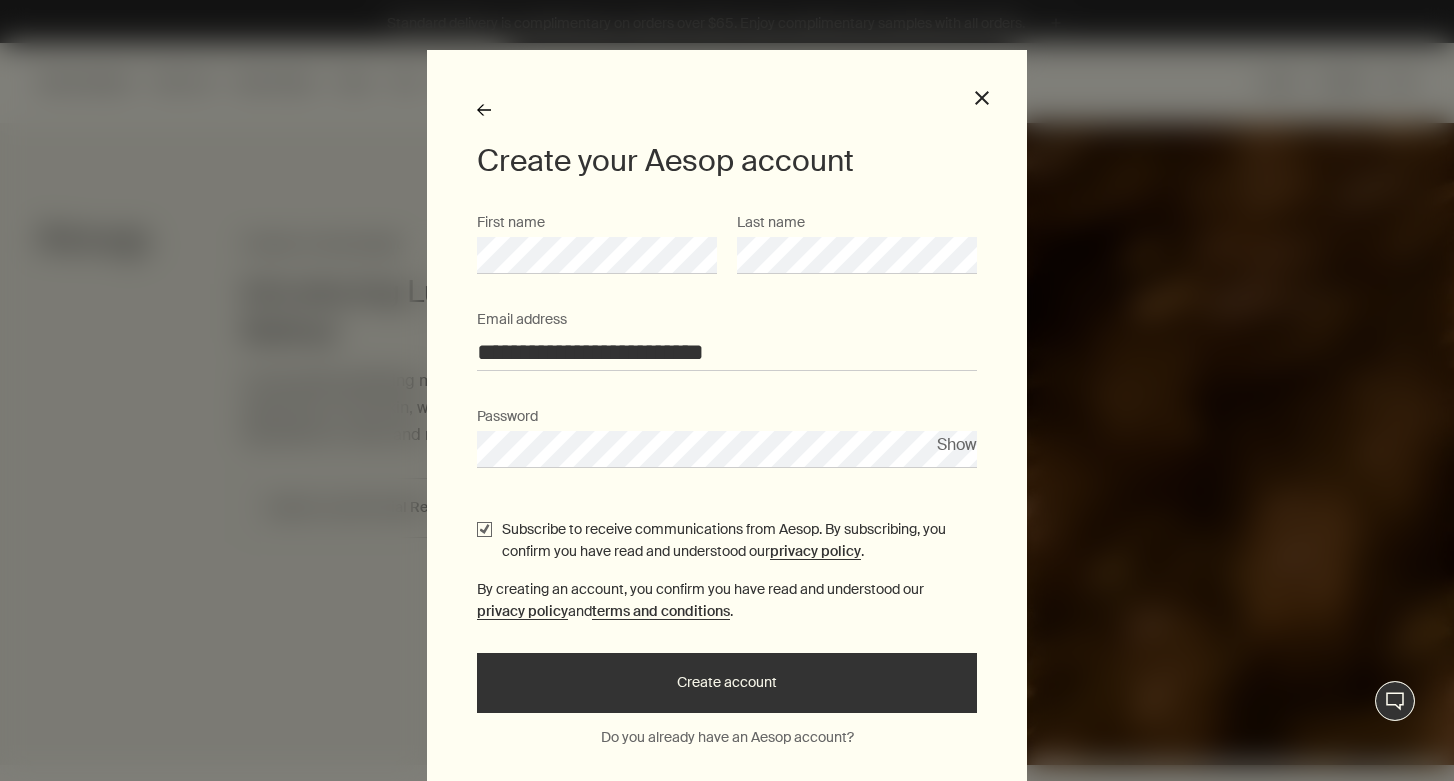 click on "Create account" at bounding box center [727, 683] 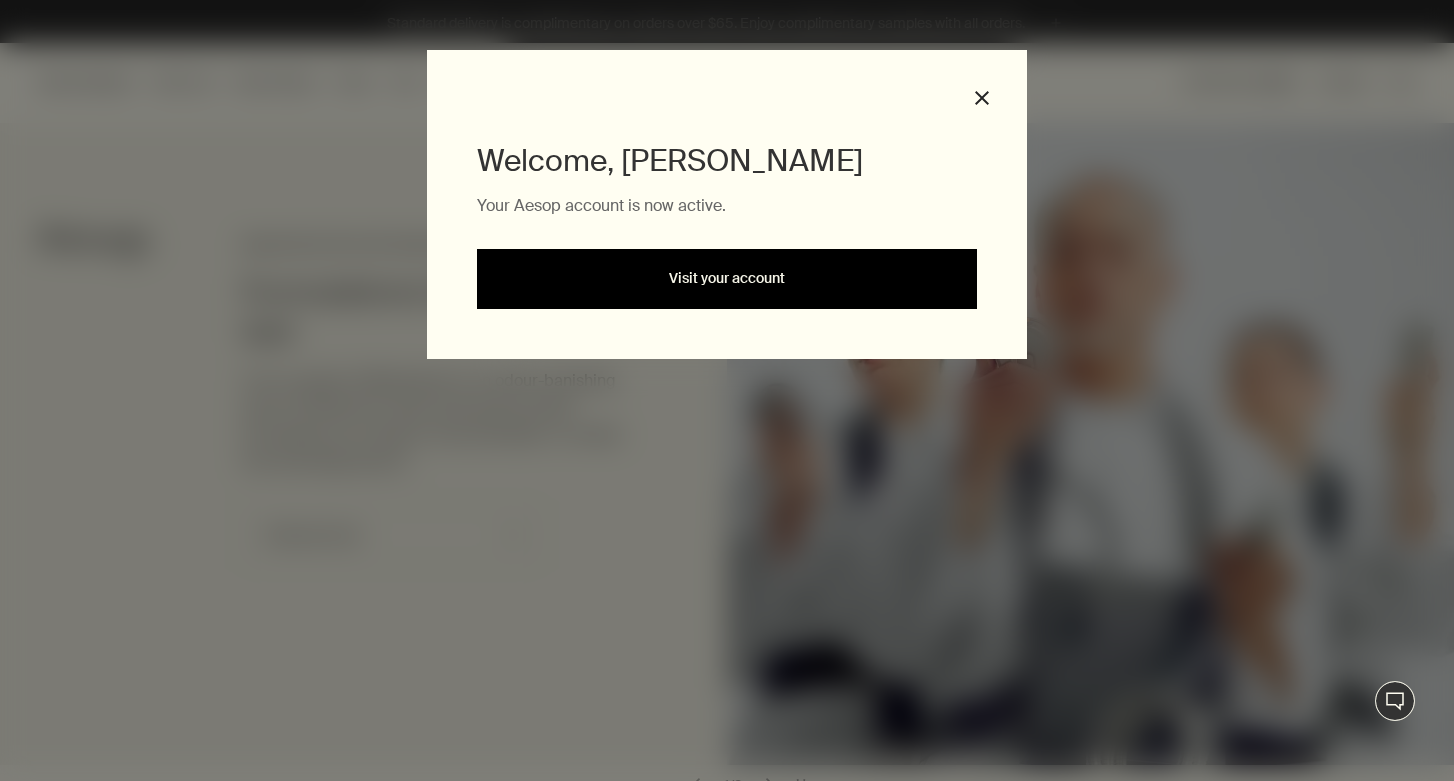 click on "Visit your account" at bounding box center [727, 279] 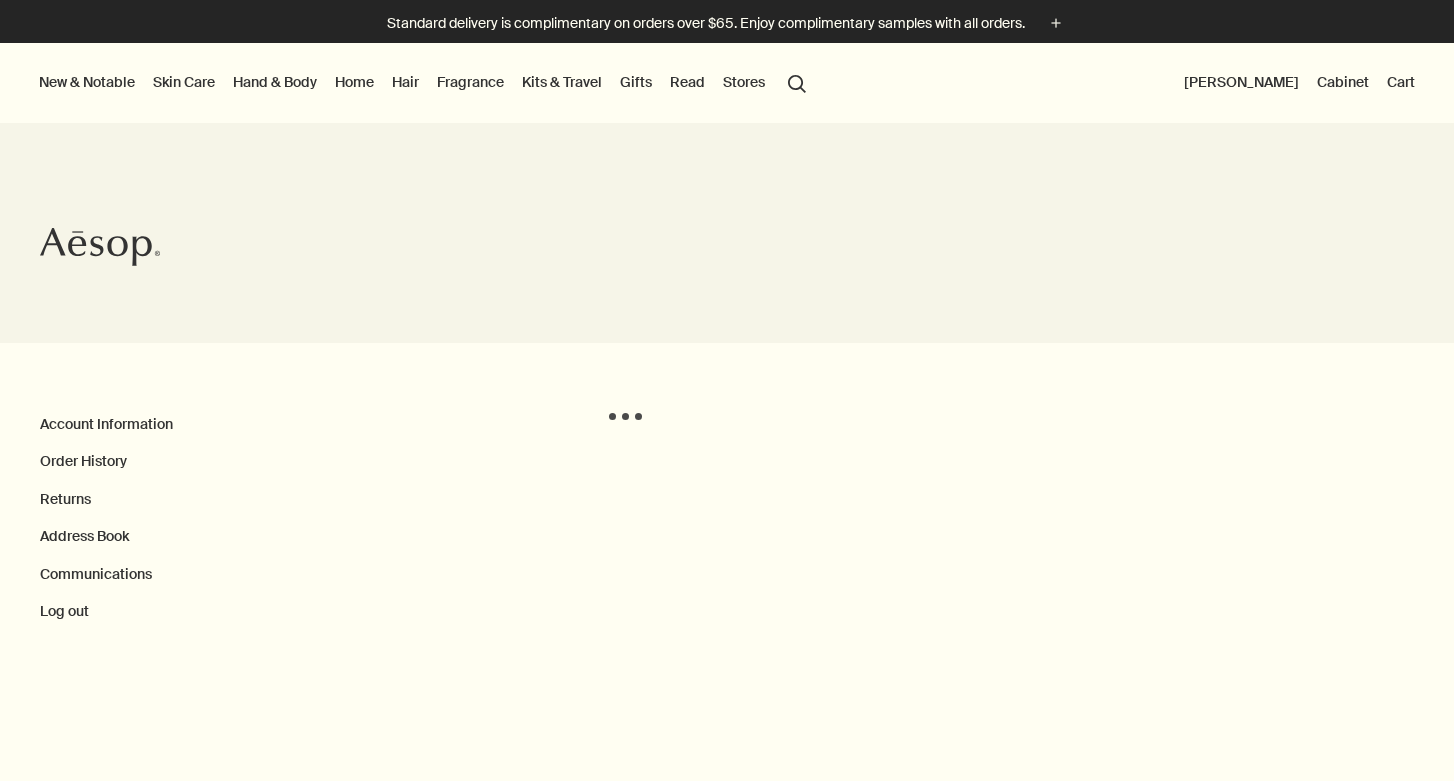 scroll, scrollTop: 0, scrollLeft: 0, axis: both 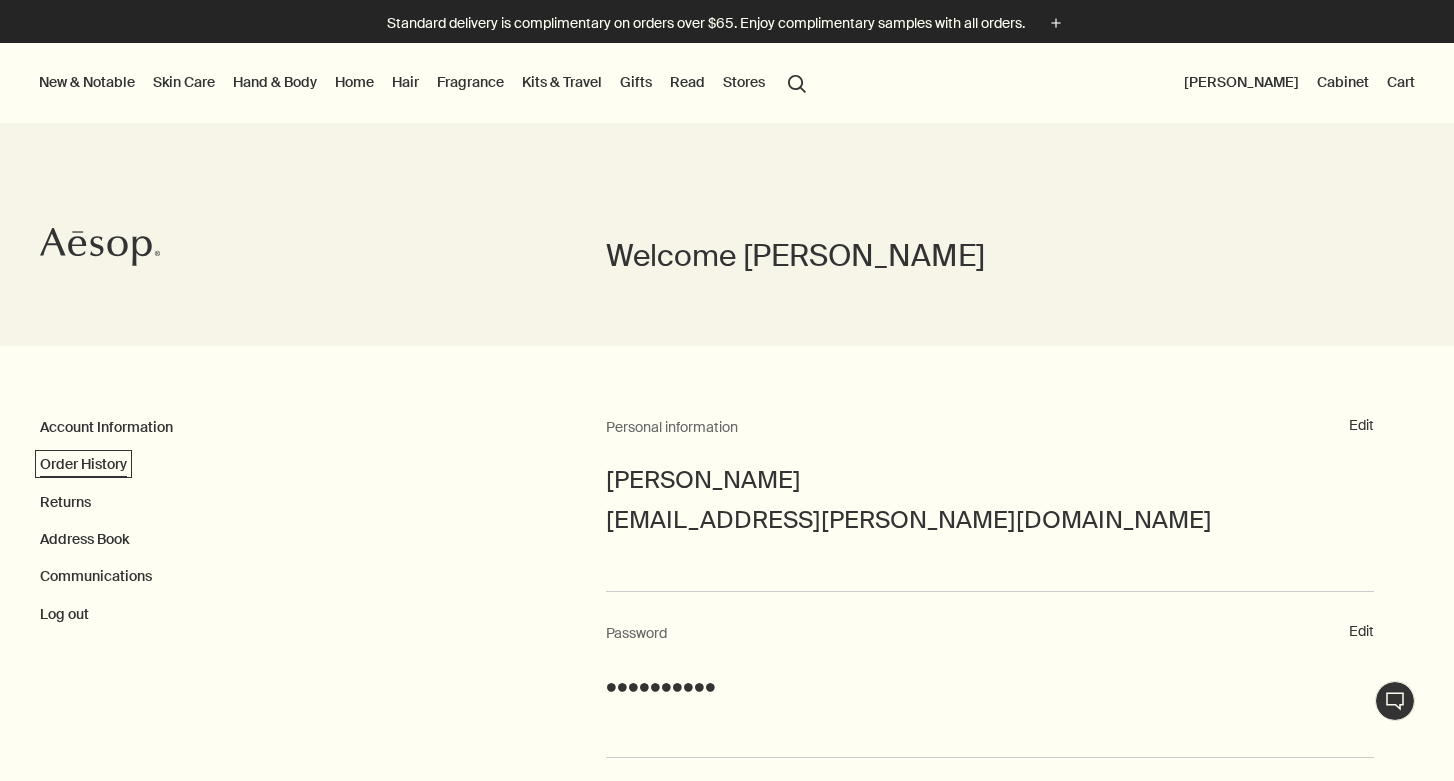 click on "Order History" at bounding box center [83, 464] 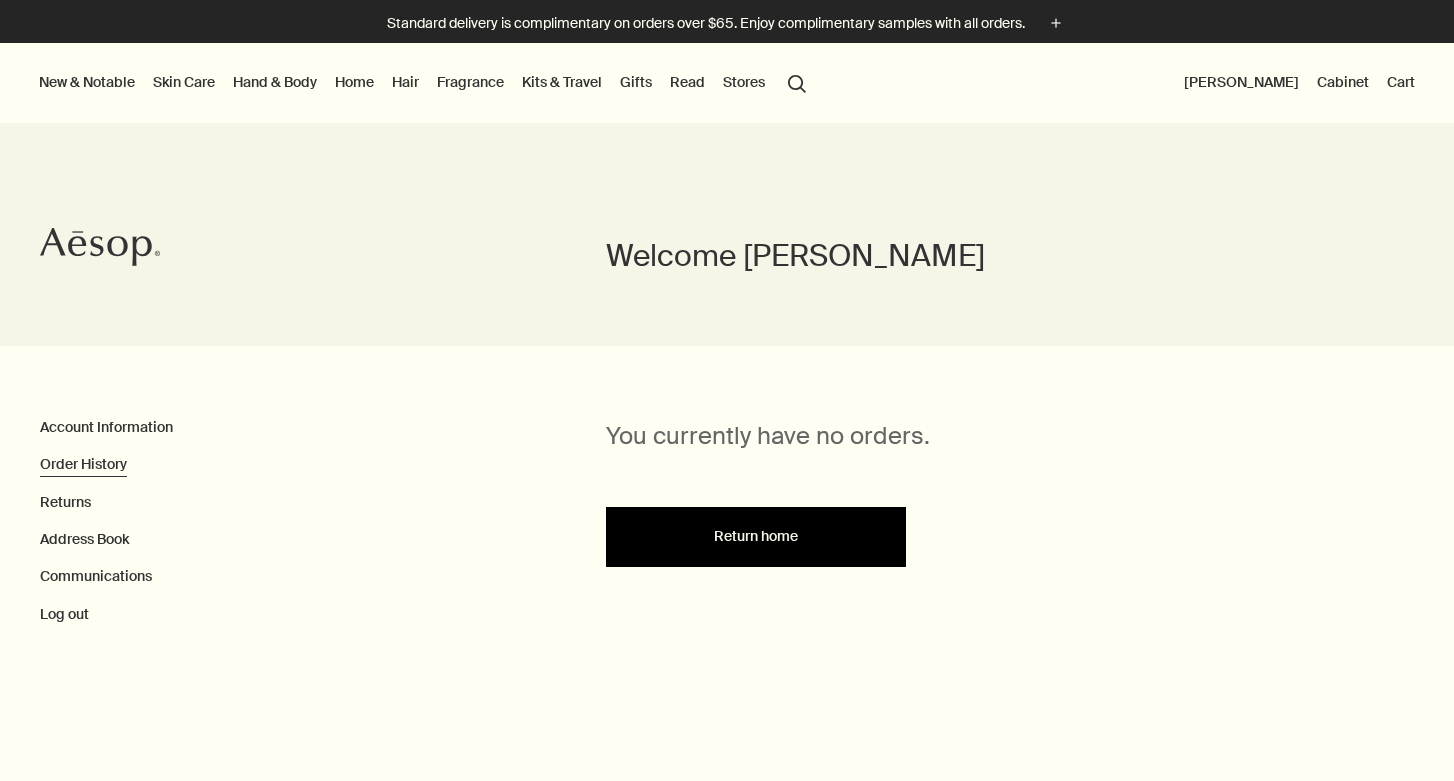 click on "Return home" at bounding box center (756, 537) 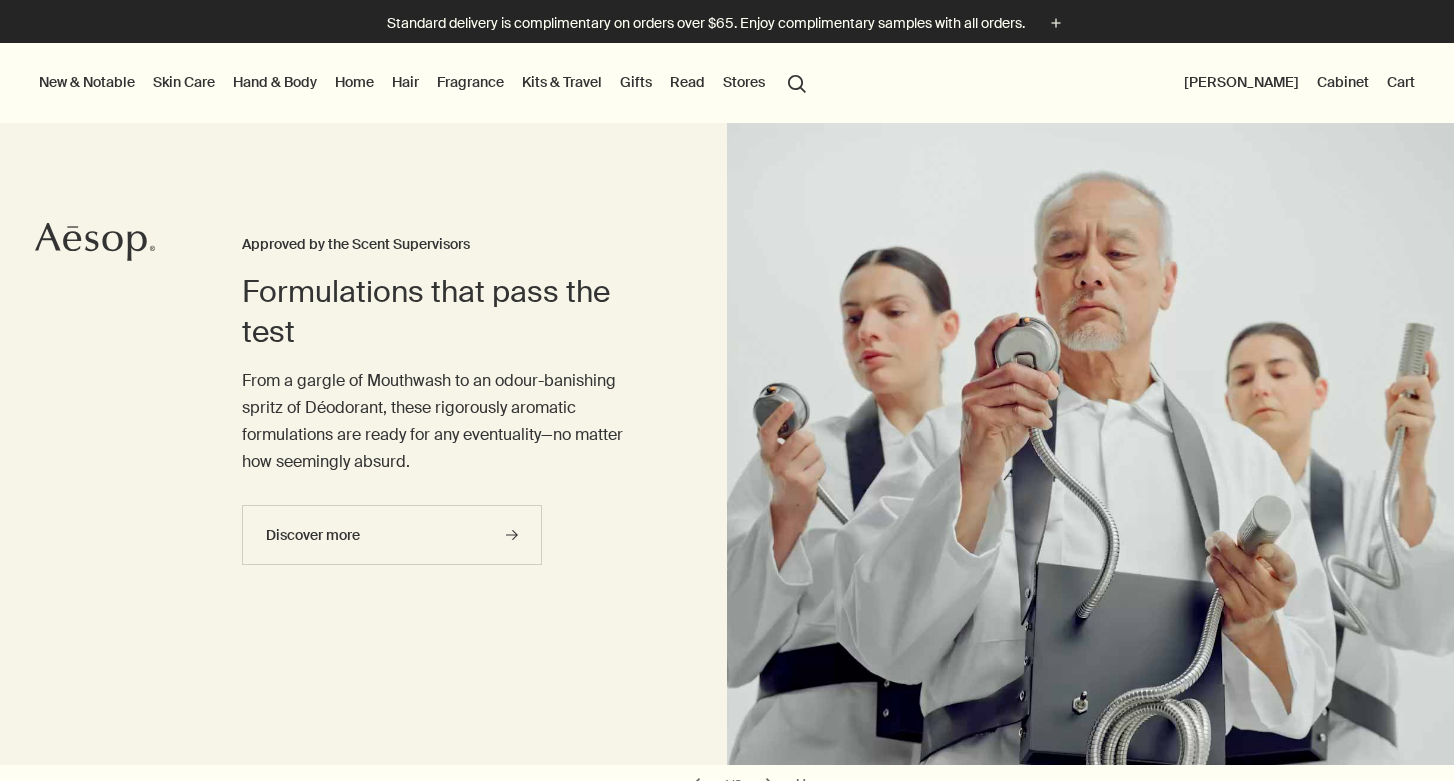 scroll, scrollTop: 0, scrollLeft: 0, axis: both 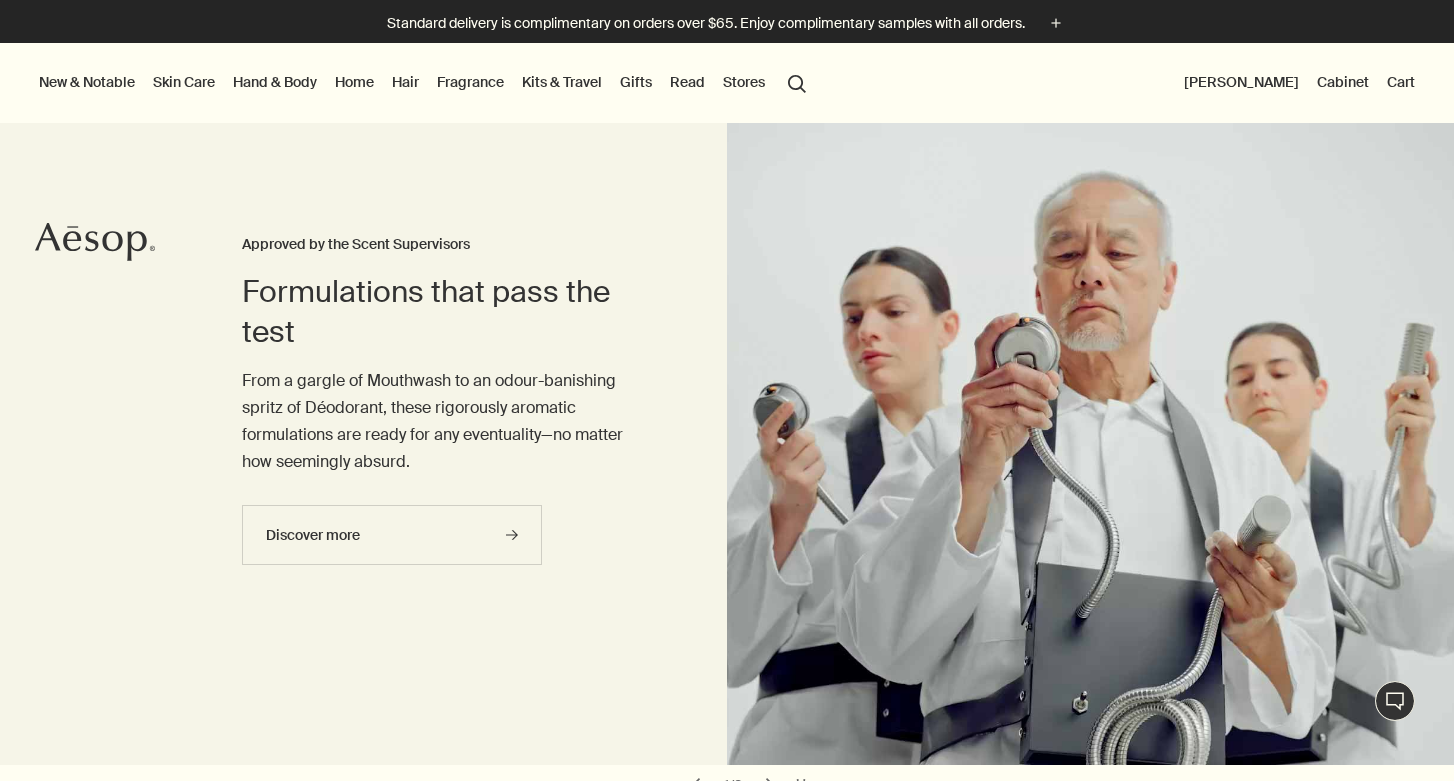 click on "Cabinet" at bounding box center (1343, 82) 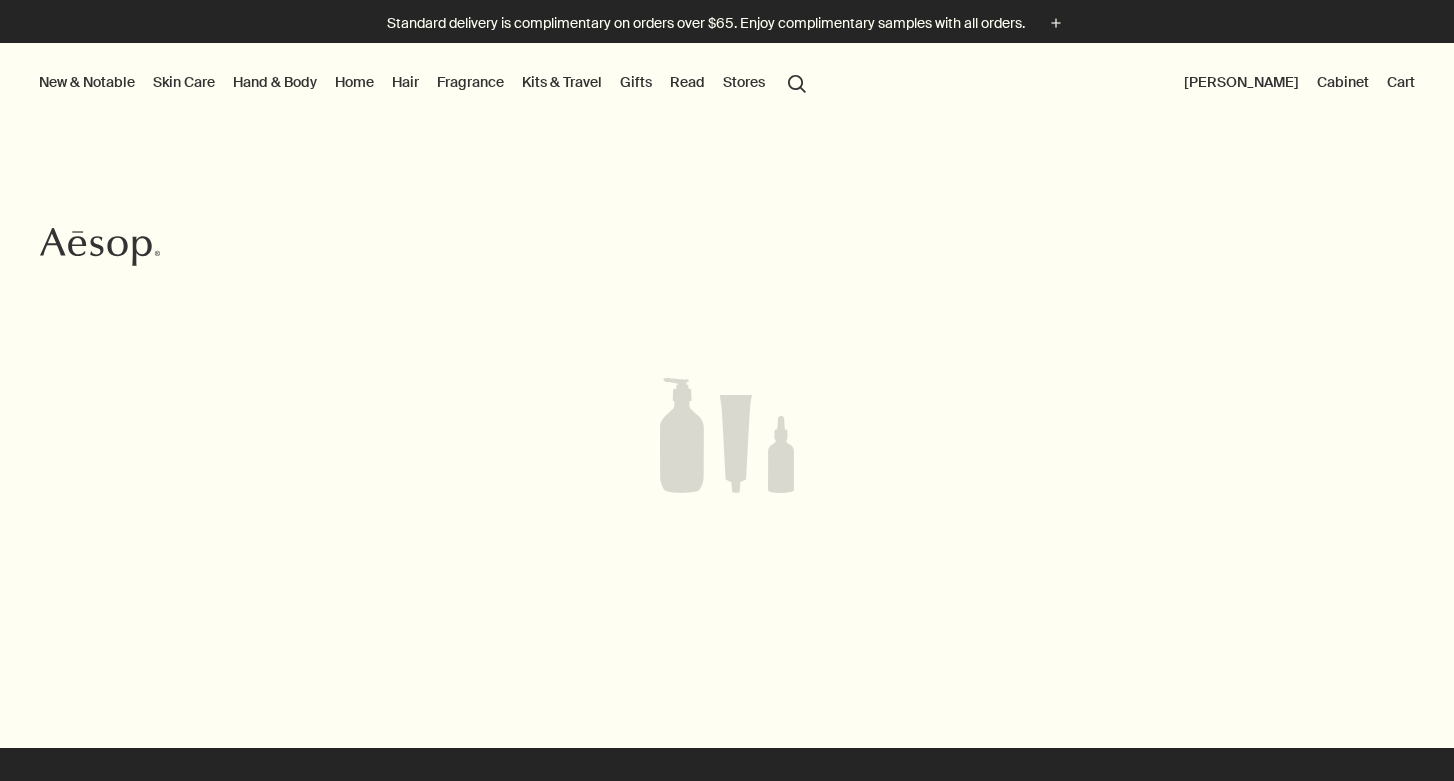 scroll, scrollTop: 0, scrollLeft: 0, axis: both 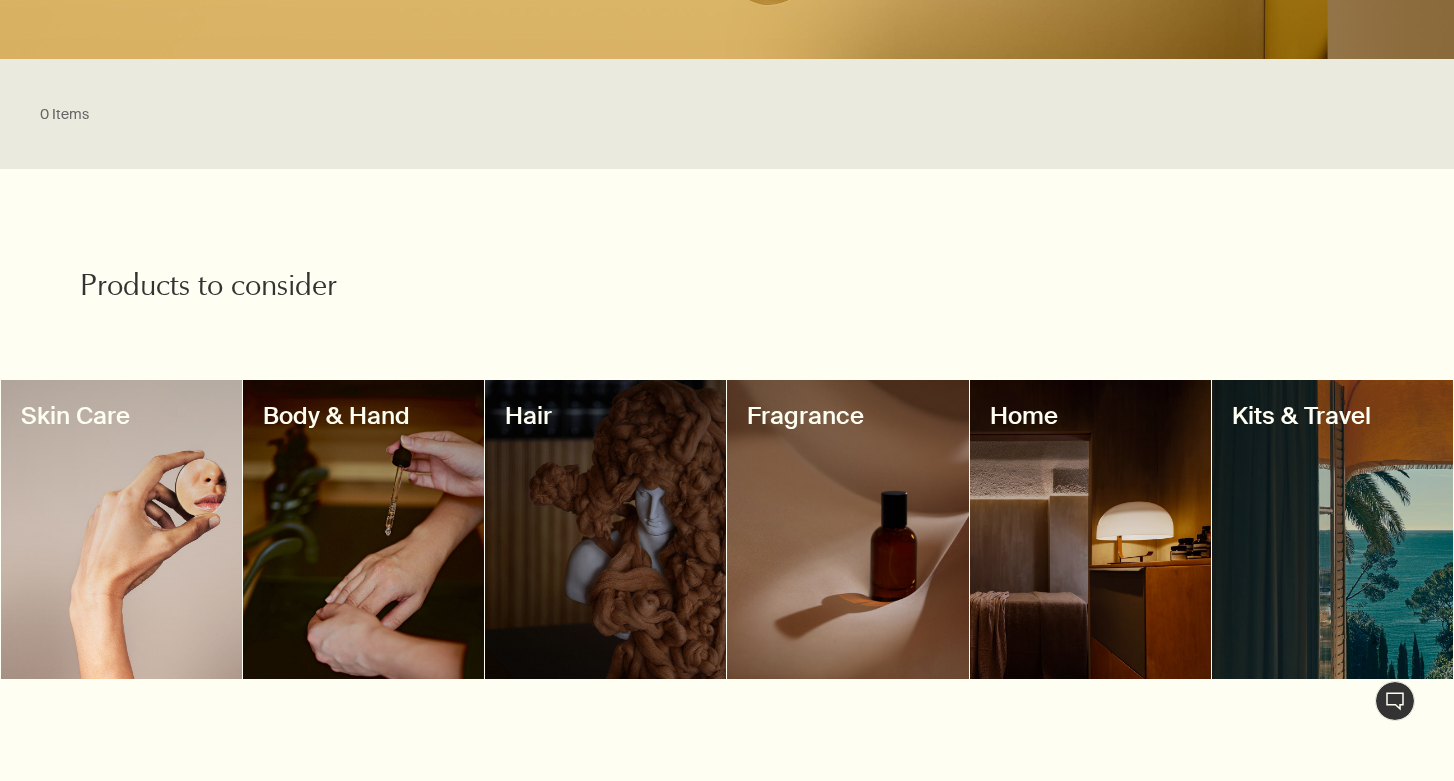 click at bounding box center (605, 529) 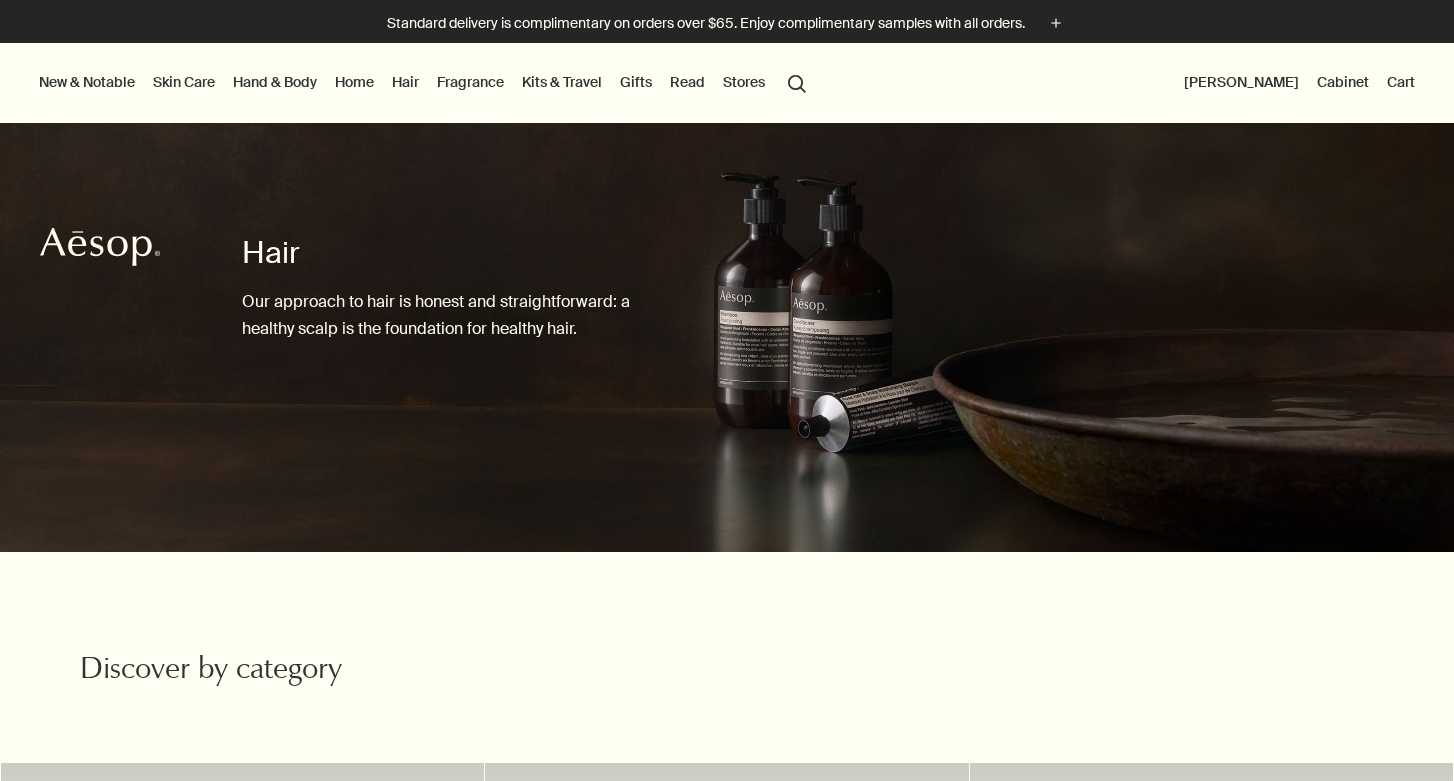 scroll, scrollTop: 0, scrollLeft: 0, axis: both 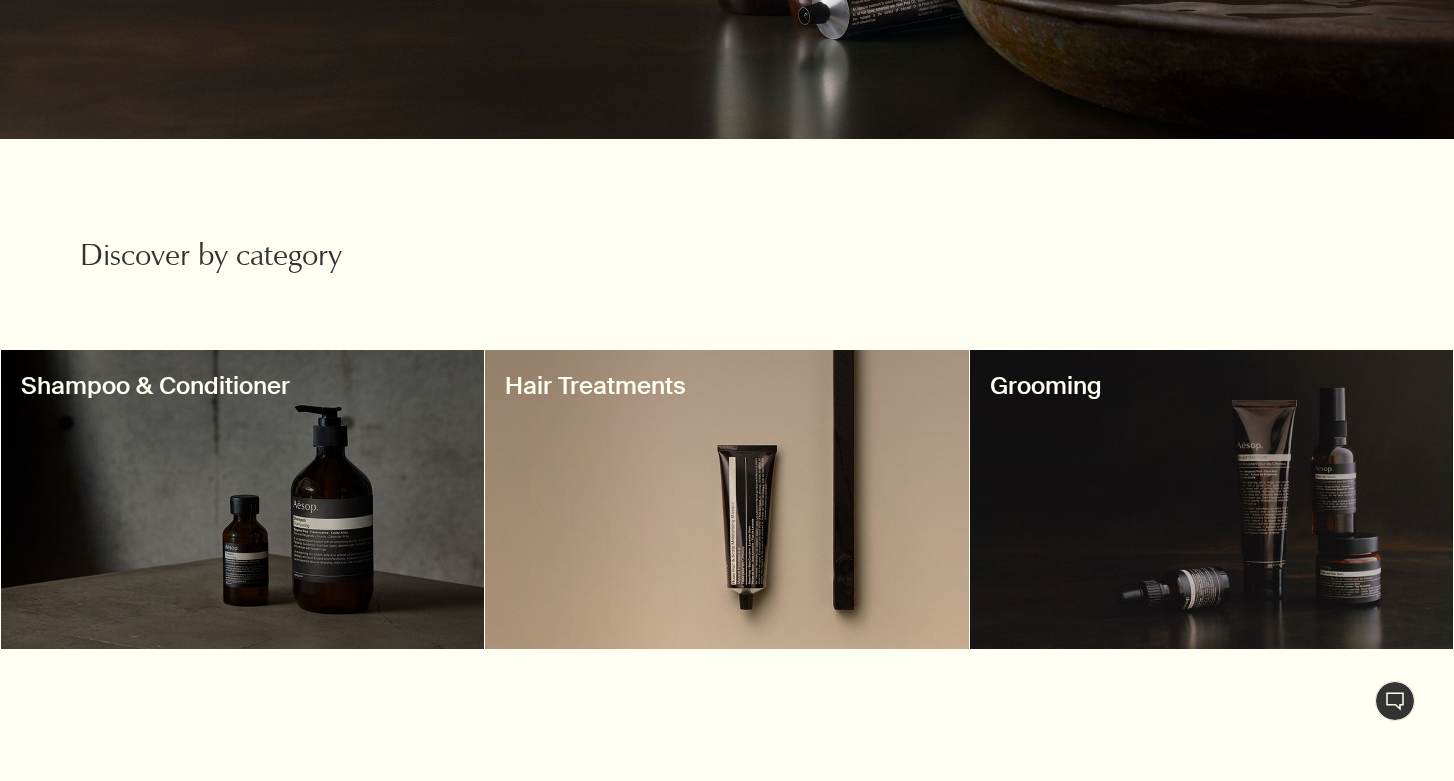 click at bounding box center (243, 499) 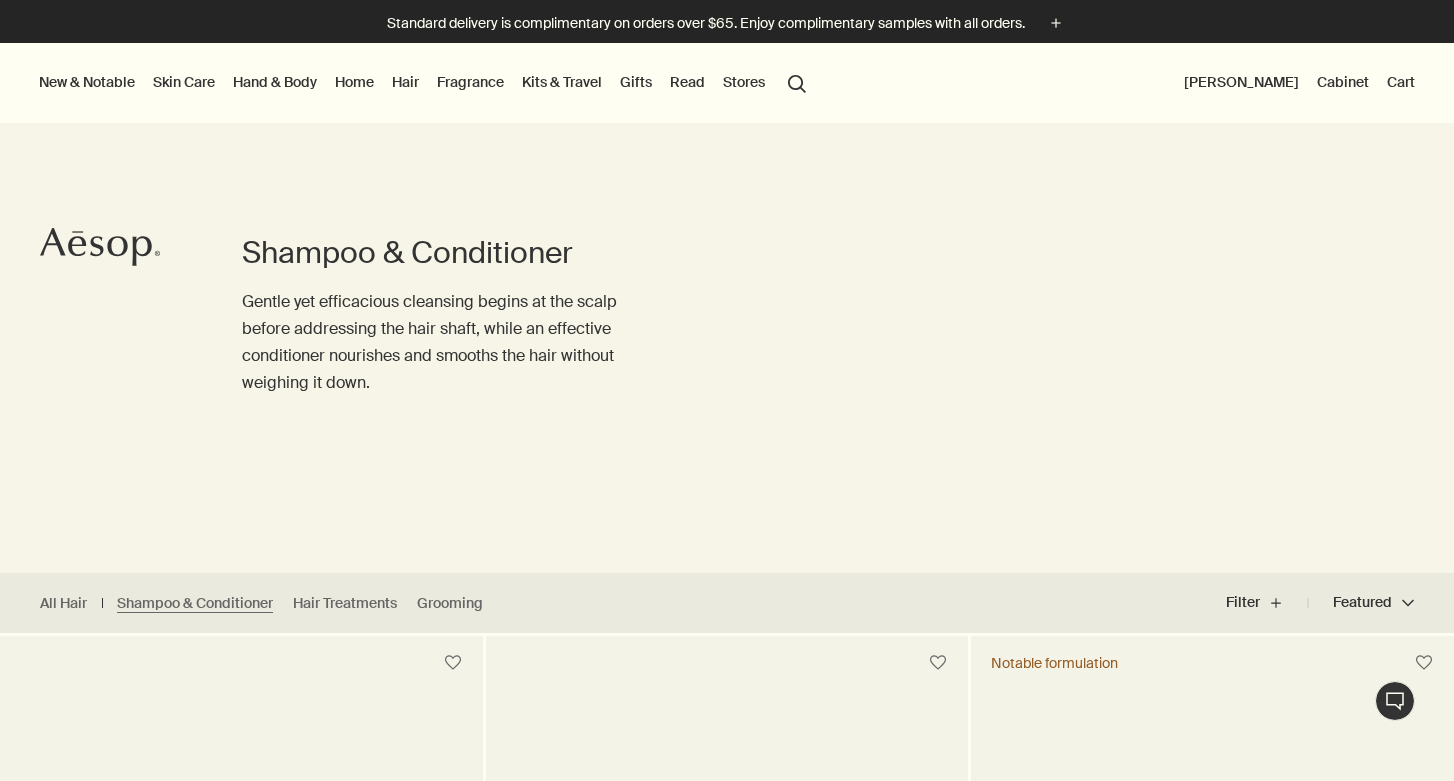 scroll, scrollTop: 0, scrollLeft: 0, axis: both 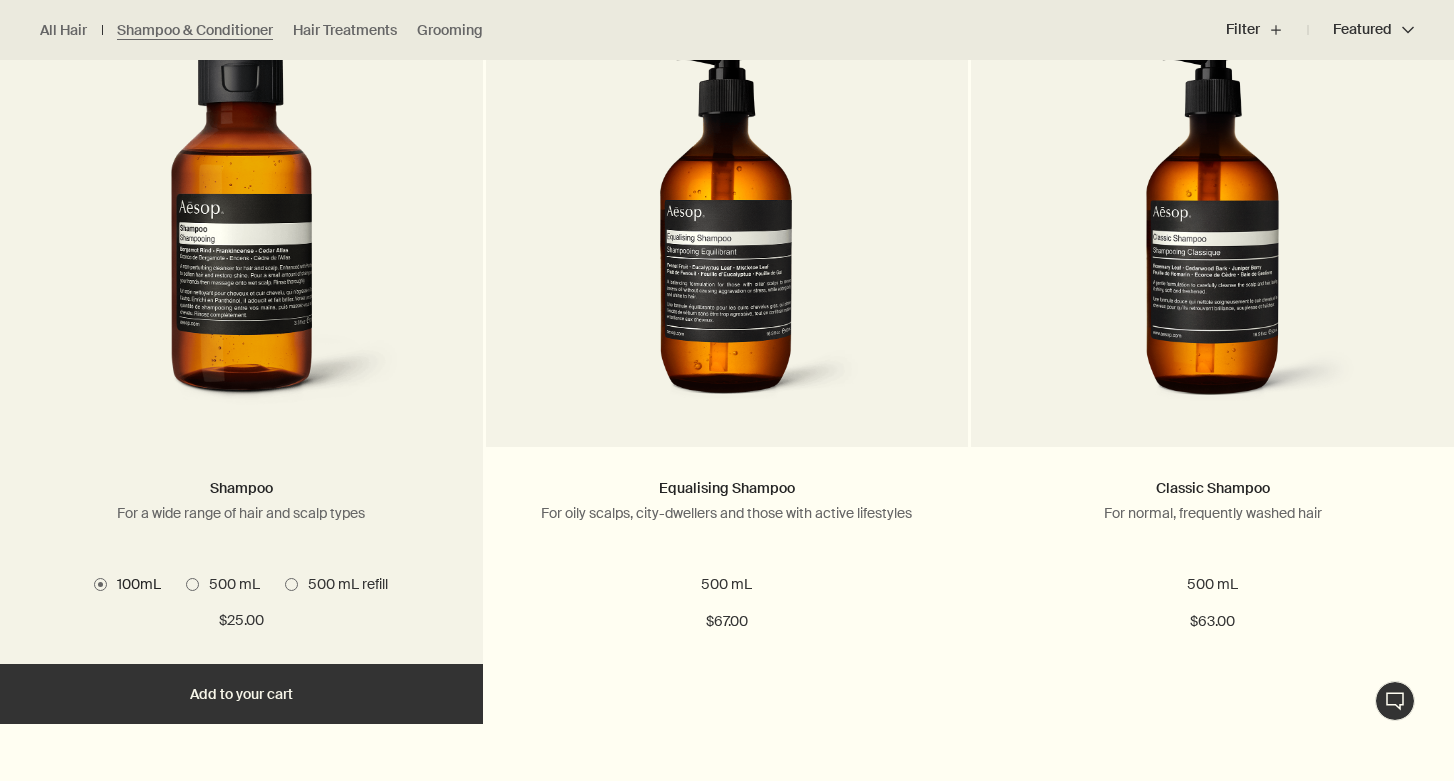 click at bounding box center (291, 584) 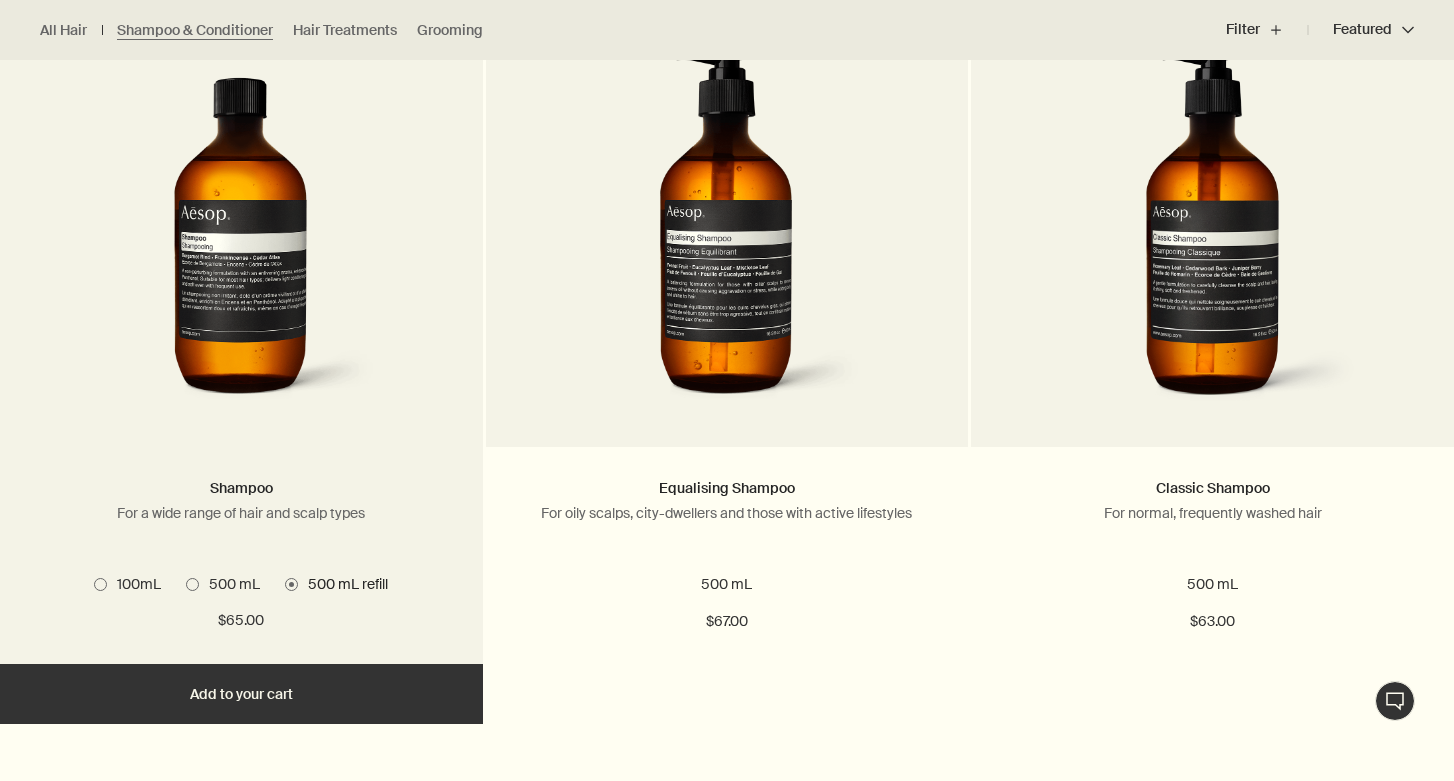 click on "Add Add to your cart" at bounding box center [241, 694] 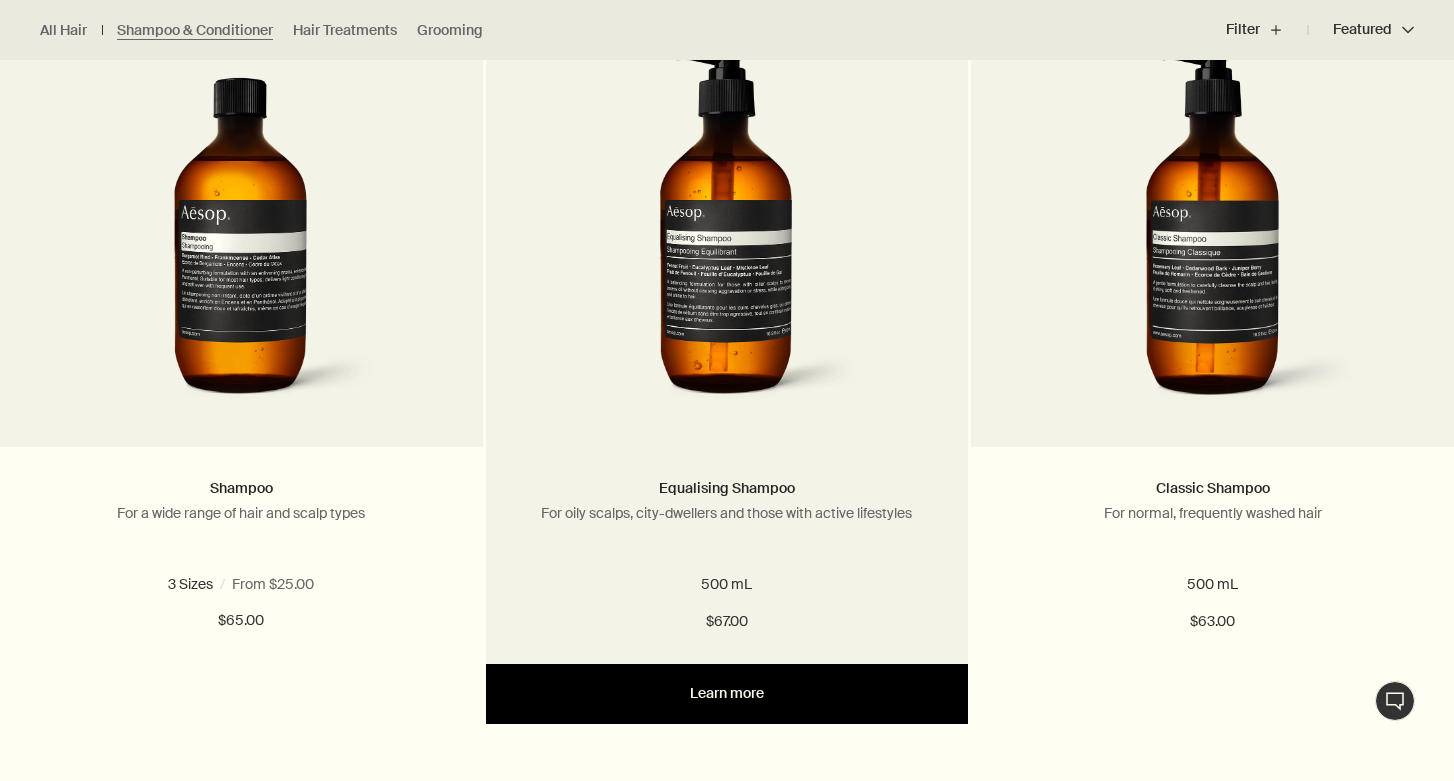 click on "Learn more" at bounding box center [727, 694] 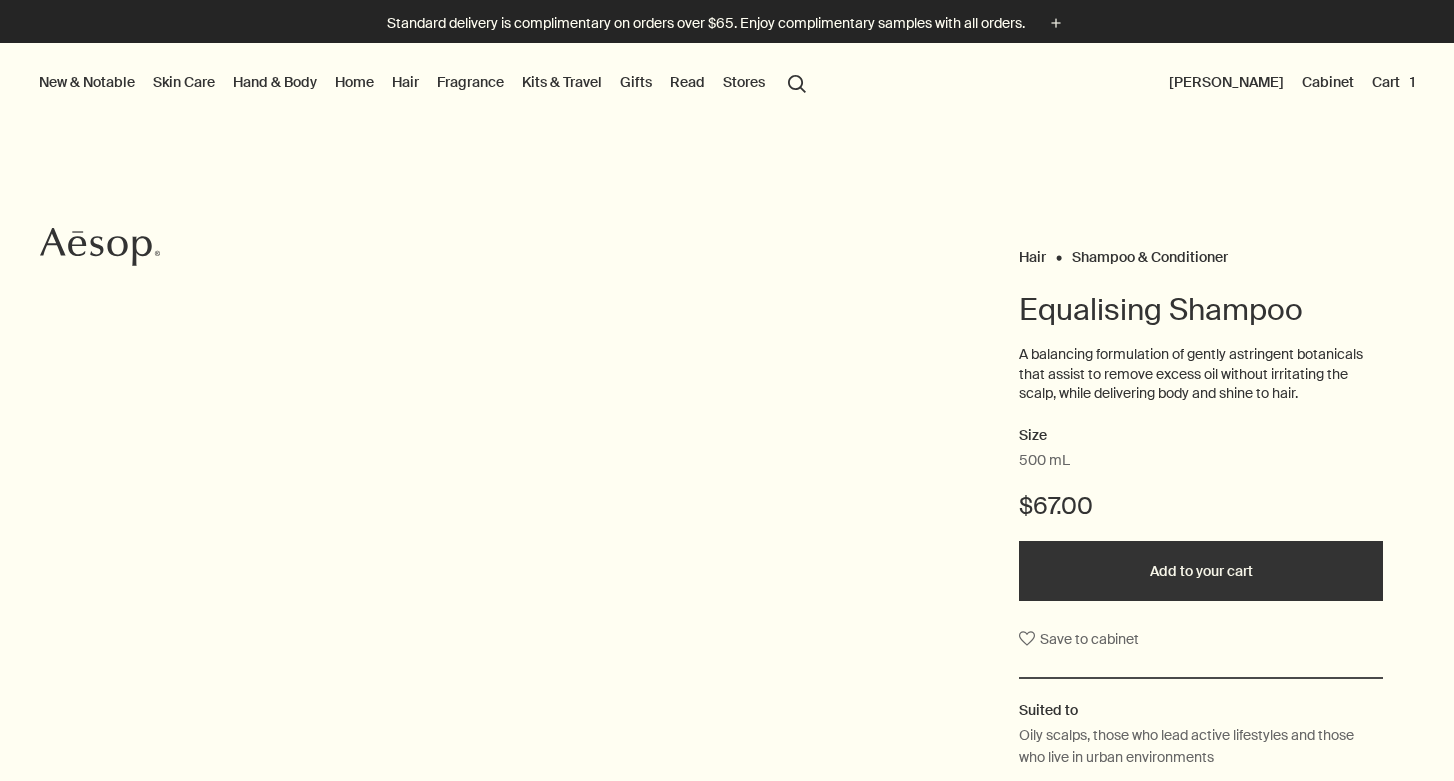 scroll, scrollTop: 0, scrollLeft: 0, axis: both 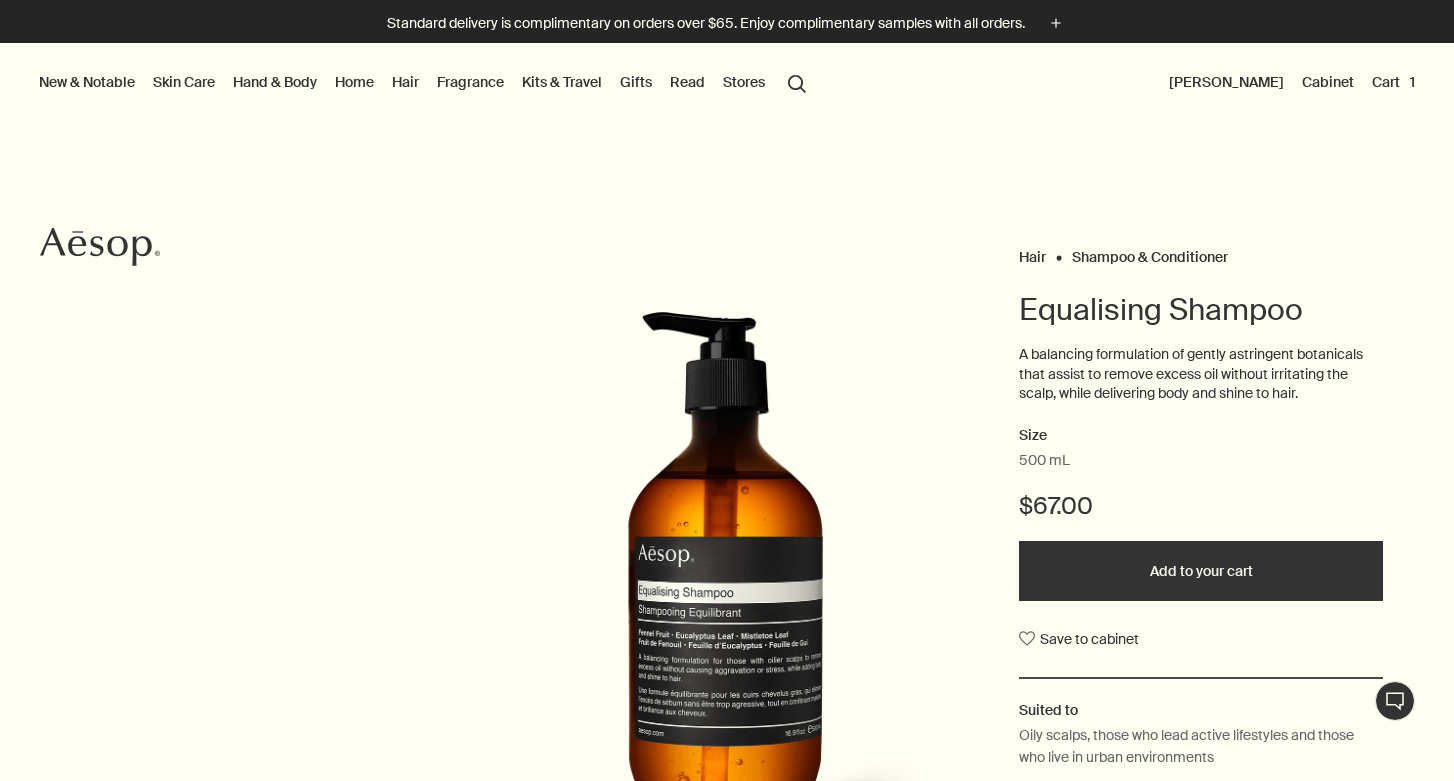 click on "Add to your cart" at bounding box center [1201, 571] 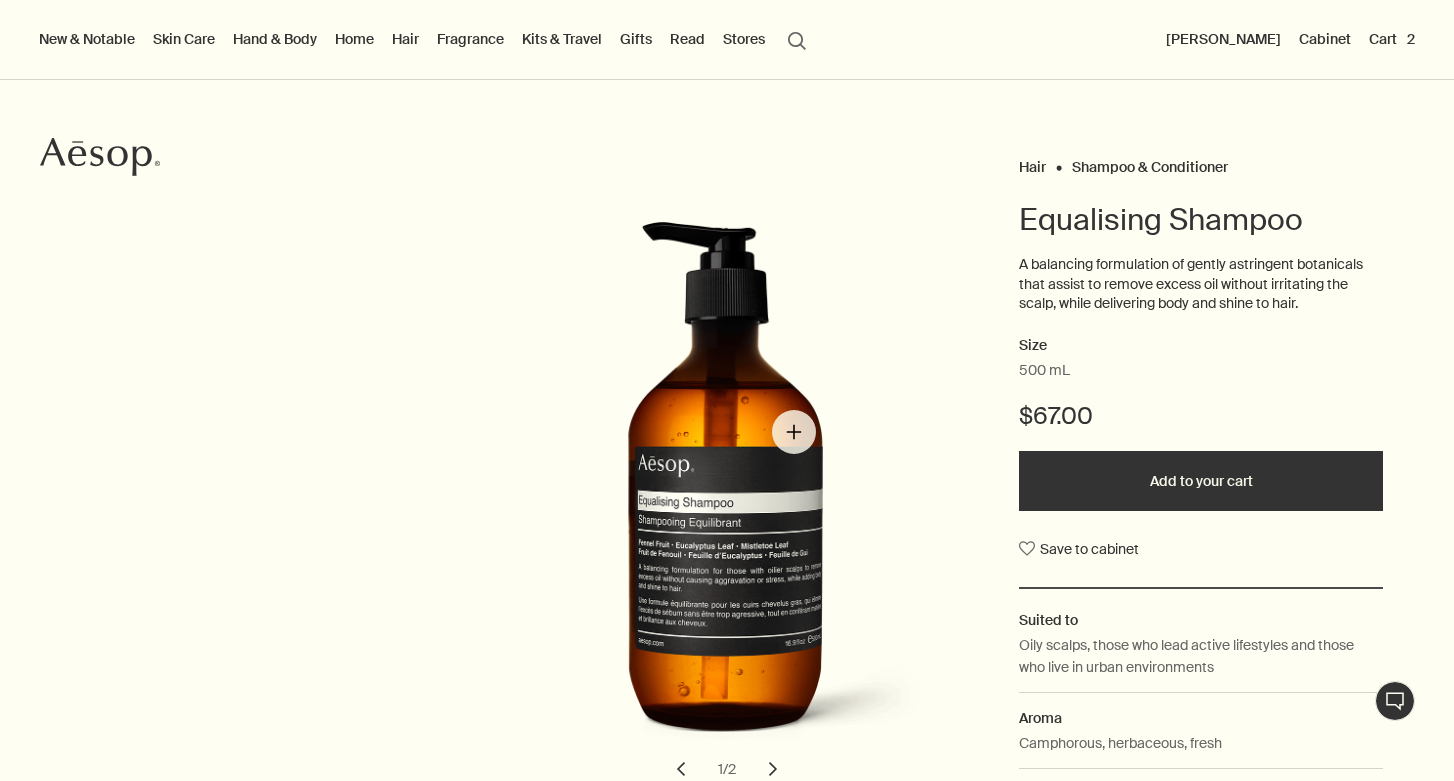 scroll, scrollTop: 0, scrollLeft: 0, axis: both 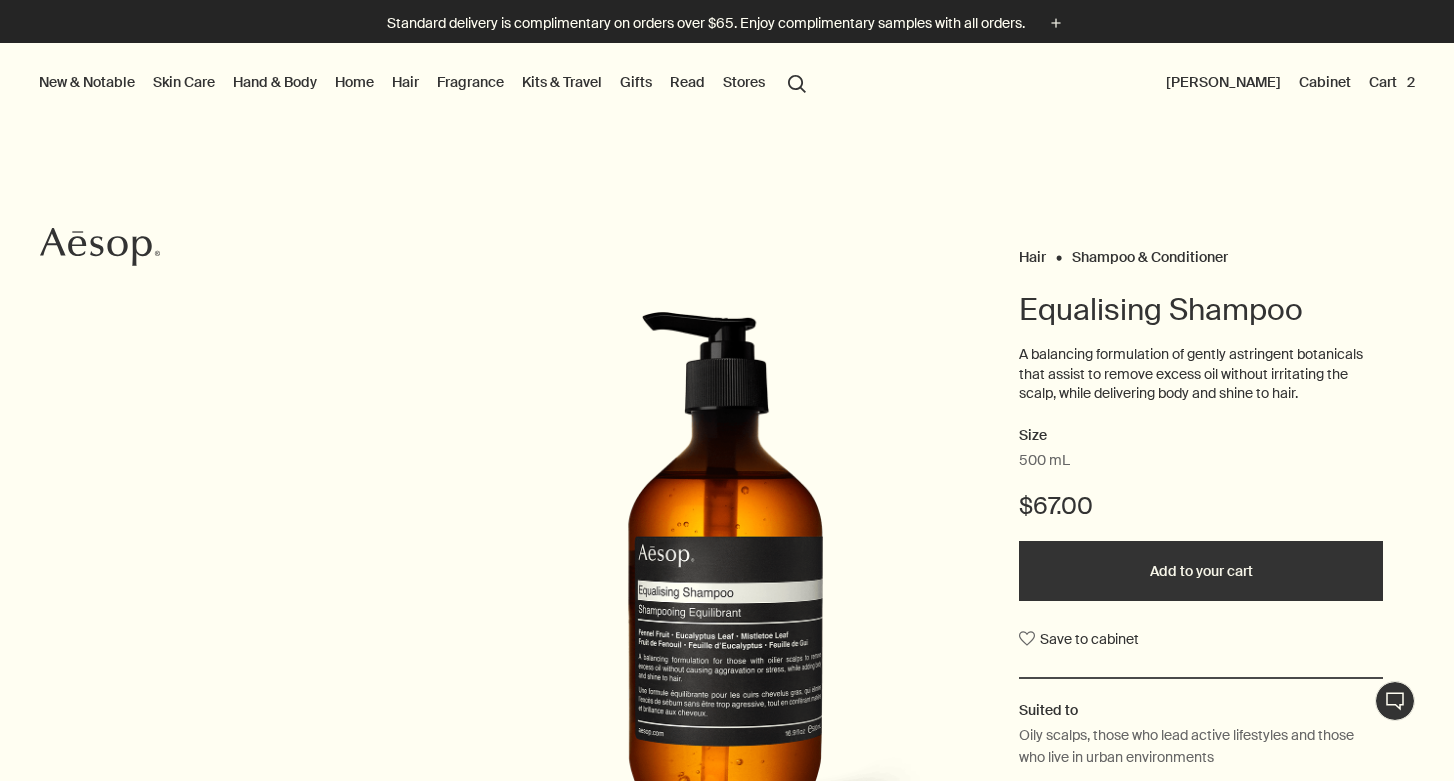 click on "Hair" at bounding box center [405, 82] 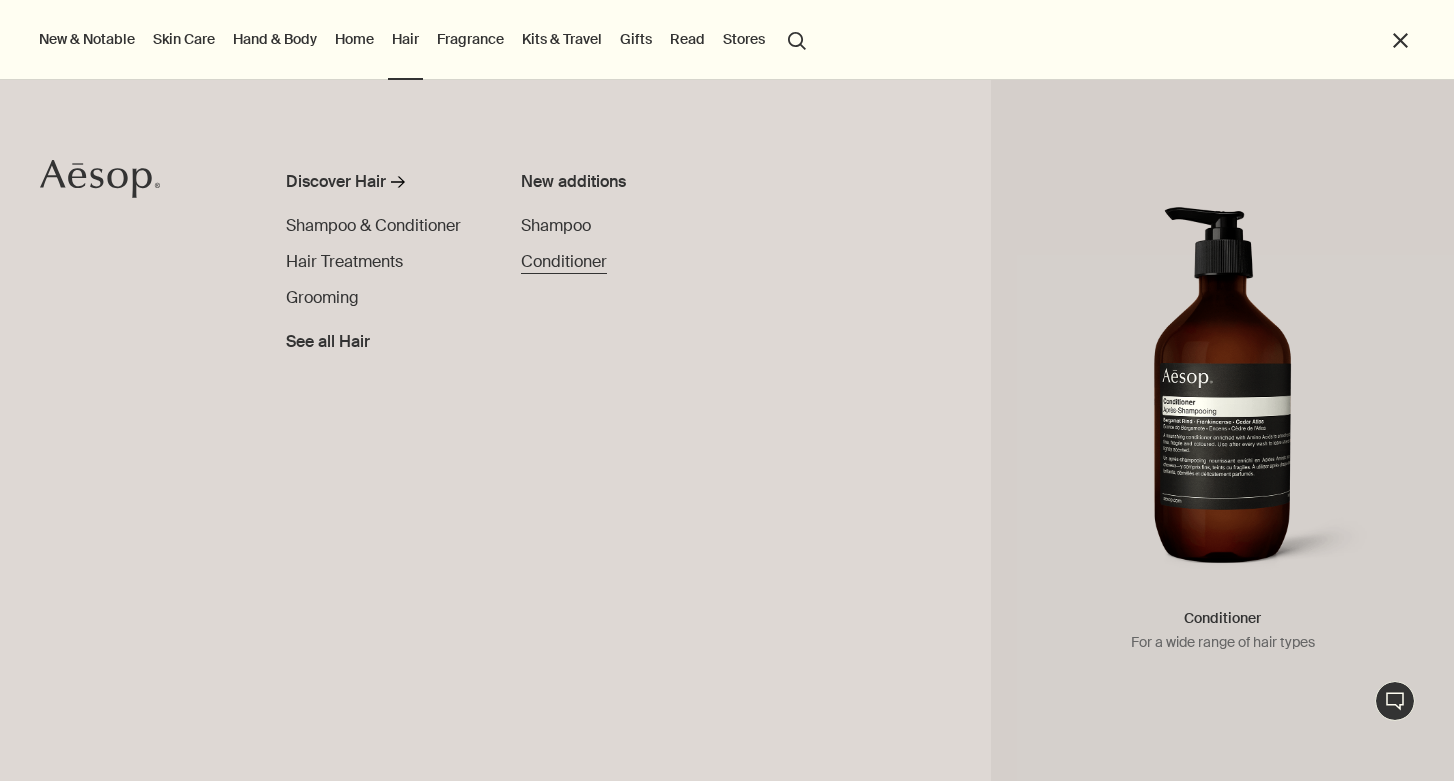 click on "Conditioner" at bounding box center (564, 261) 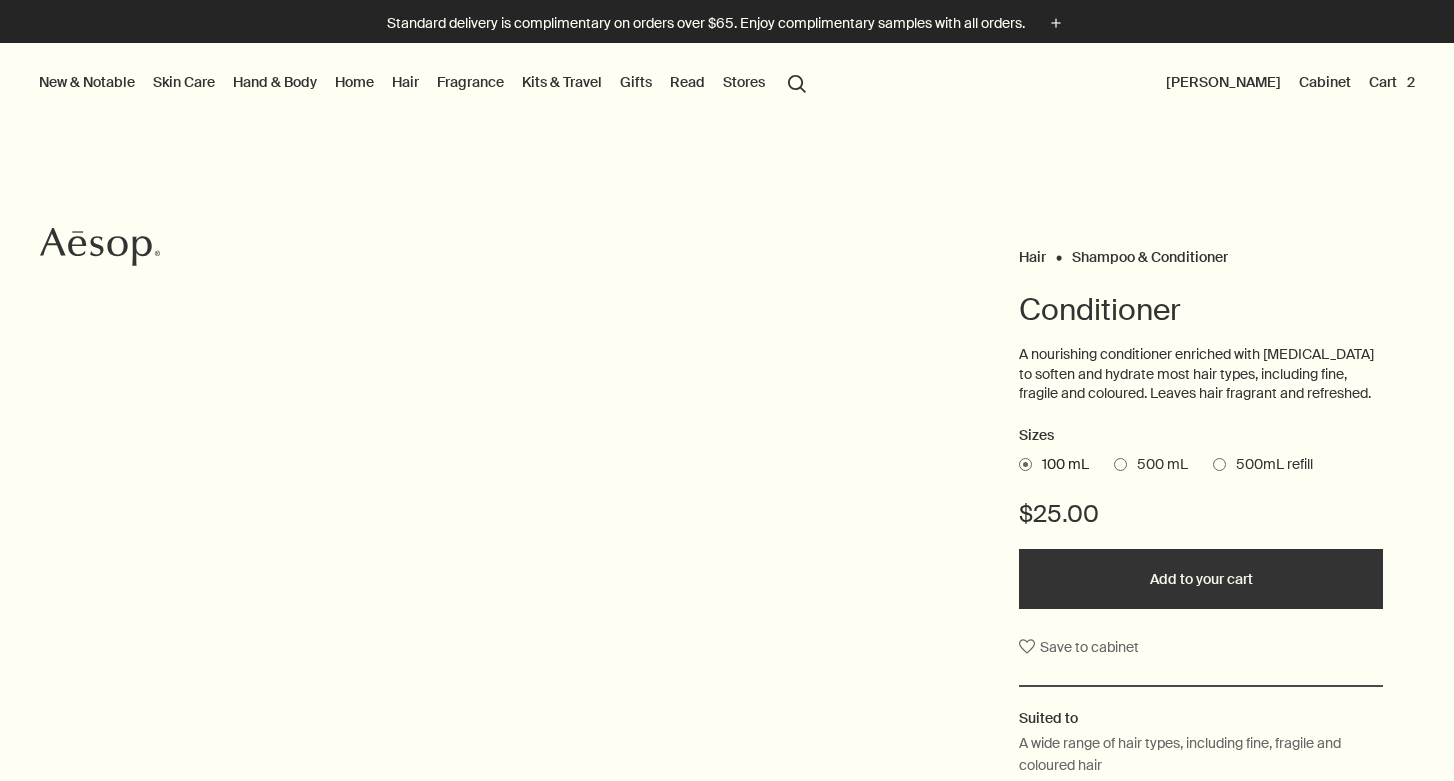 scroll, scrollTop: 0, scrollLeft: 0, axis: both 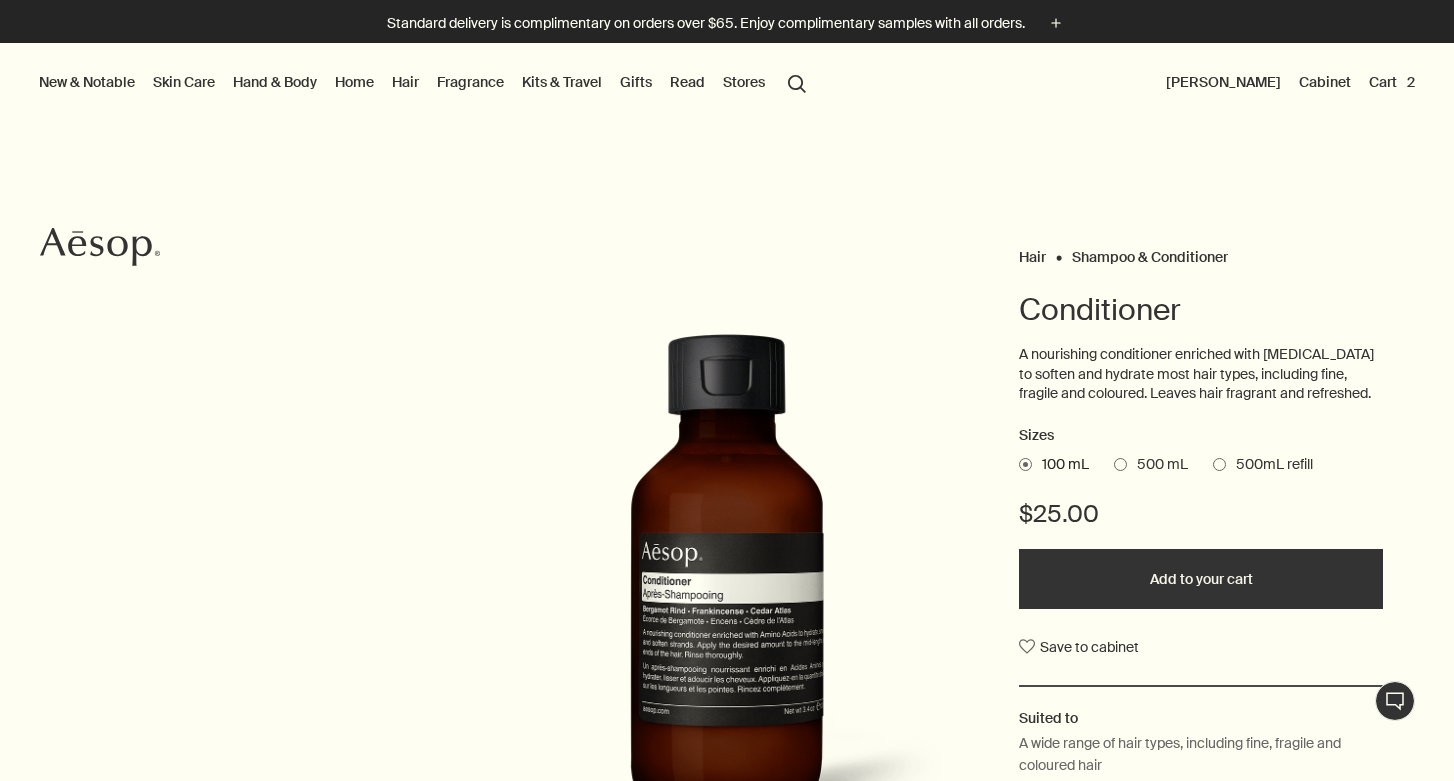 click at bounding box center (1219, 464) 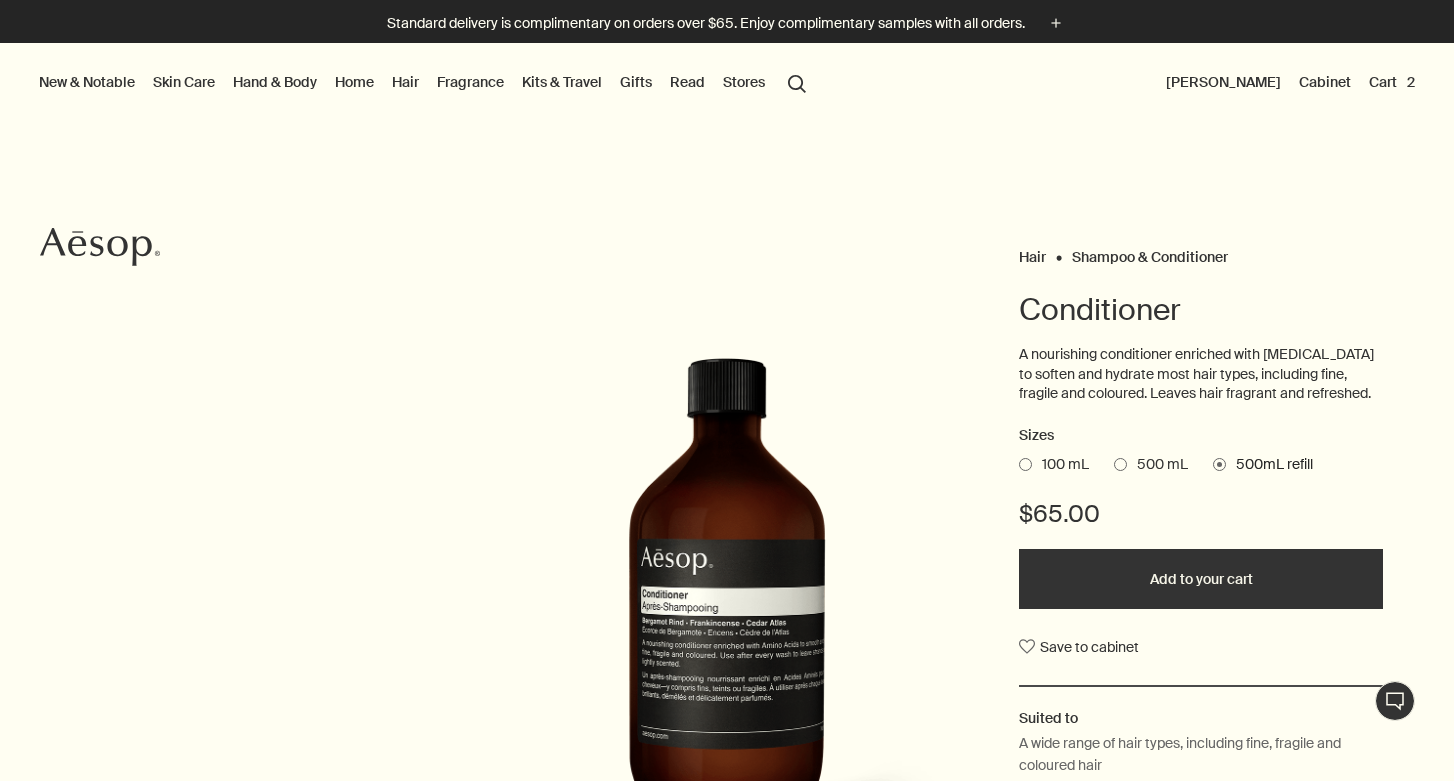 click on "Add to your cart" at bounding box center [1201, 579] 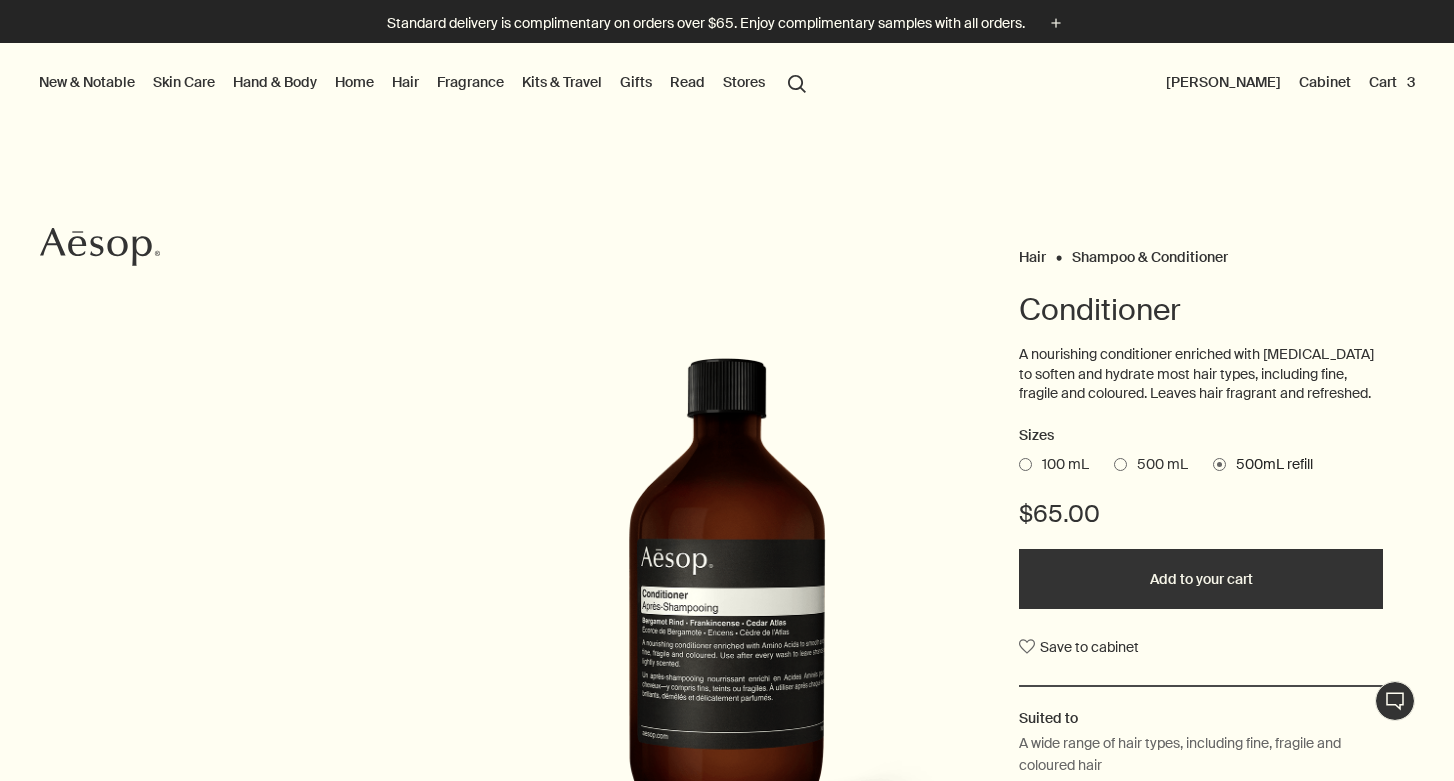 click on "Hand & Body" at bounding box center [275, 82] 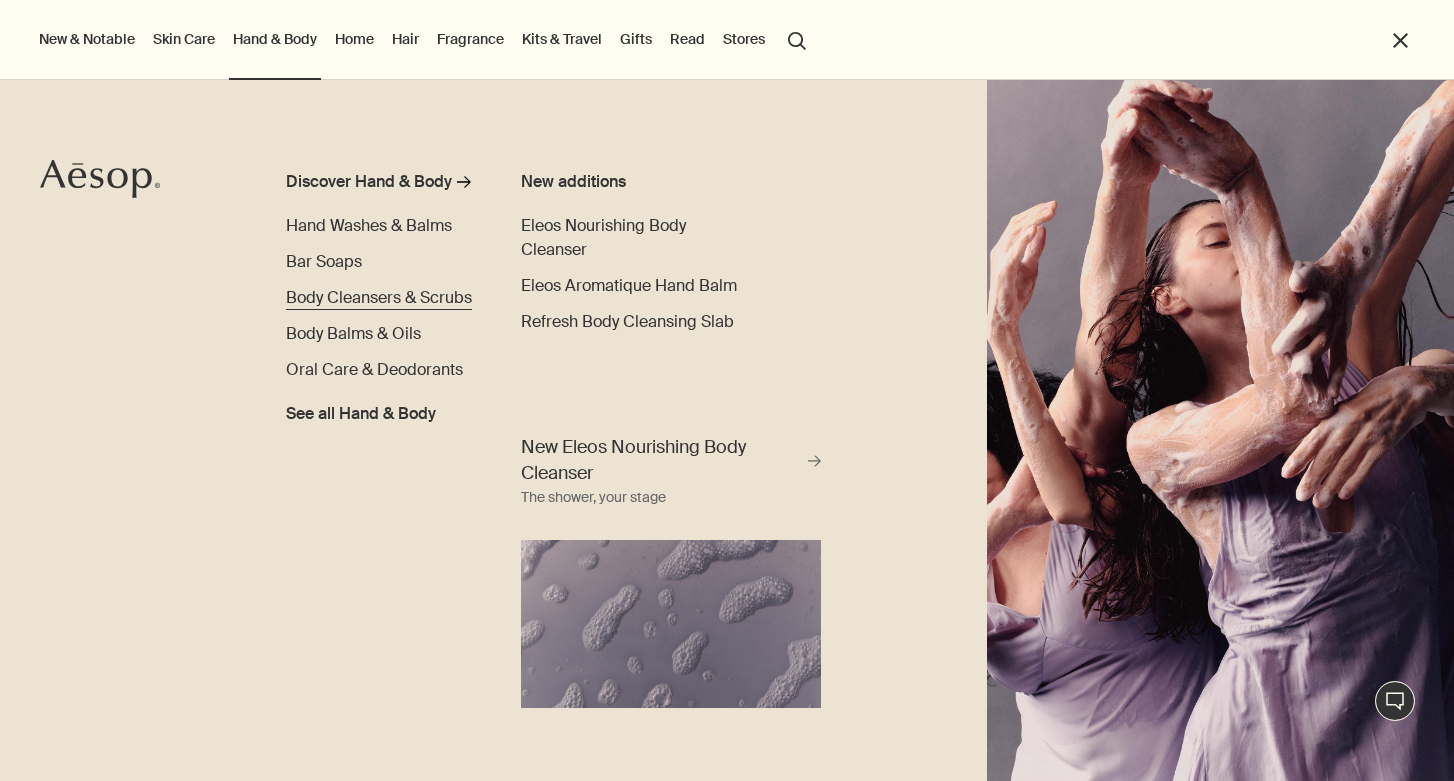 click on "Body Cleansers & Scrubs" at bounding box center [379, 297] 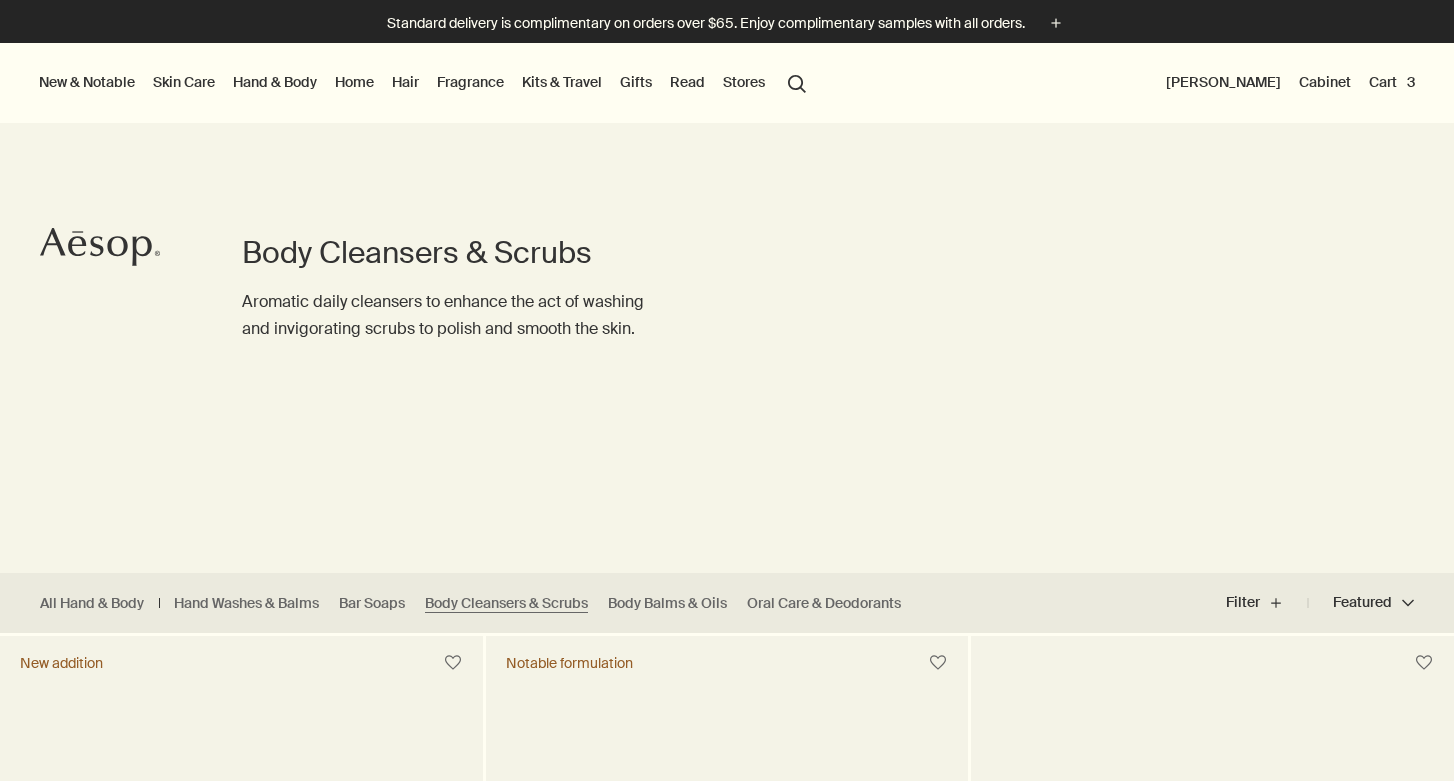 scroll, scrollTop: 0, scrollLeft: 0, axis: both 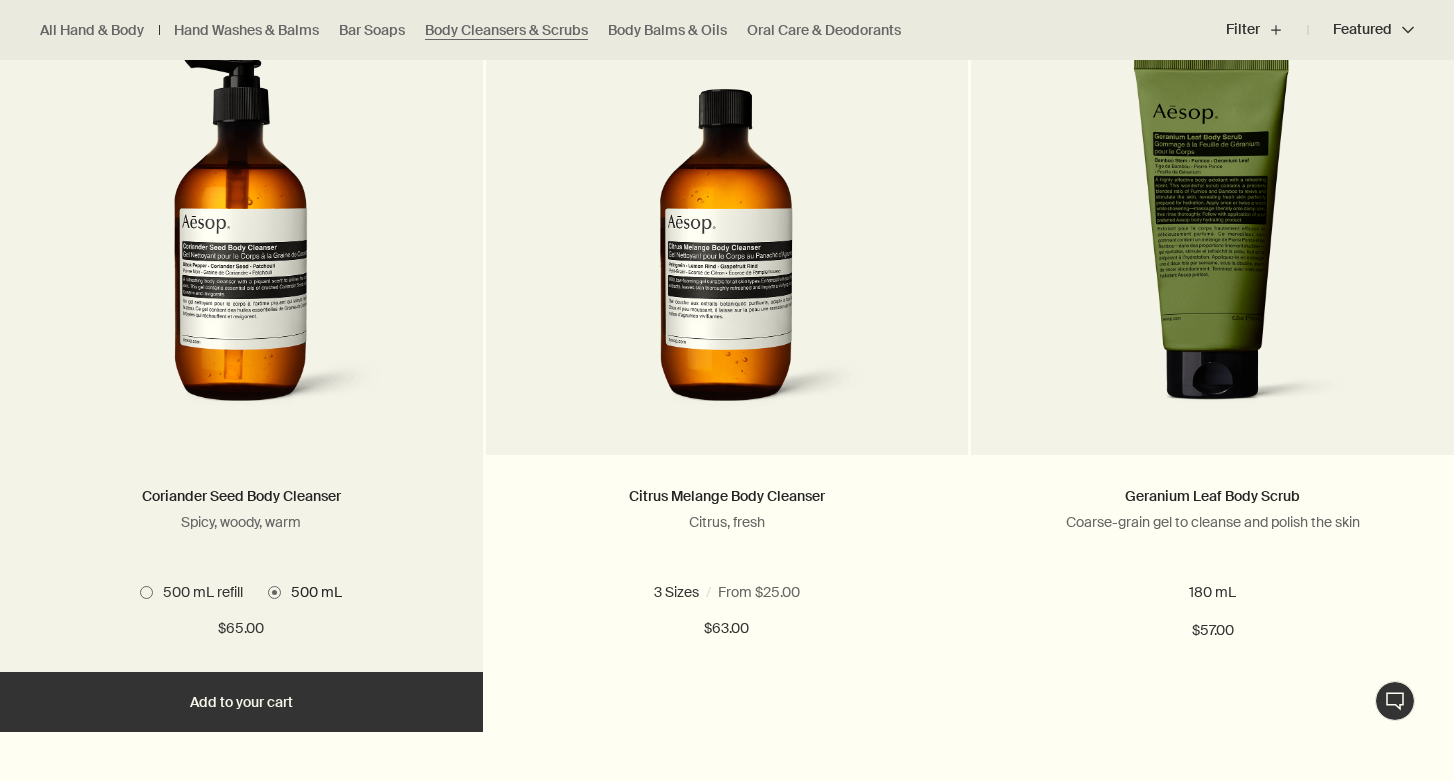 click on "Add Add to your cart" at bounding box center (241, 702) 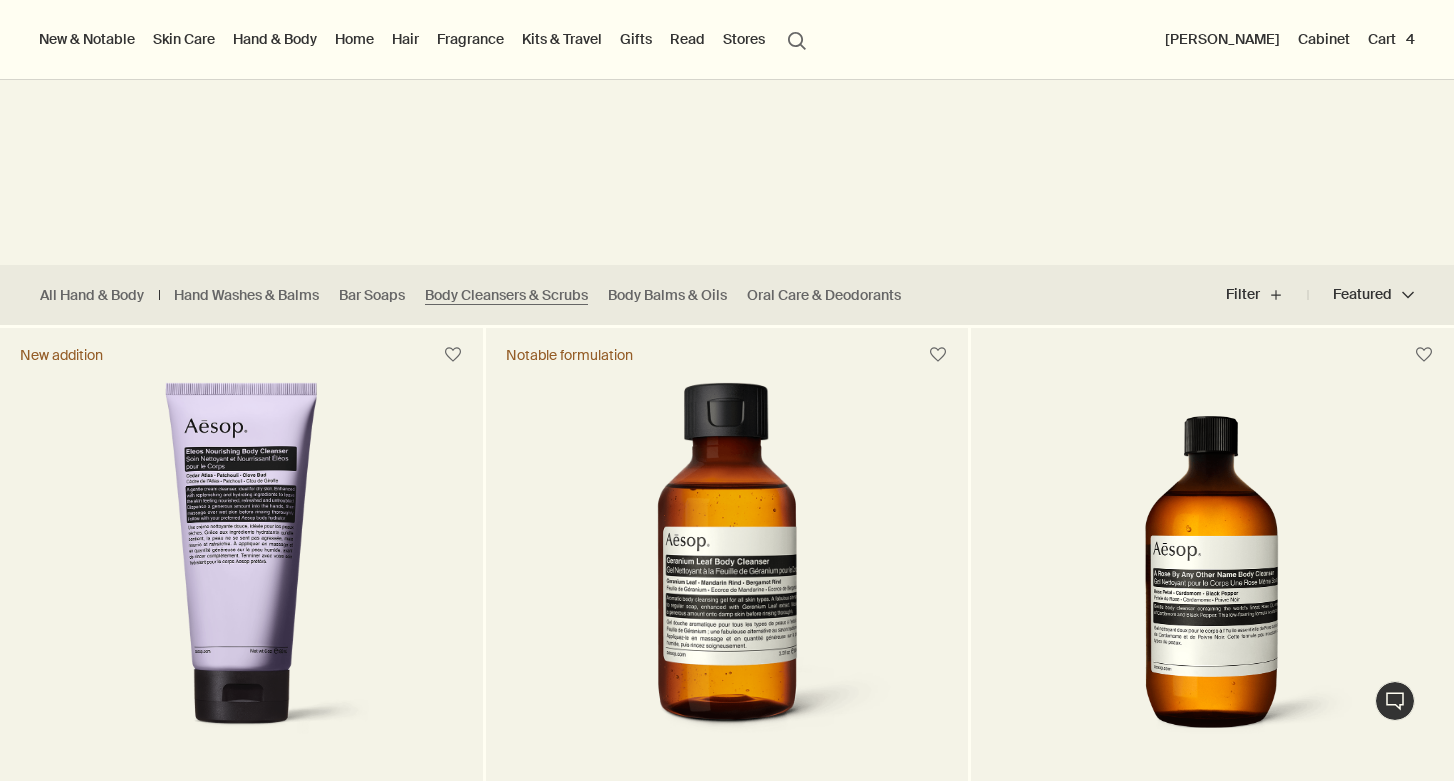 scroll, scrollTop: 301, scrollLeft: 0, axis: vertical 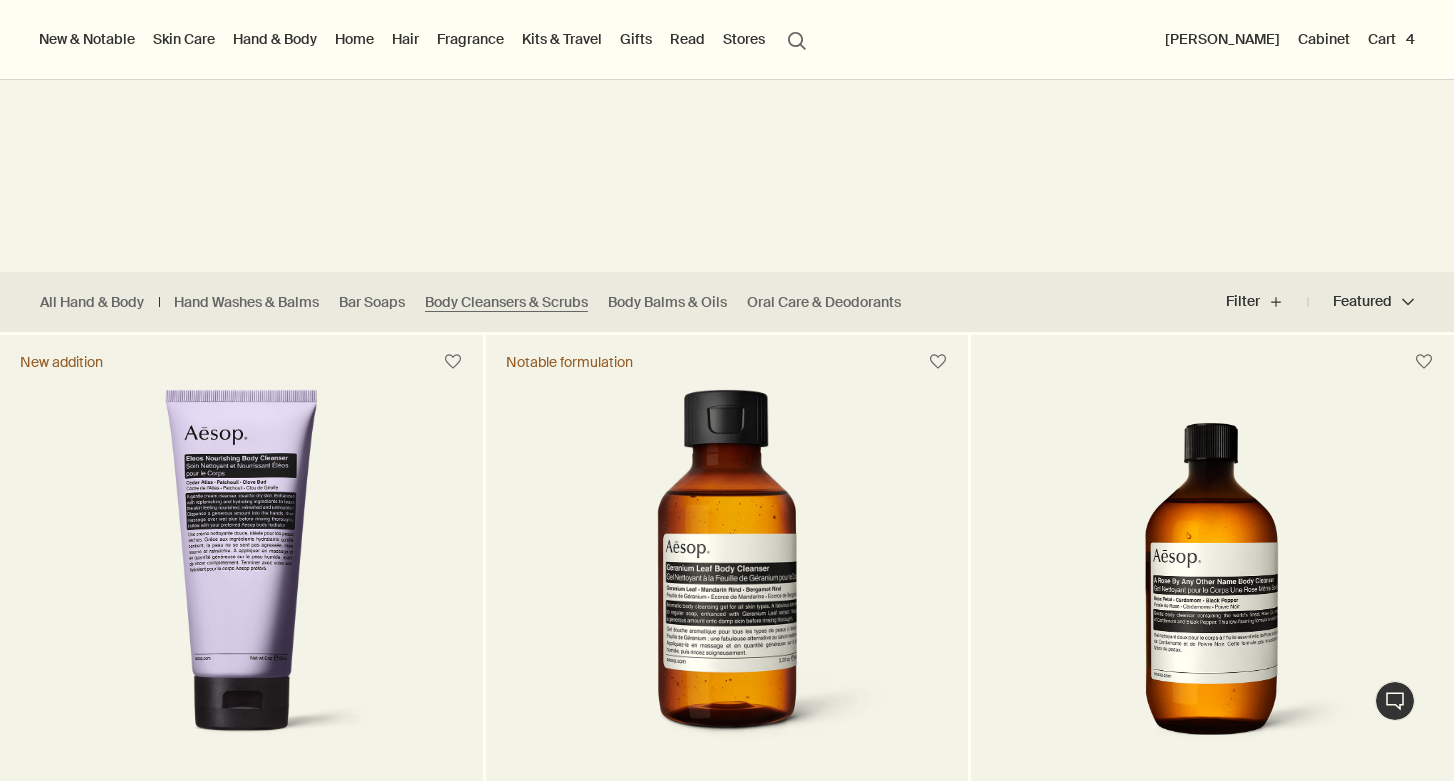 click on "Cart 4" at bounding box center (1391, 39) 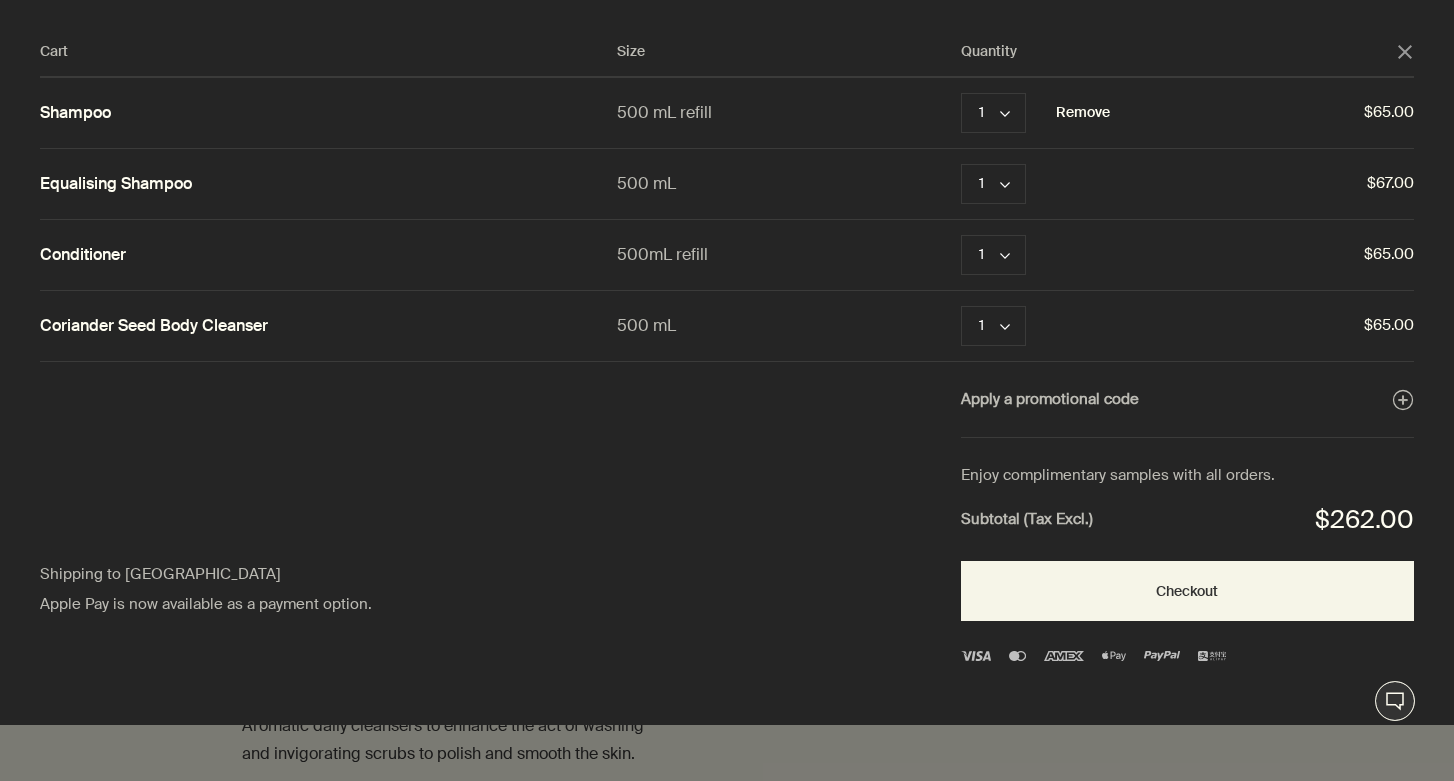 click on "Remove" at bounding box center (1083, 113) 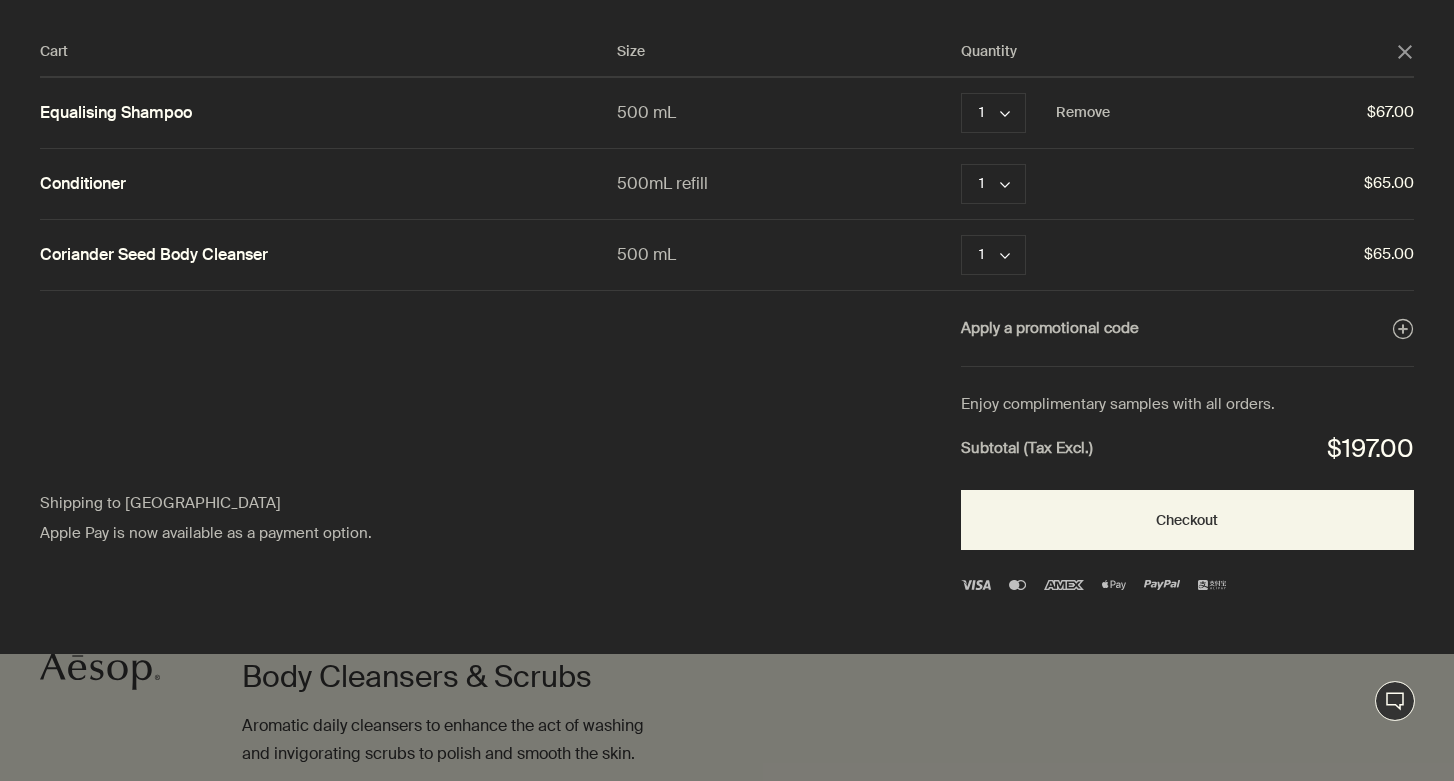 click on "Shipping to [GEOGRAPHIC_DATA]" at bounding box center [246, 504] 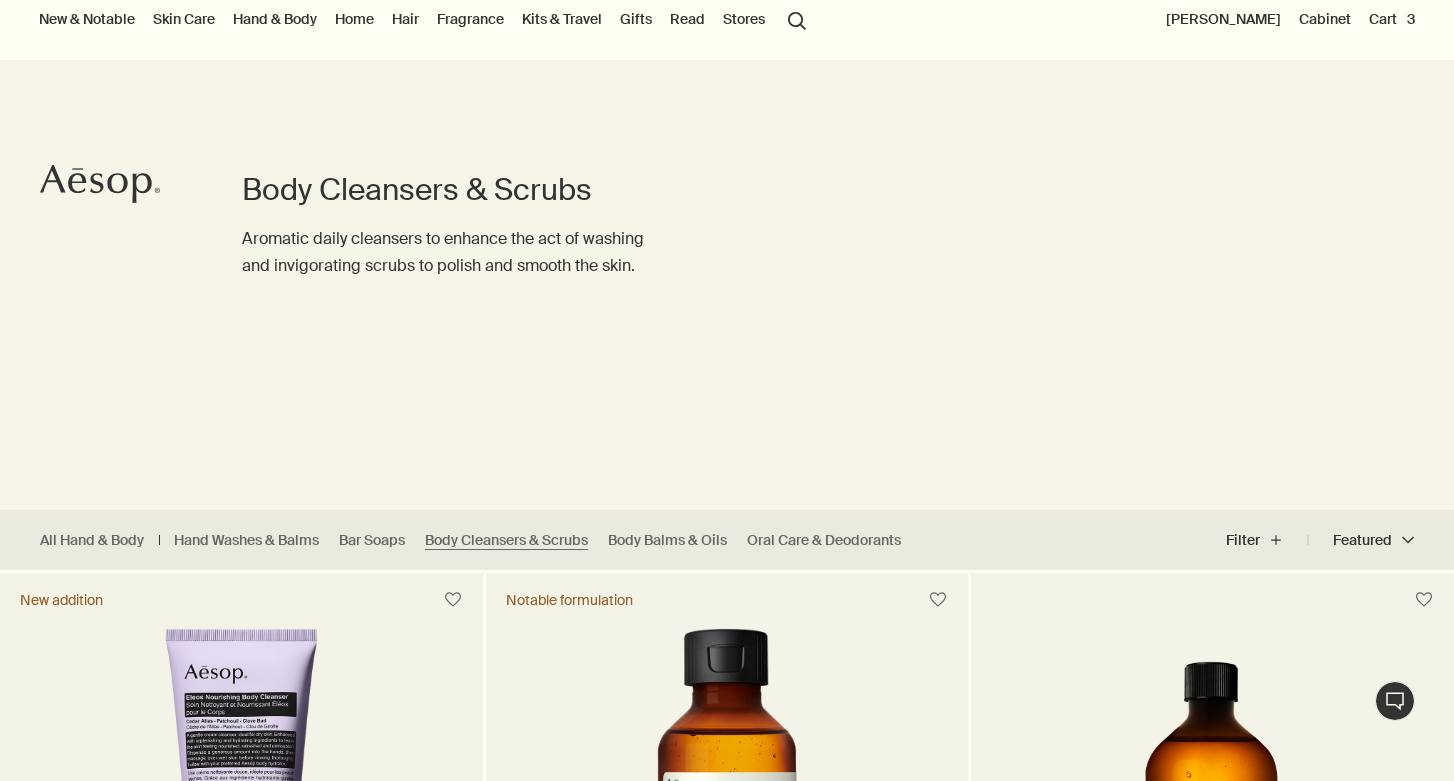 scroll, scrollTop: 0, scrollLeft: 0, axis: both 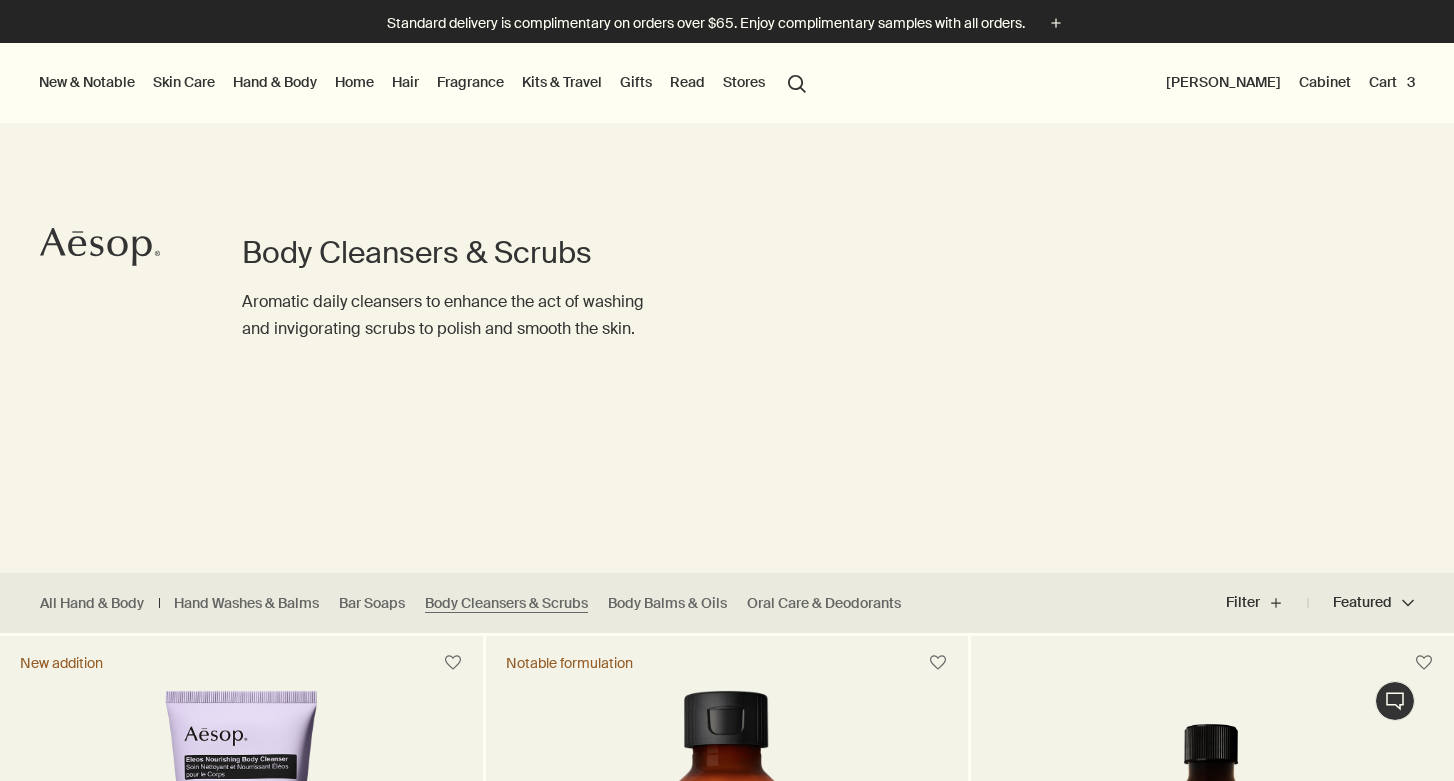 click on "Home" at bounding box center (354, 82) 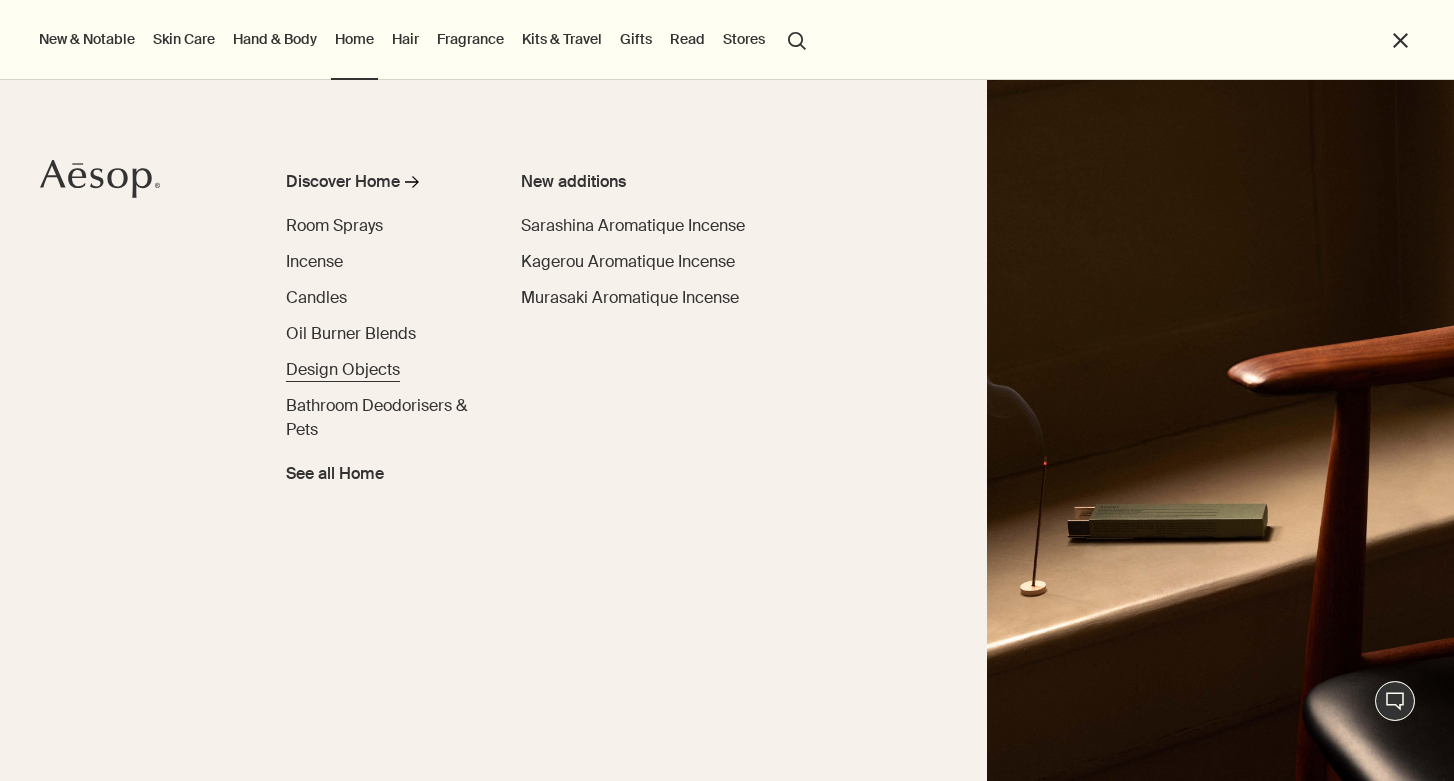 click on "Design Objects" at bounding box center [343, 369] 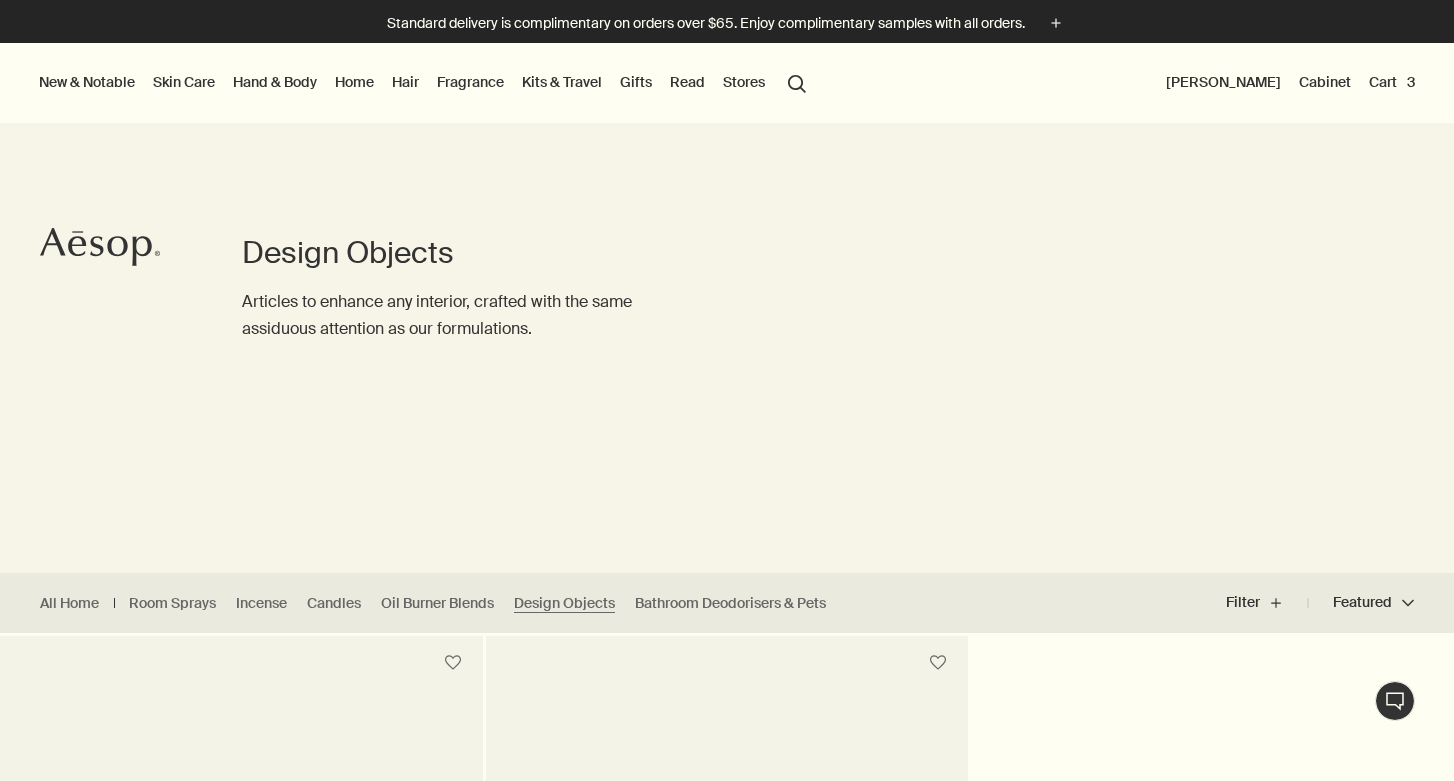 scroll, scrollTop: 0, scrollLeft: 0, axis: both 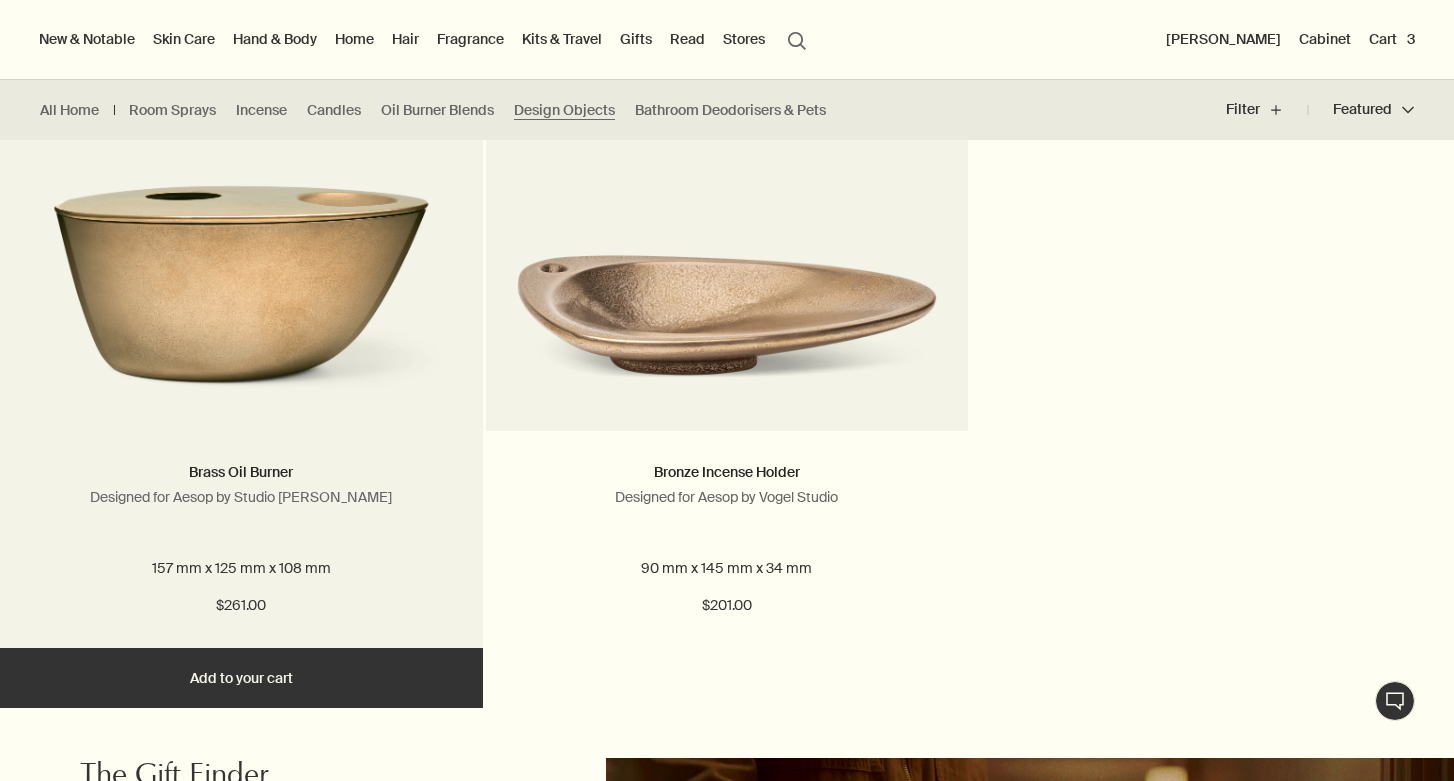 click at bounding box center (241, 231) 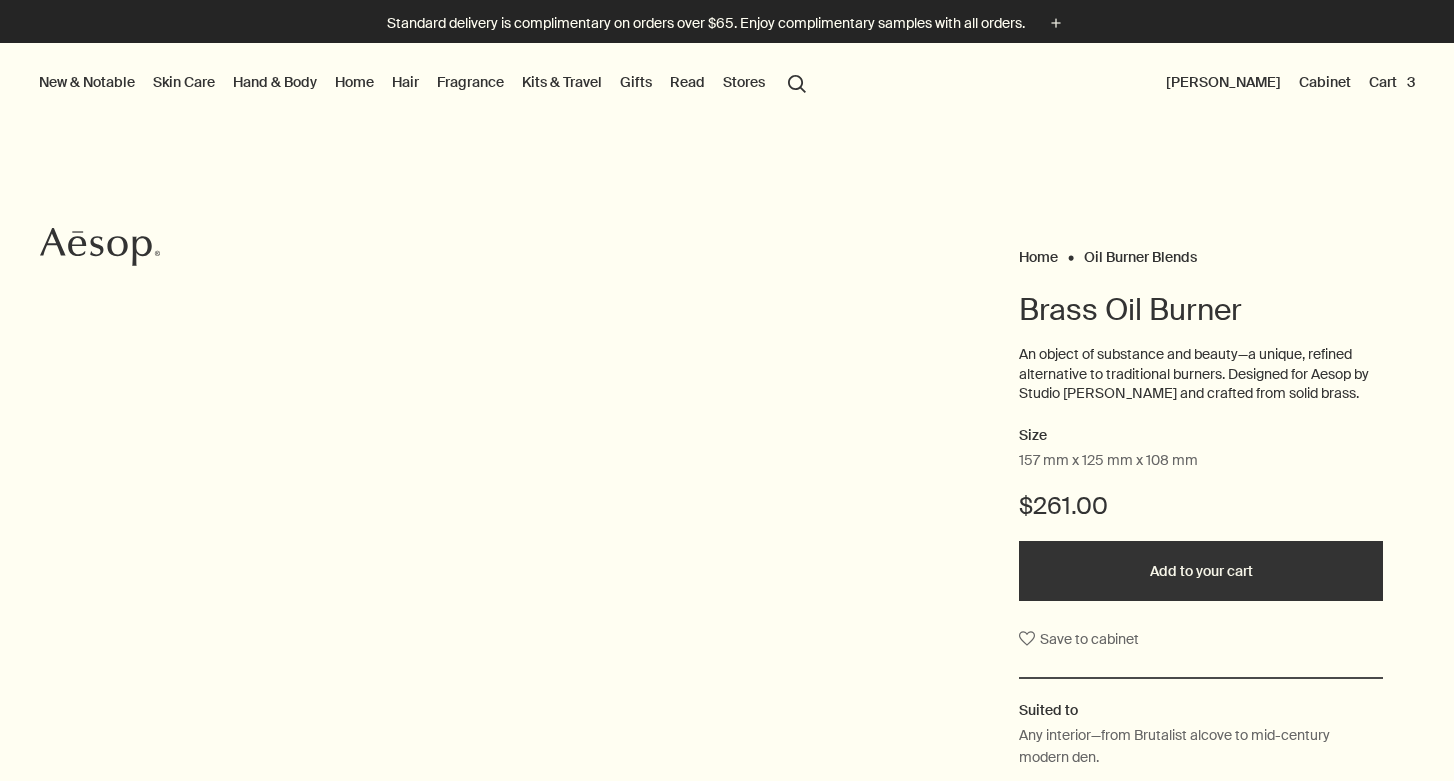 scroll, scrollTop: 0, scrollLeft: 0, axis: both 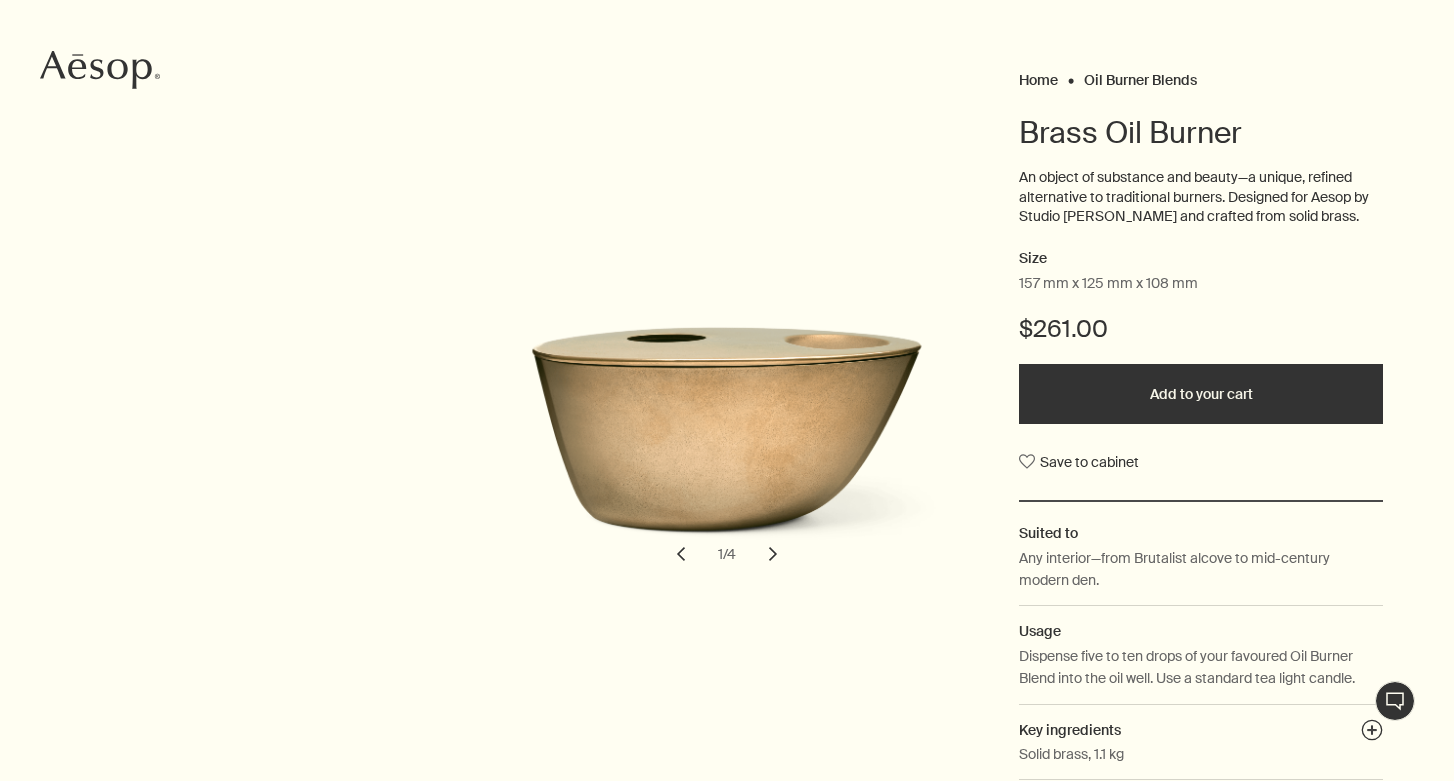 click on "chevron" at bounding box center (773, 554) 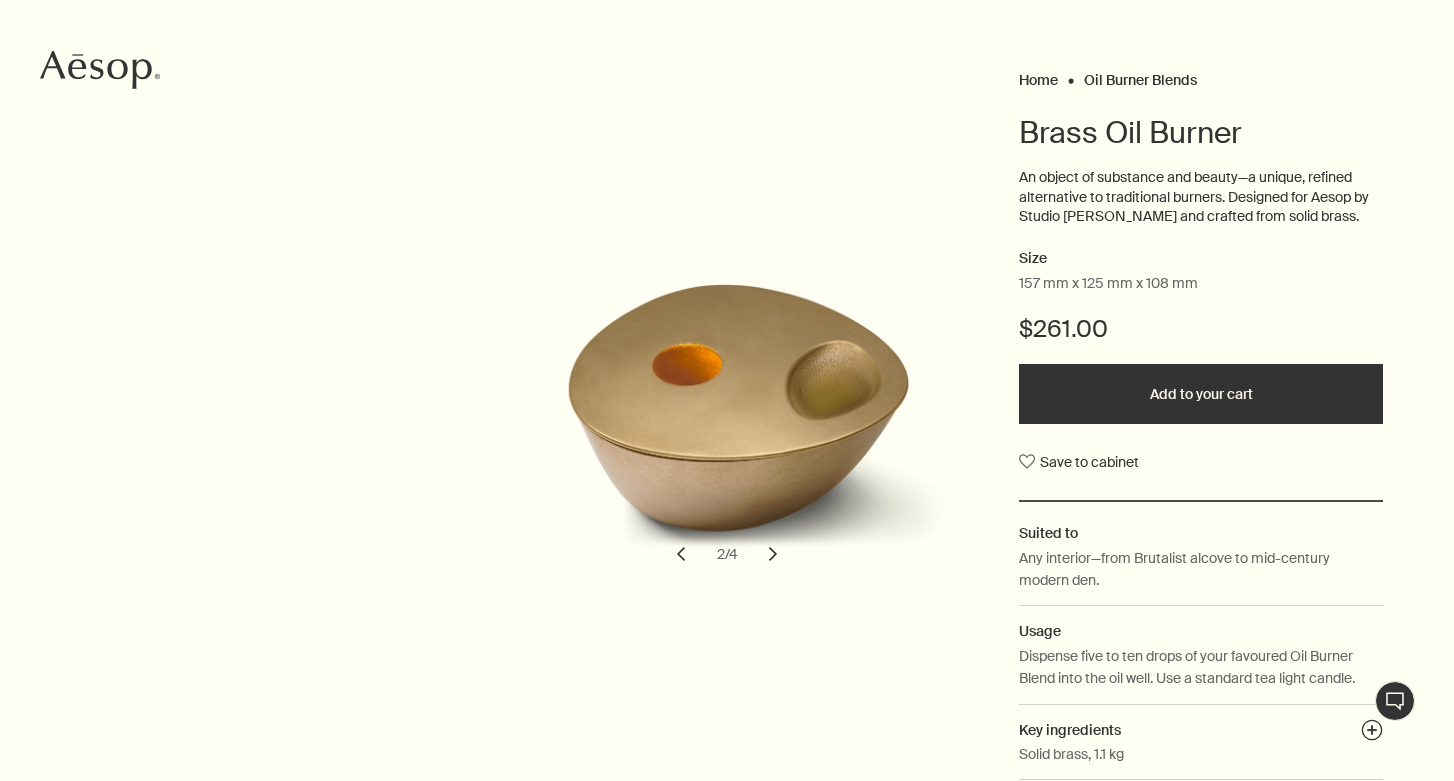 click on "chevron" at bounding box center [773, 554] 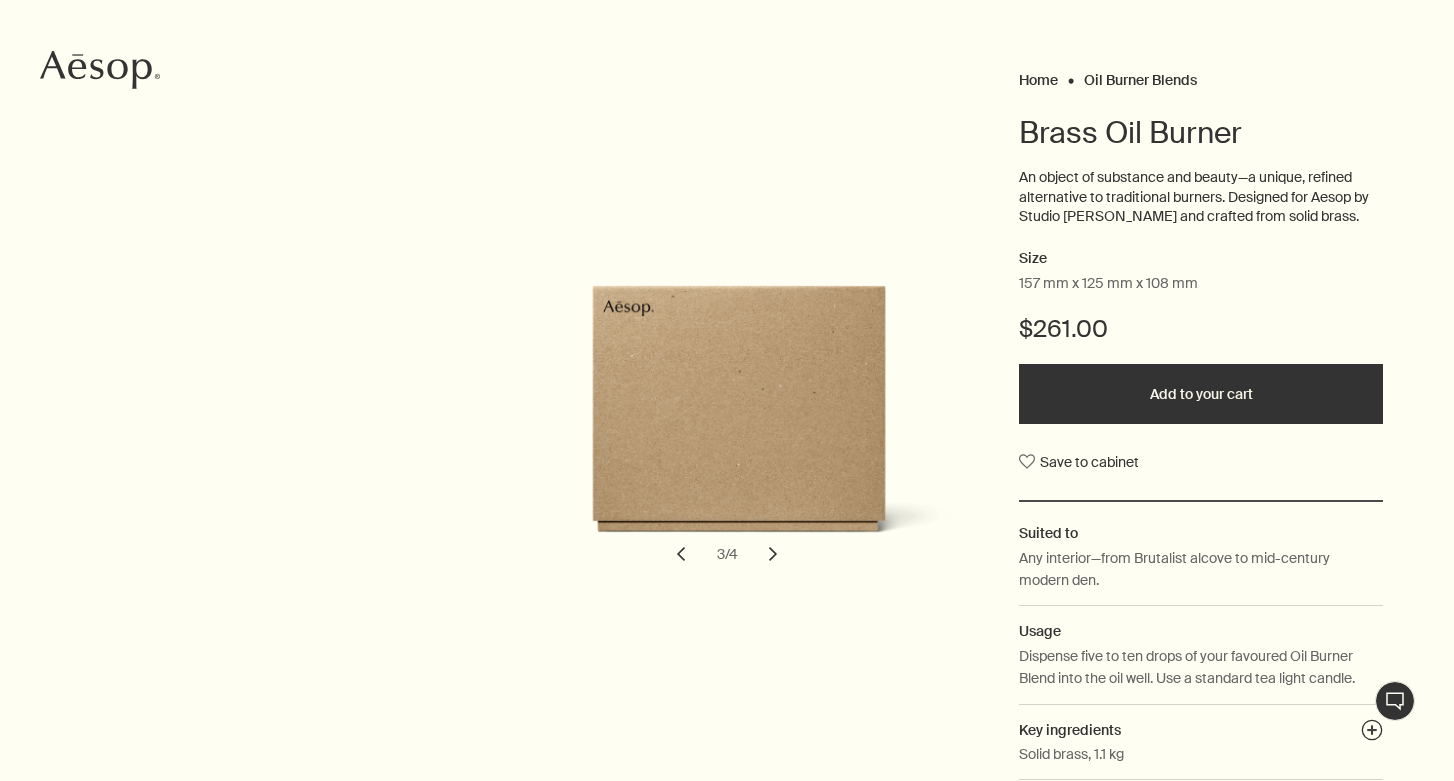 click on "chevron" at bounding box center [773, 554] 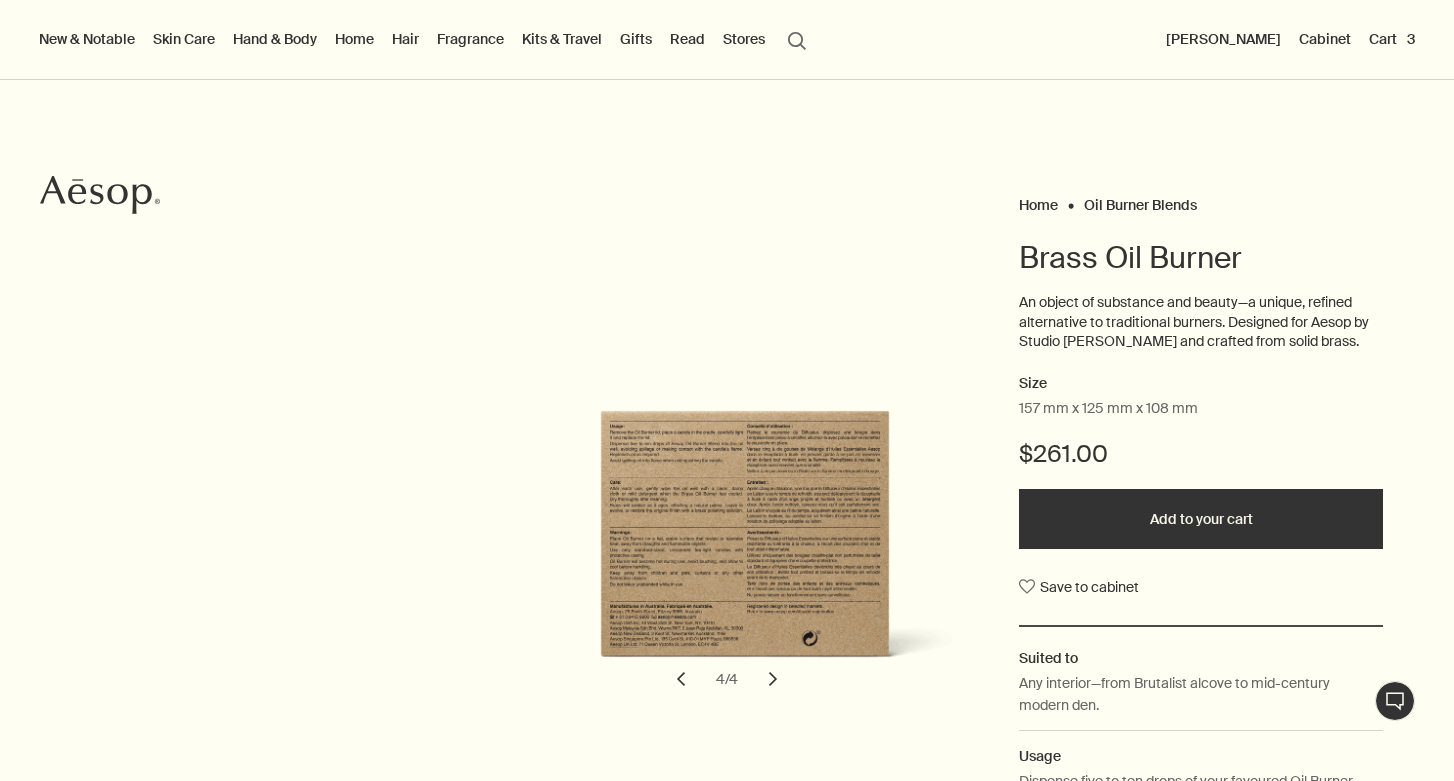scroll, scrollTop: 0, scrollLeft: 0, axis: both 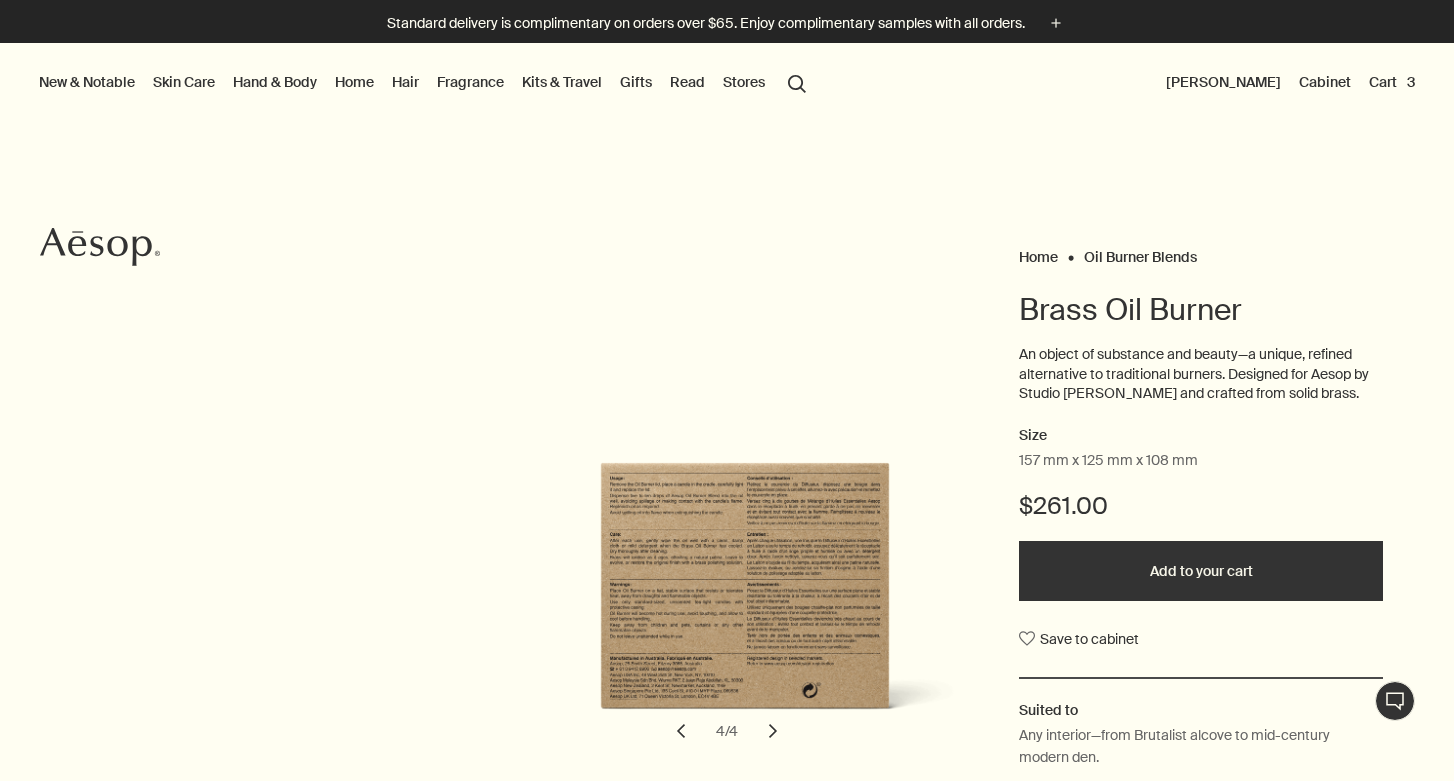 click on "Home" at bounding box center (354, 82) 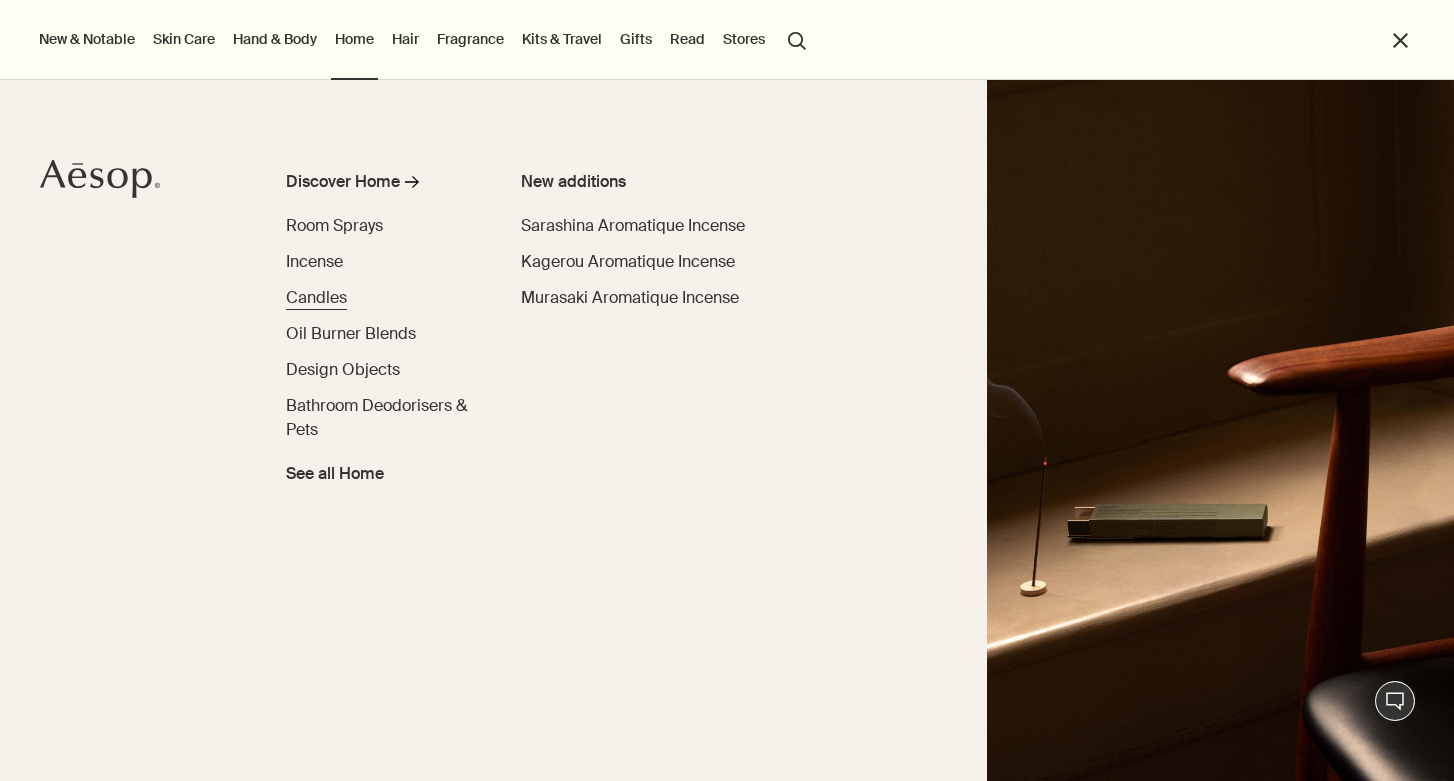 click on "Candles" at bounding box center (316, 297) 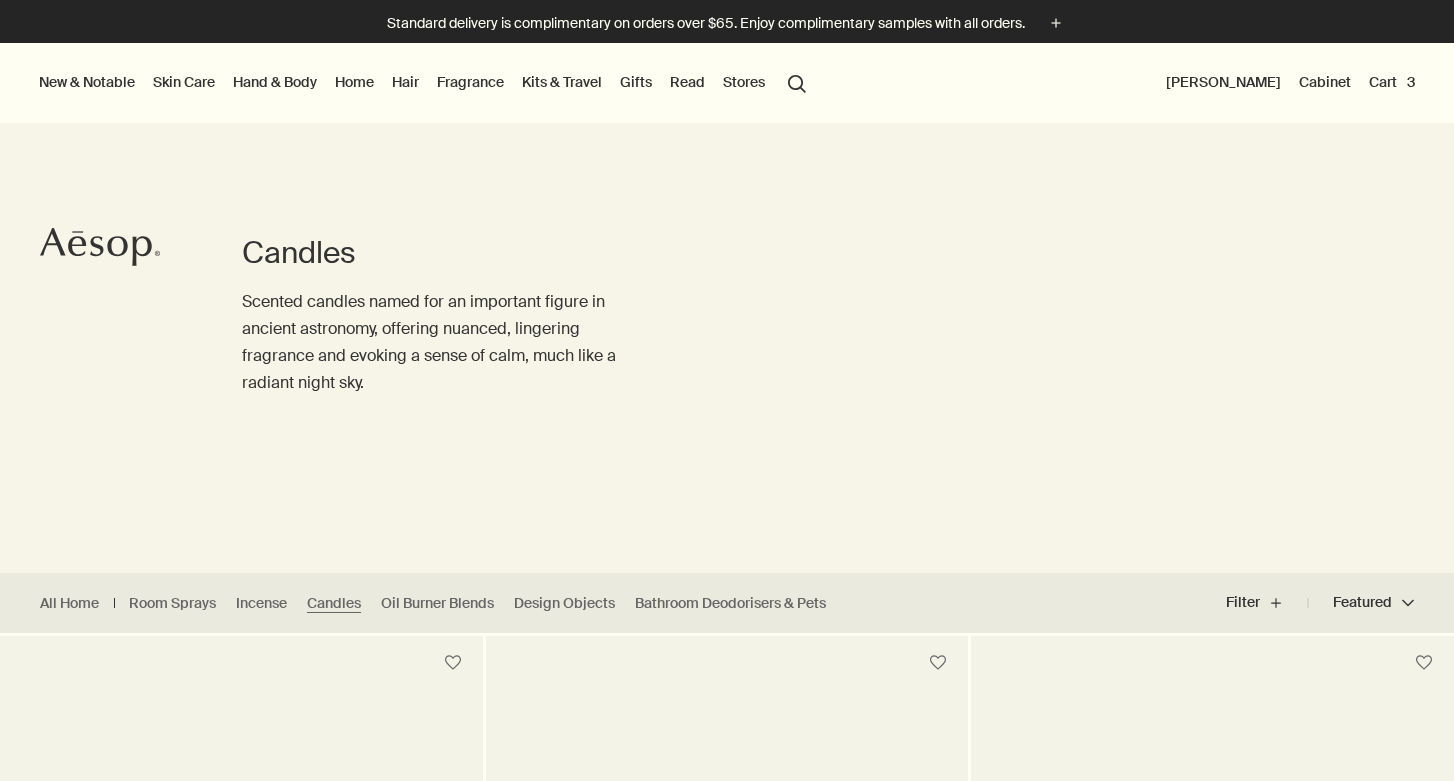 scroll, scrollTop: 0, scrollLeft: 0, axis: both 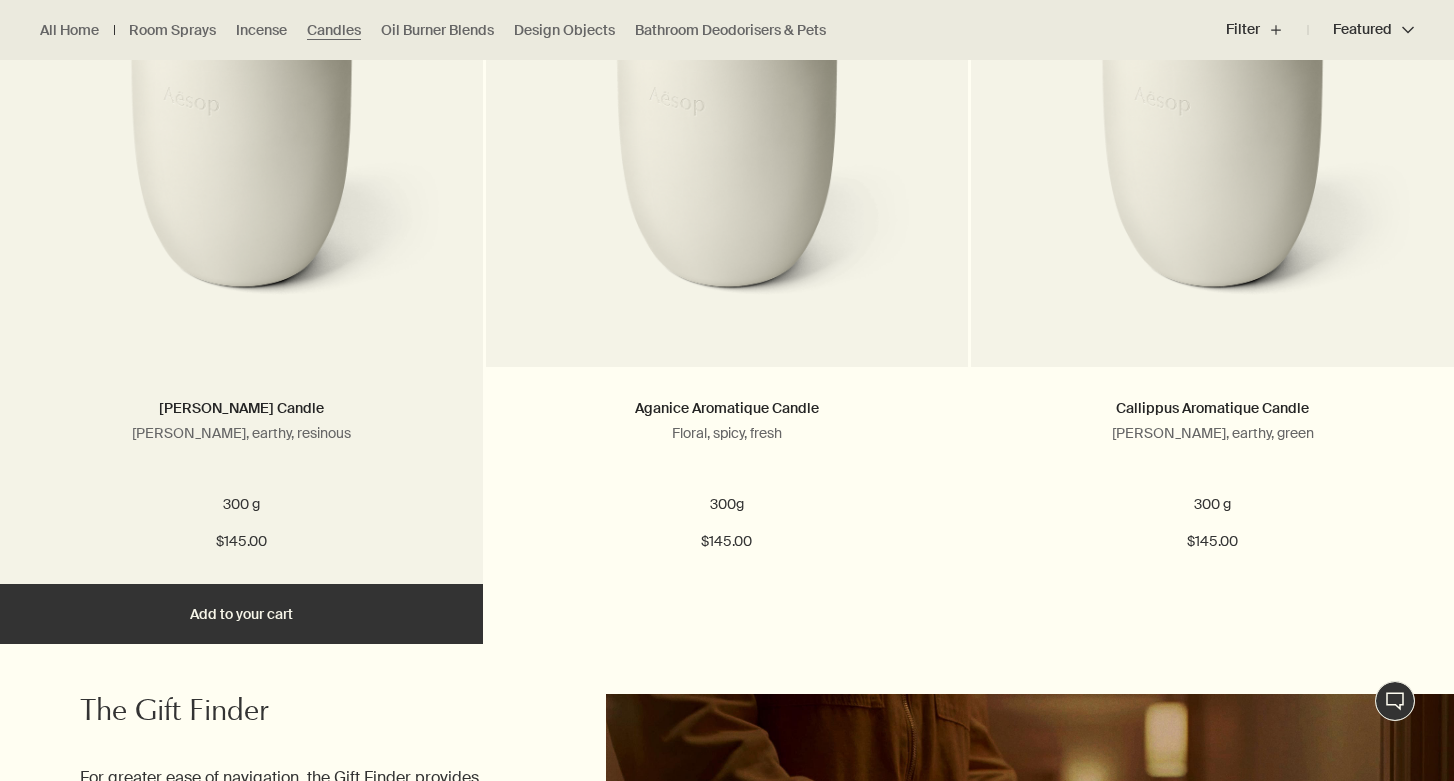 click on "Add Add to your cart" at bounding box center (241, 614) 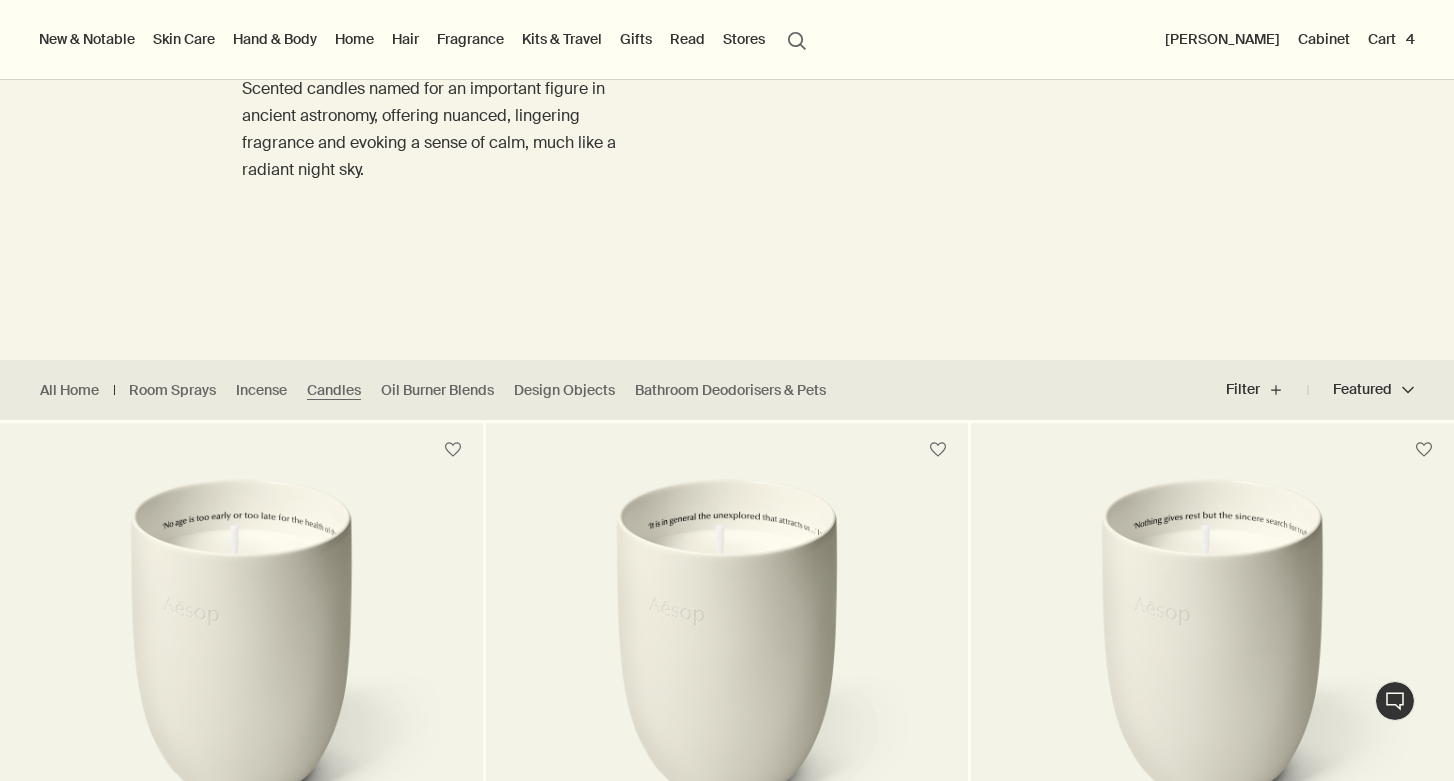 scroll, scrollTop: 0, scrollLeft: 0, axis: both 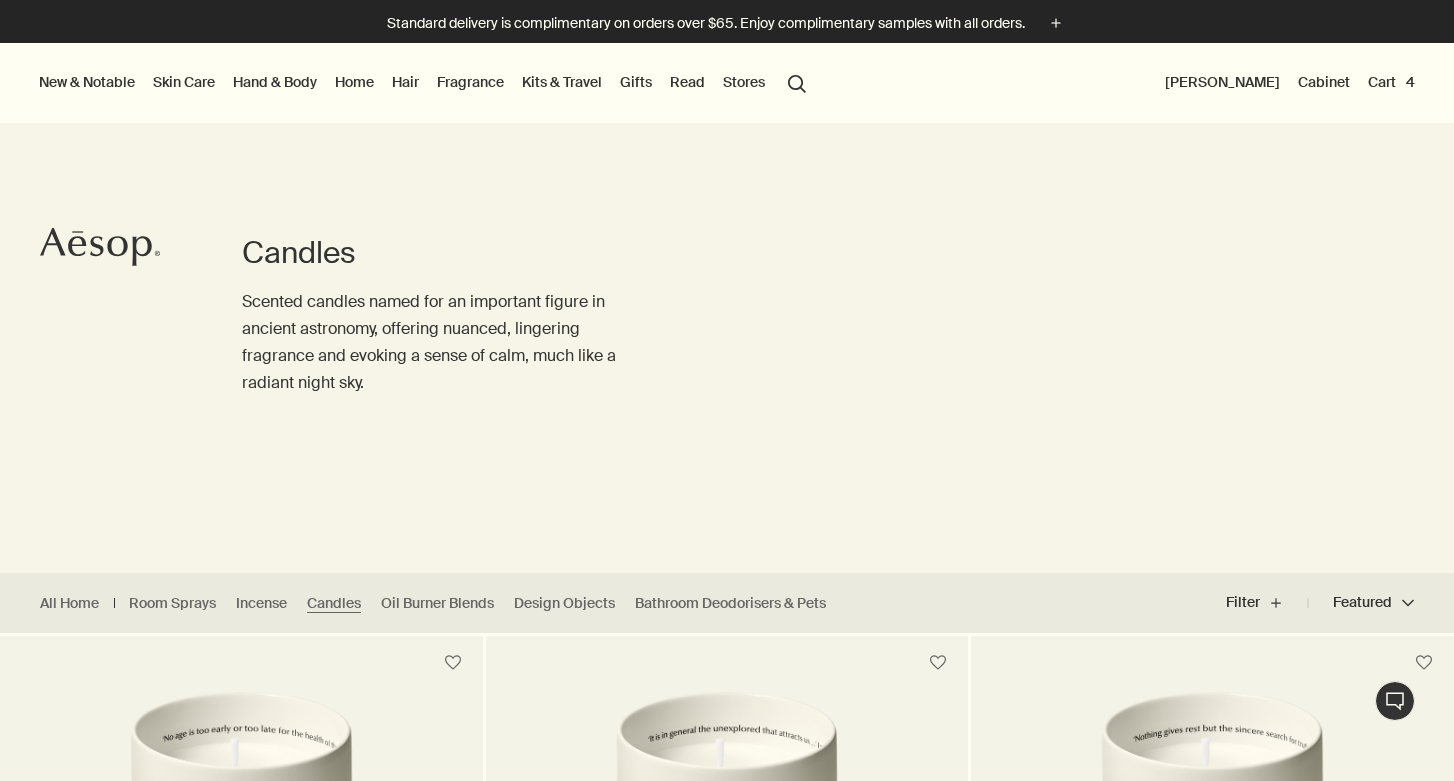 click on "Hand & Body" at bounding box center (275, 82) 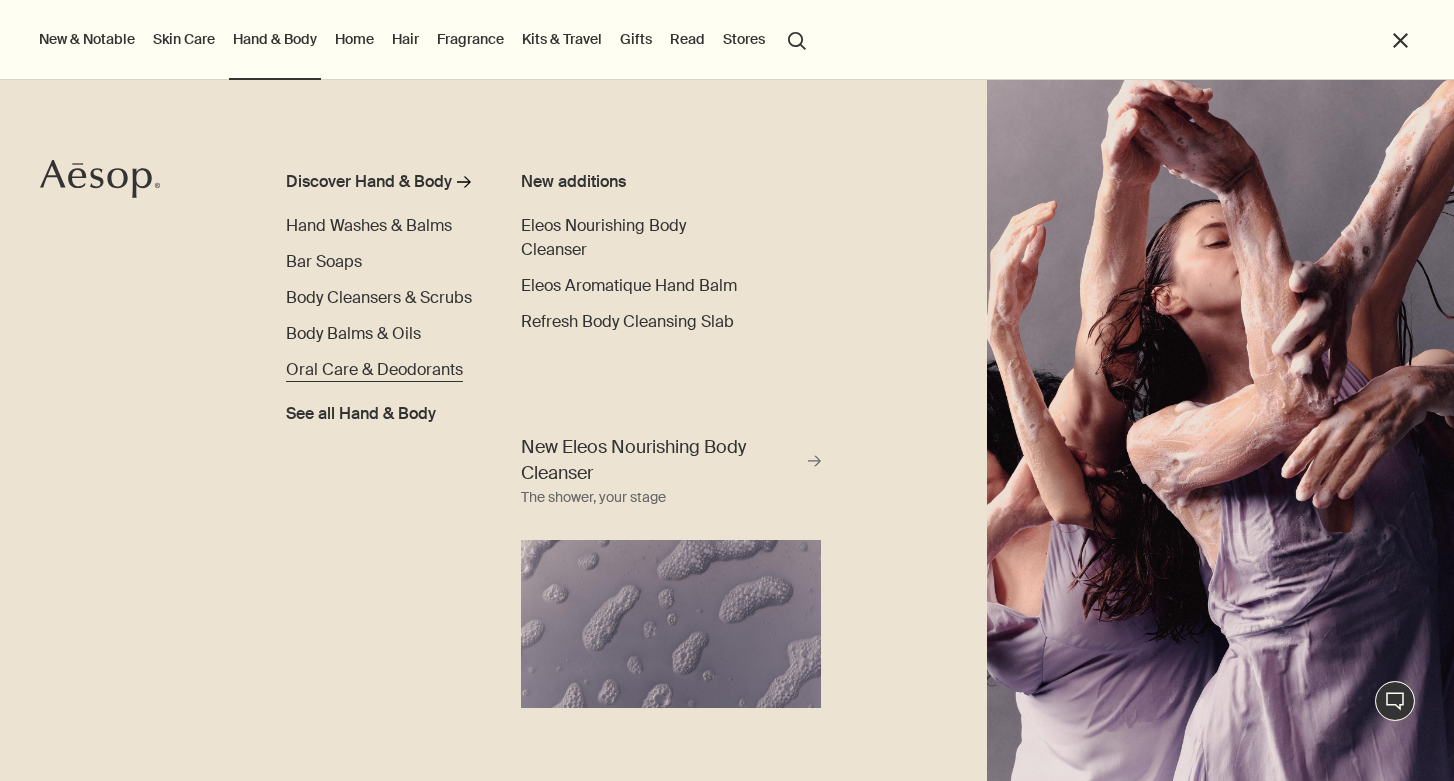 click on "Oral Care & Deodorants" at bounding box center [374, 369] 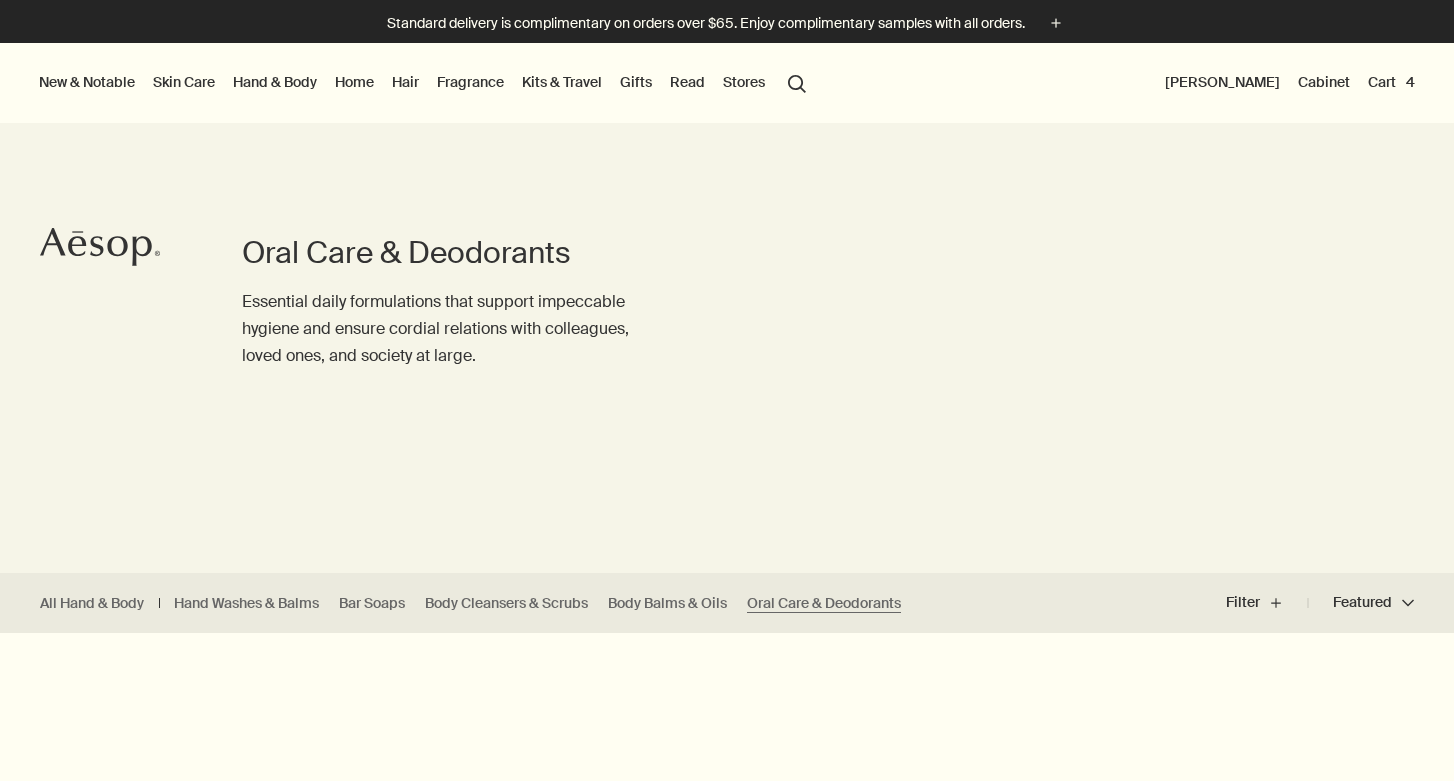 scroll, scrollTop: 0, scrollLeft: 0, axis: both 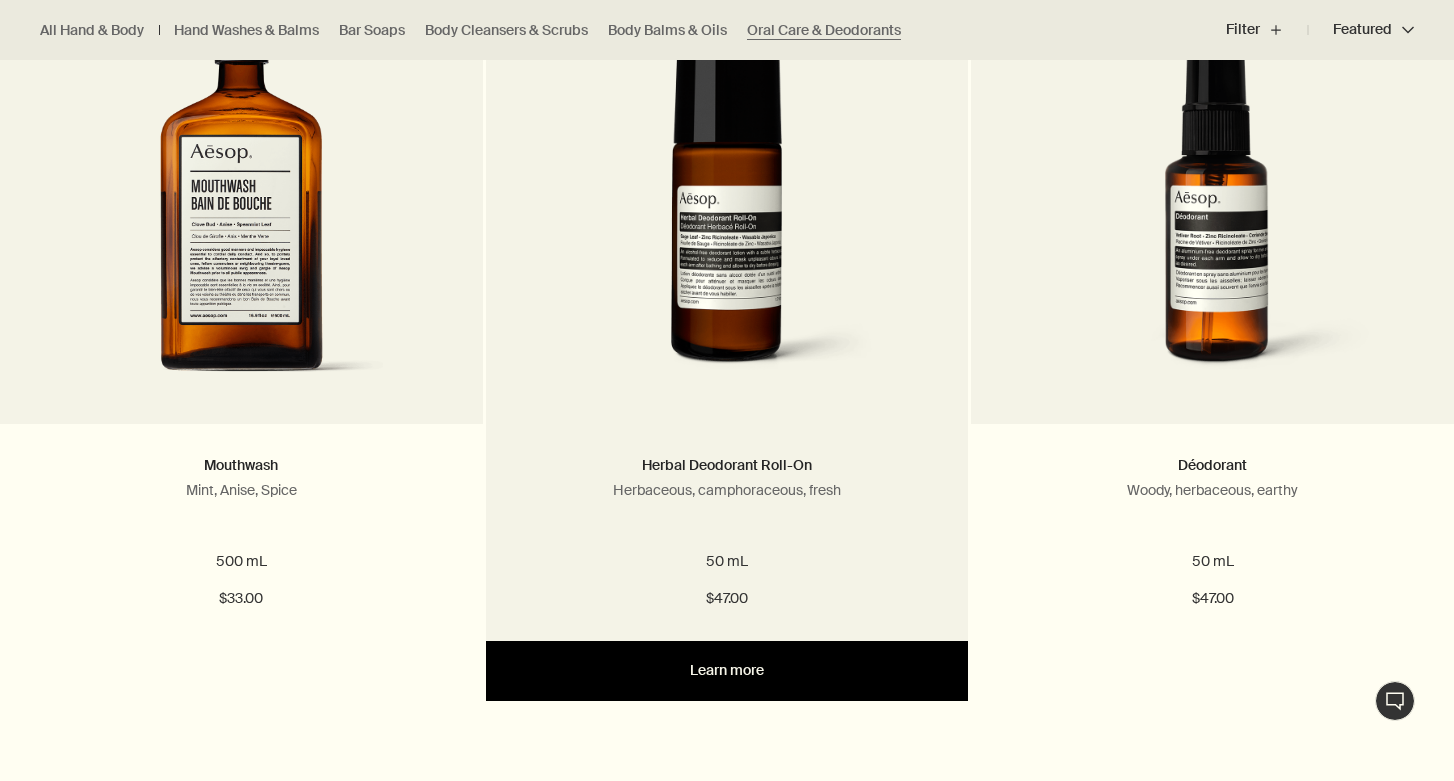 click on "Learn more" at bounding box center (727, 671) 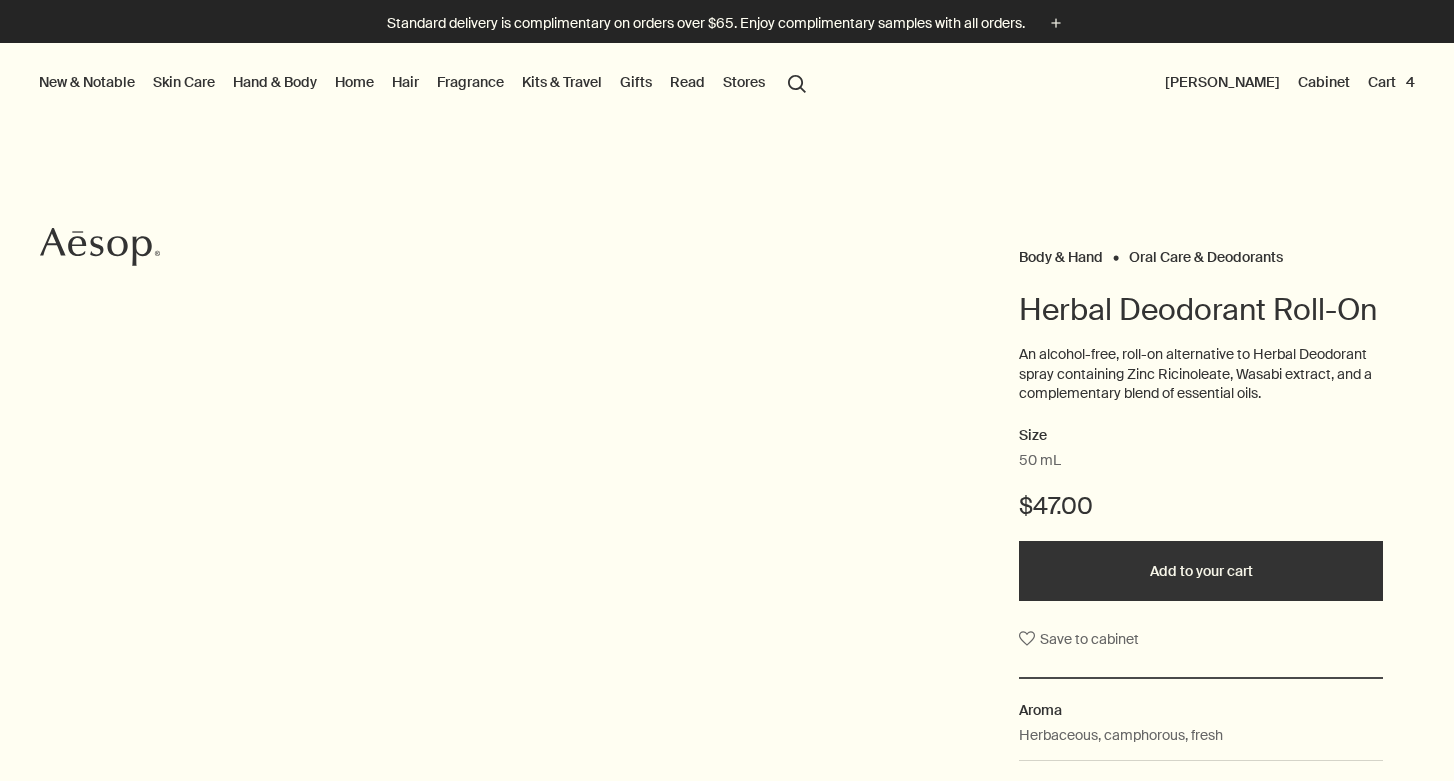 scroll, scrollTop: 0, scrollLeft: 0, axis: both 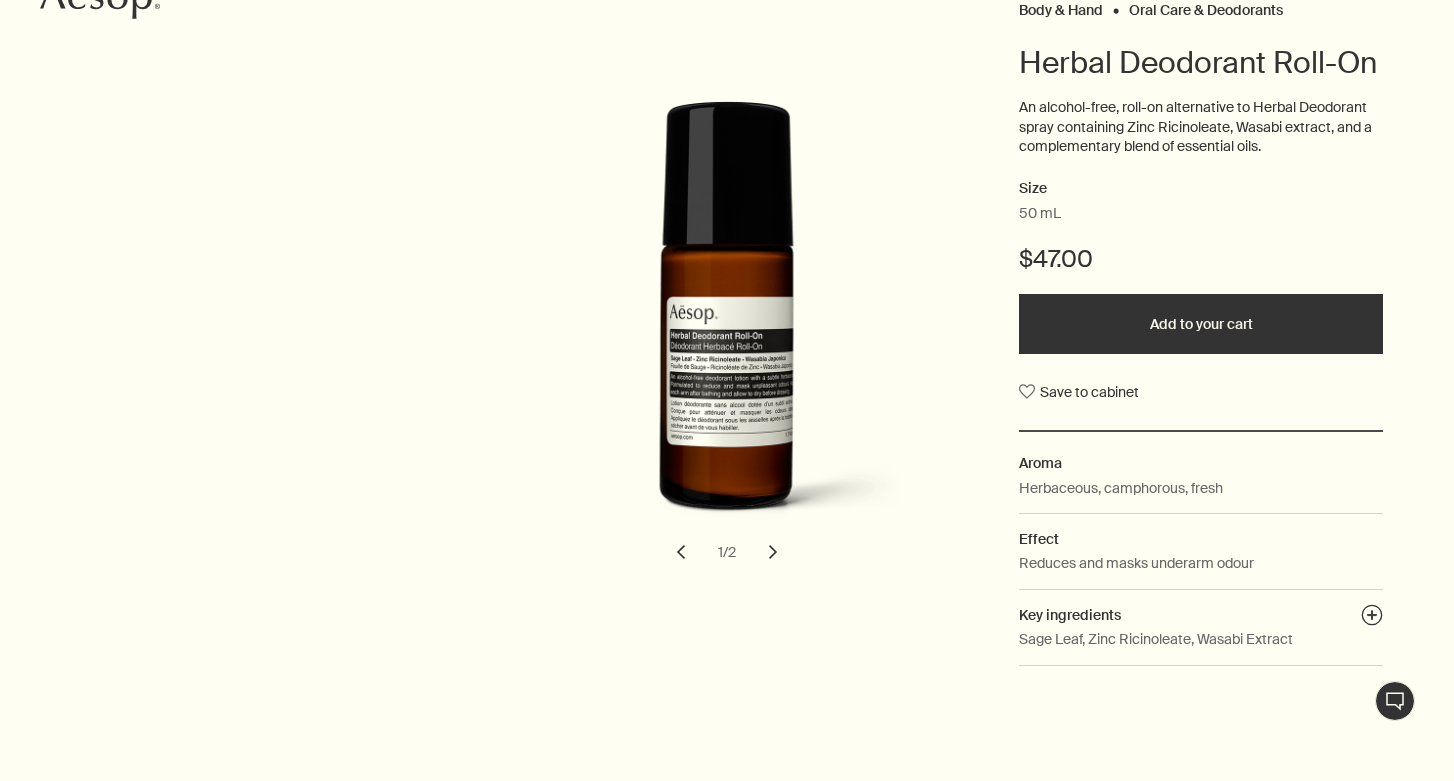 click on "chevron" at bounding box center (773, 552) 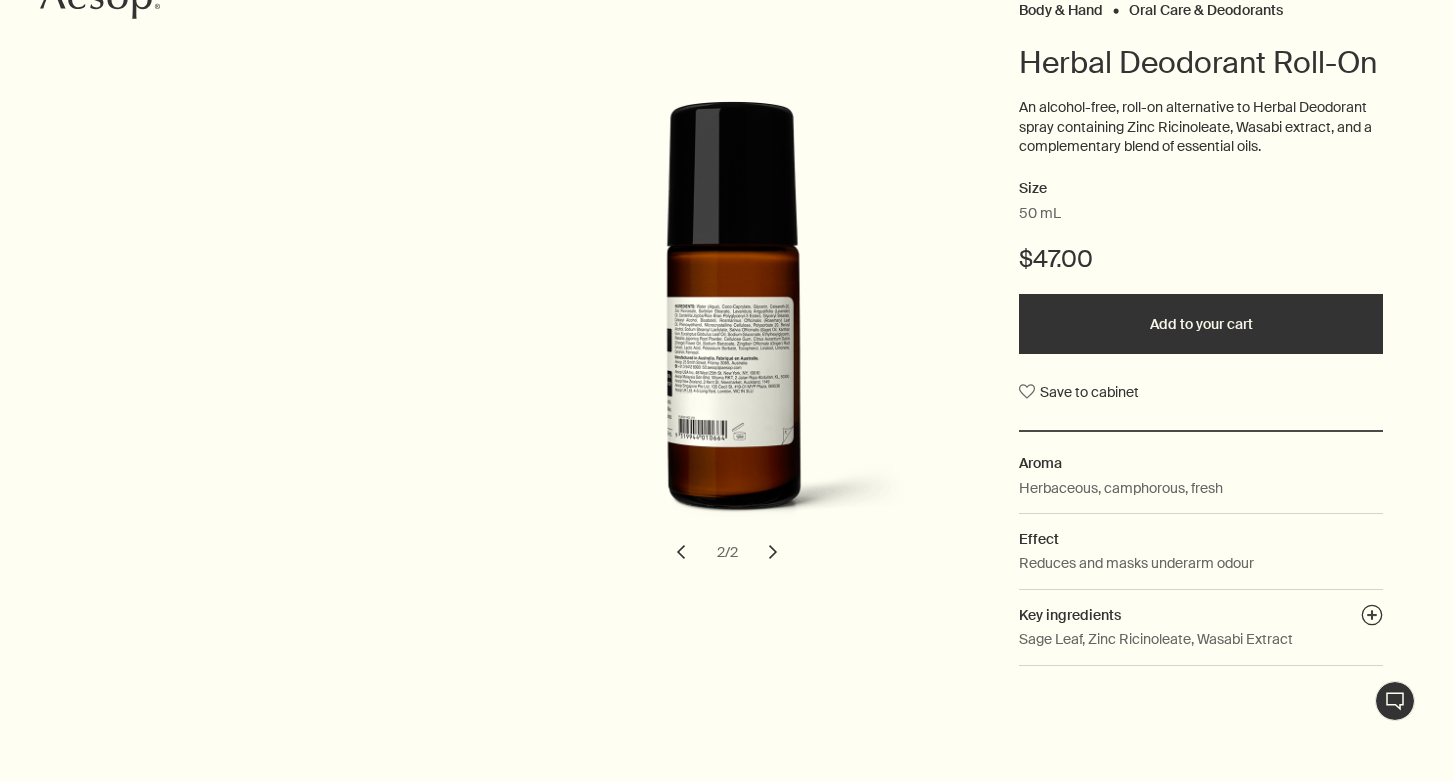 click on "Add to your cart" at bounding box center (1201, 324) 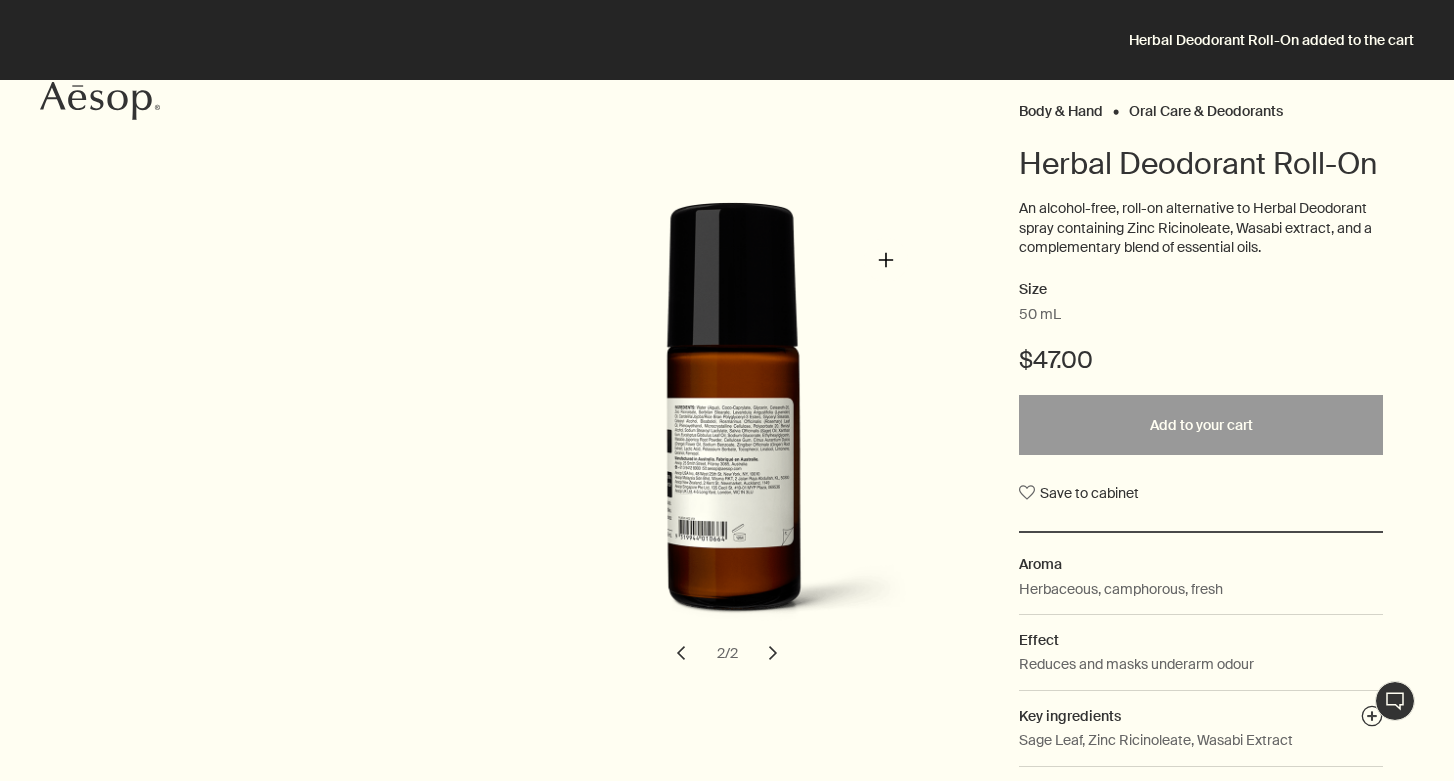 scroll, scrollTop: 0, scrollLeft: 0, axis: both 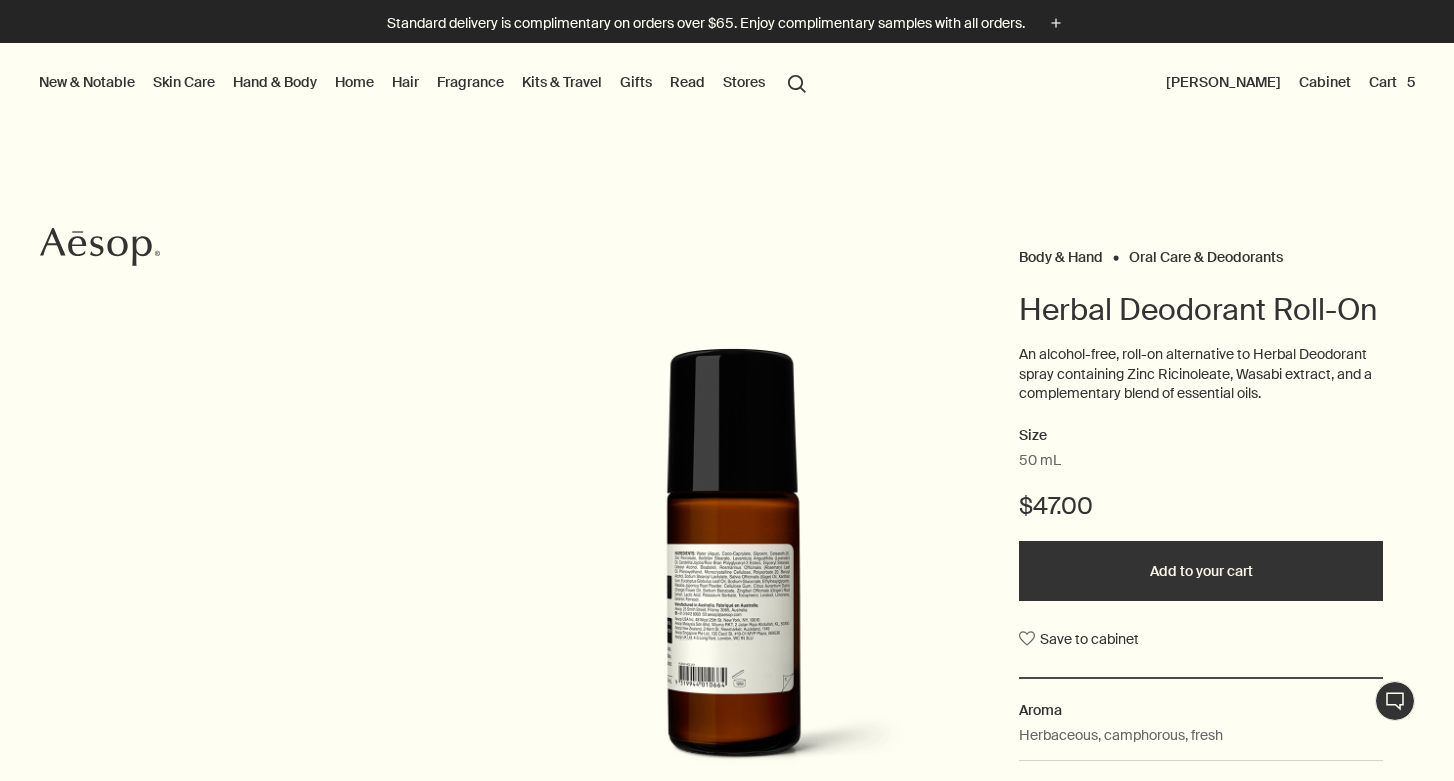 click on "Cart 5" at bounding box center (1392, 82) 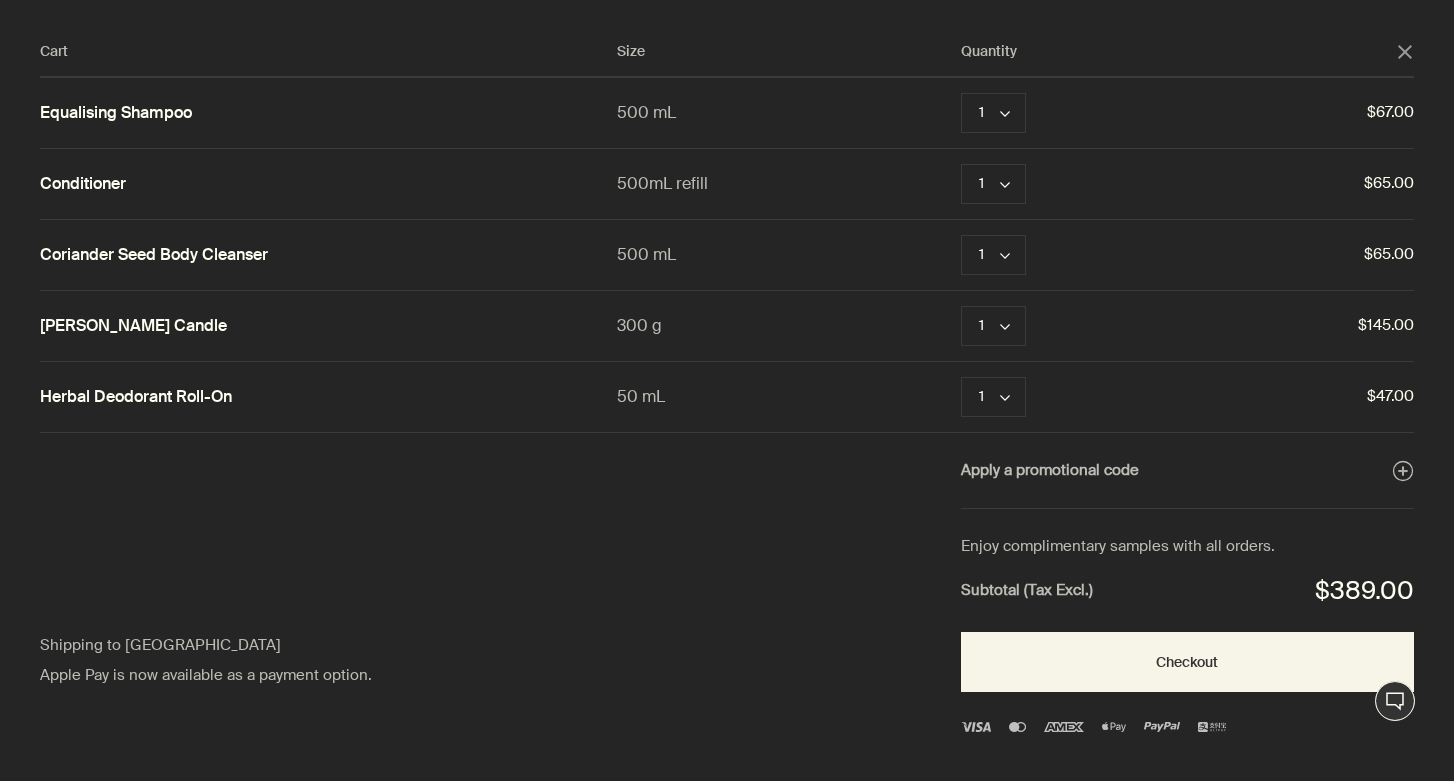 click 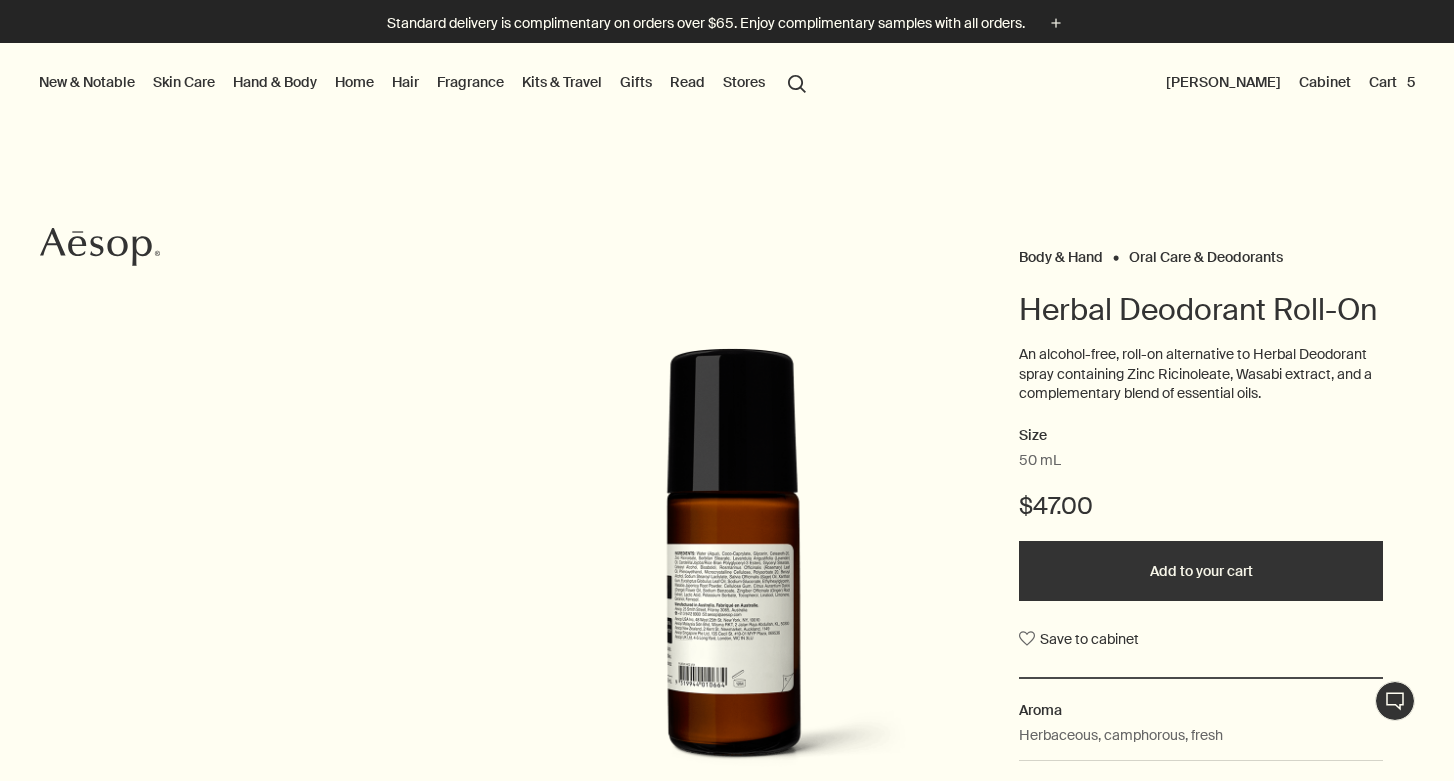 click on "Skin Care" at bounding box center [184, 82] 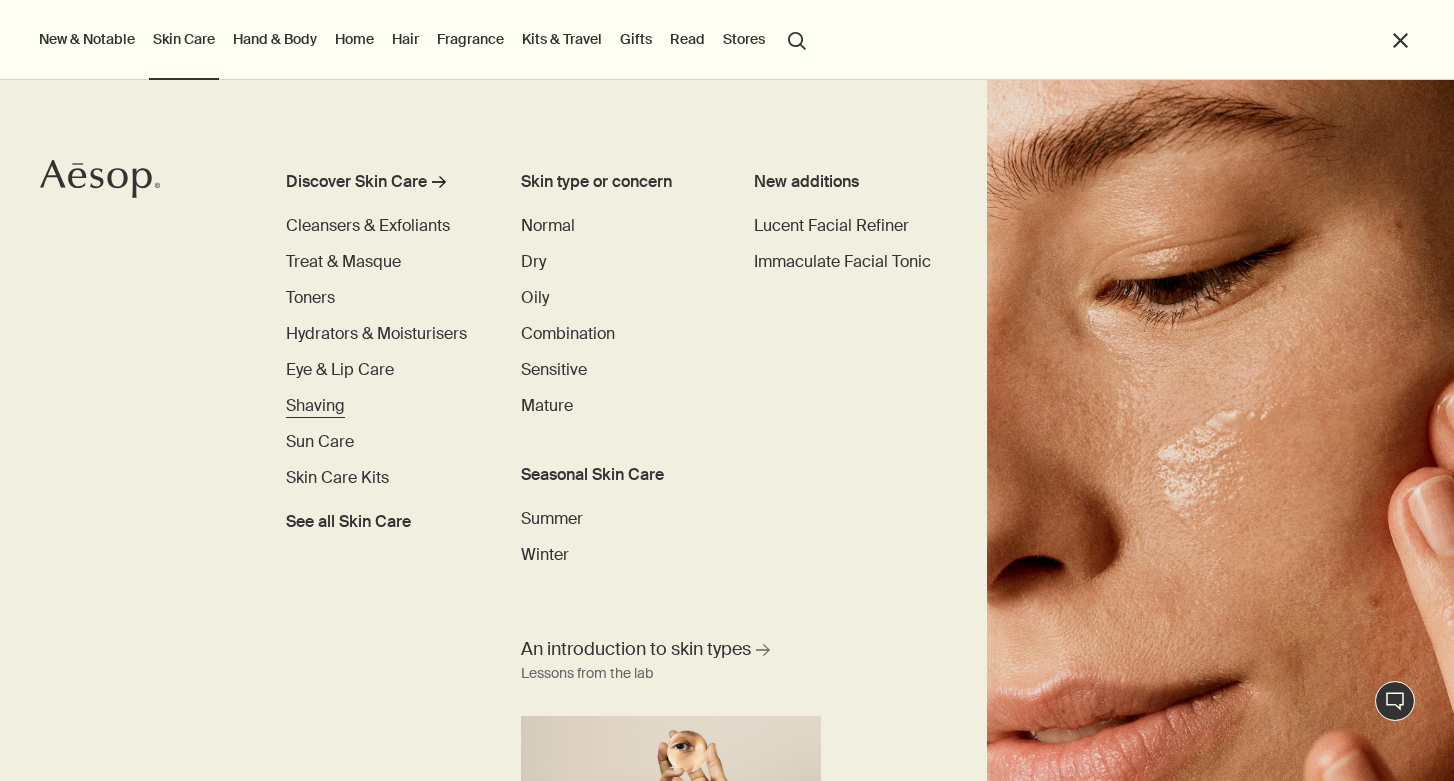 click on "Shaving" at bounding box center [315, 405] 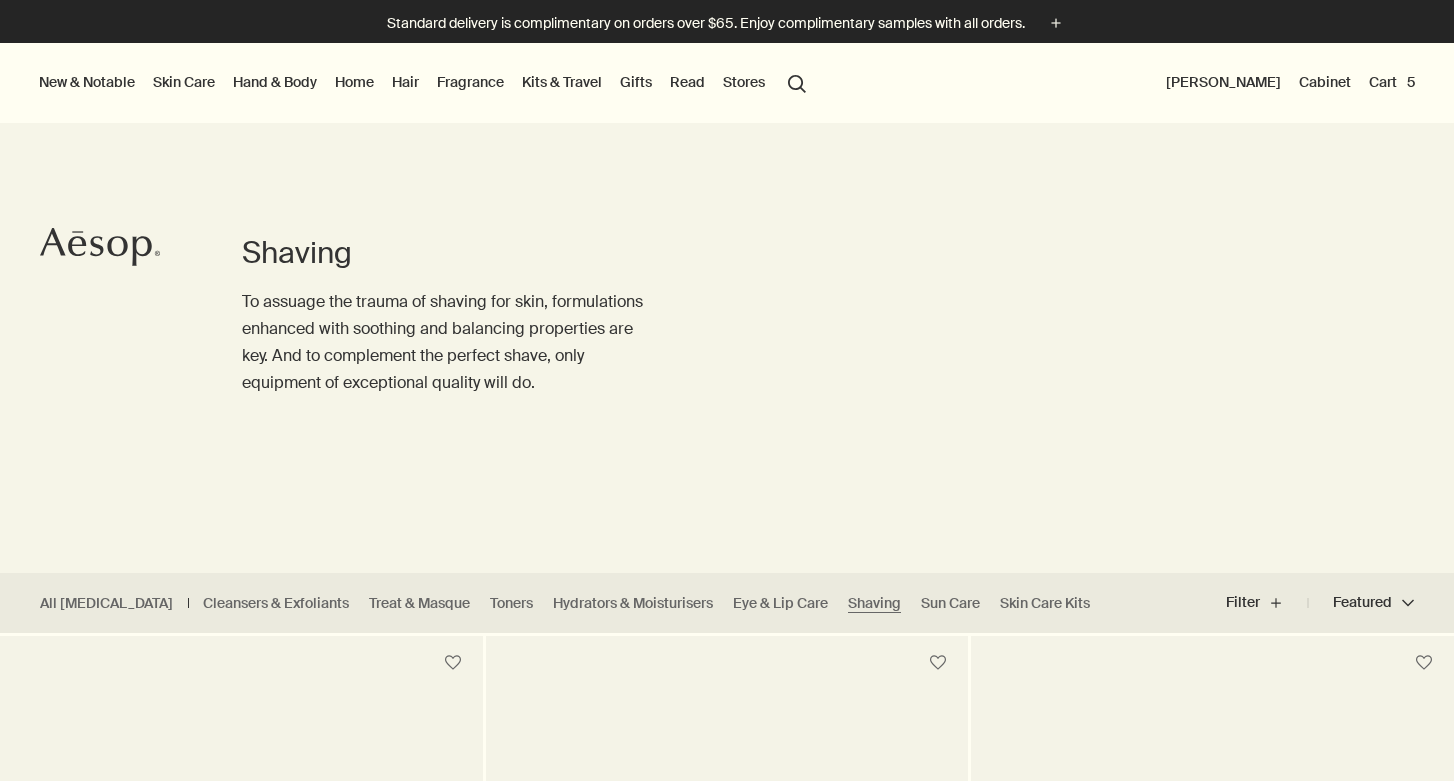 scroll, scrollTop: 0, scrollLeft: 0, axis: both 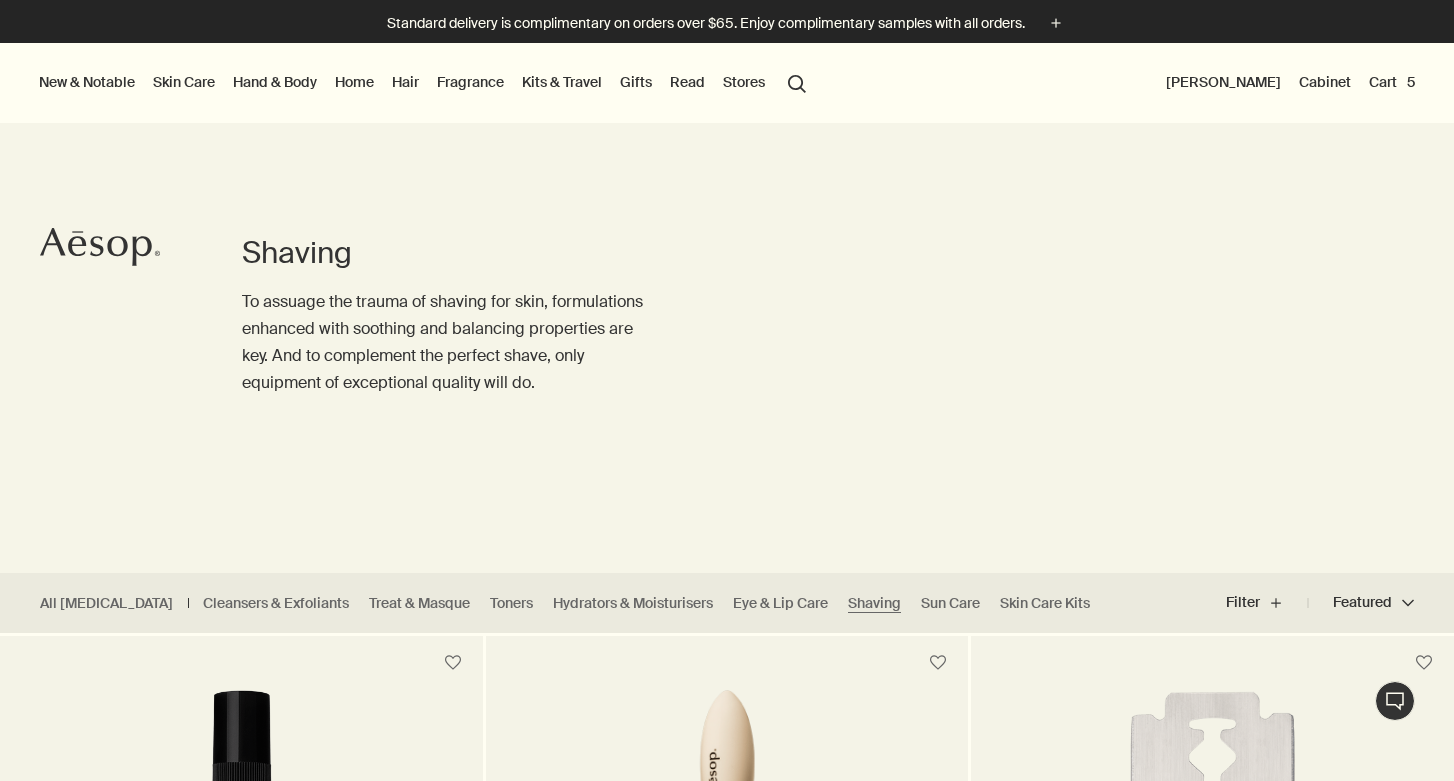 click on "Hand & Body" at bounding box center (275, 82) 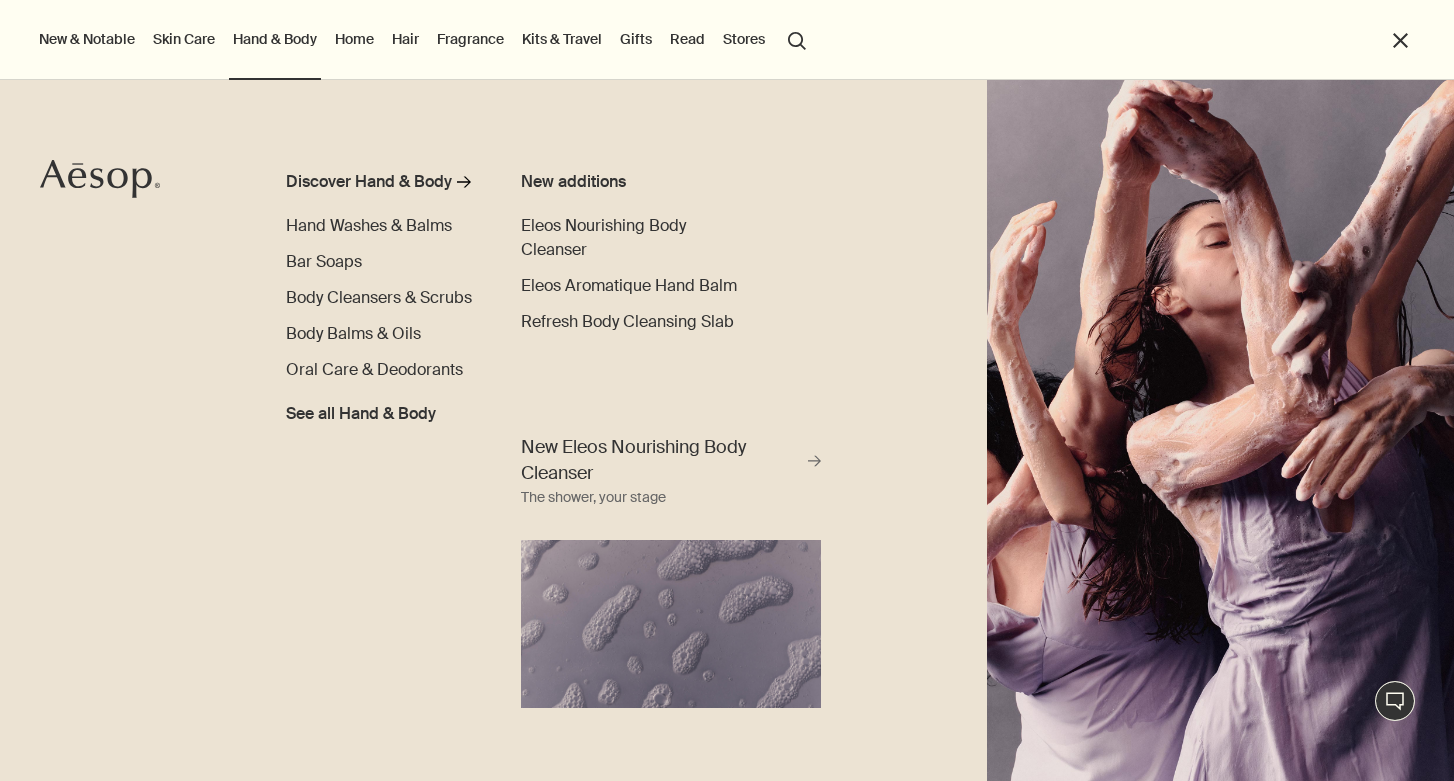 click on "Skin Care" at bounding box center (184, 39) 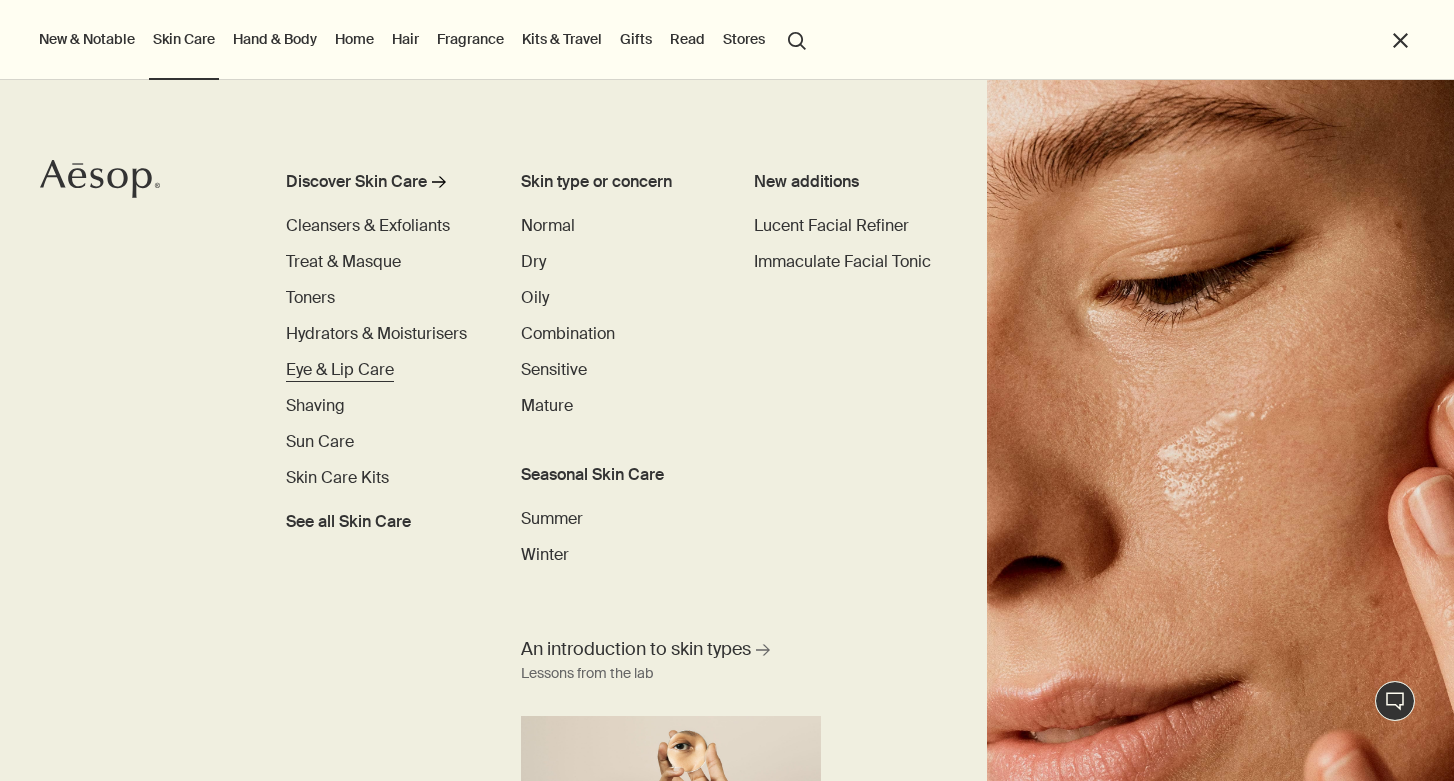 click on "Eye & Lip Care" at bounding box center [340, 369] 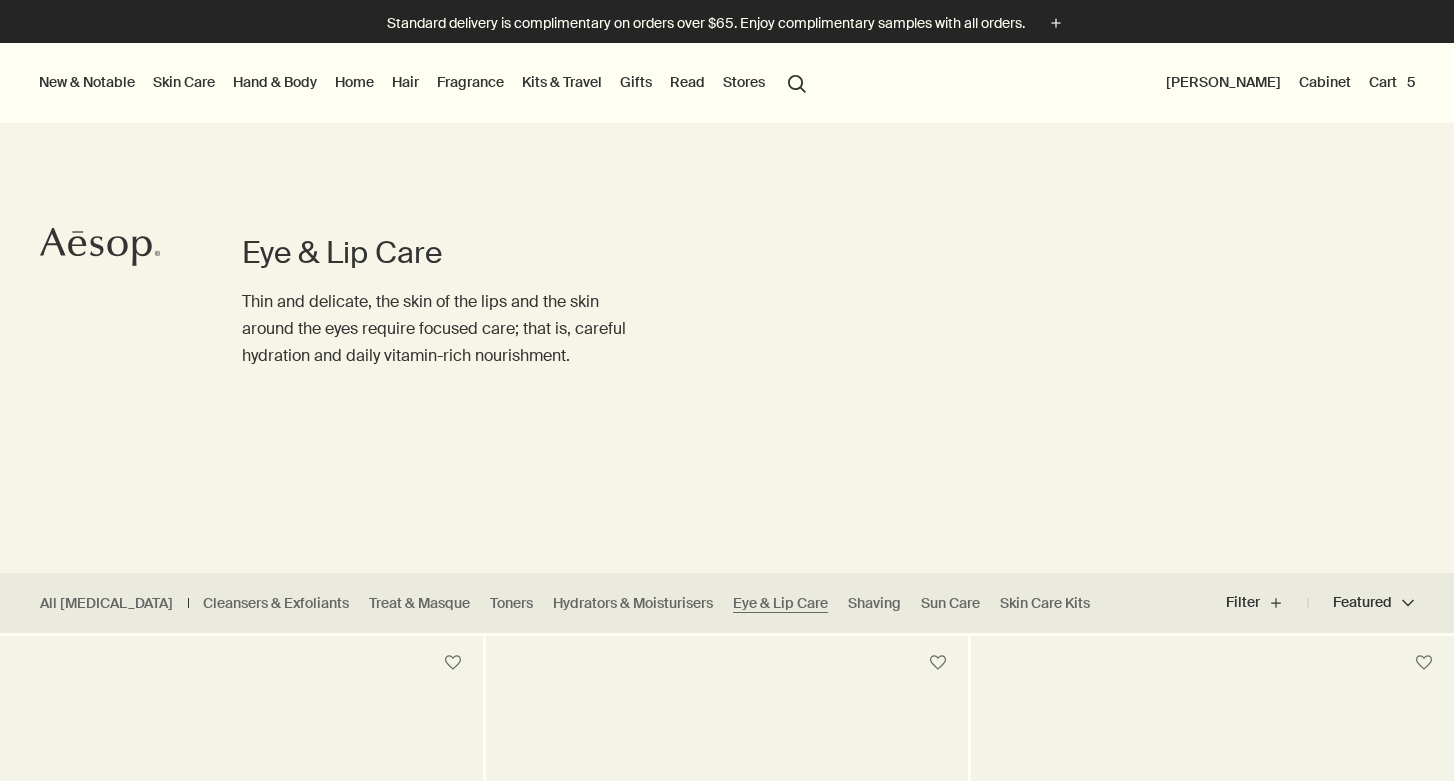 scroll, scrollTop: 0, scrollLeft: 0, axis: both 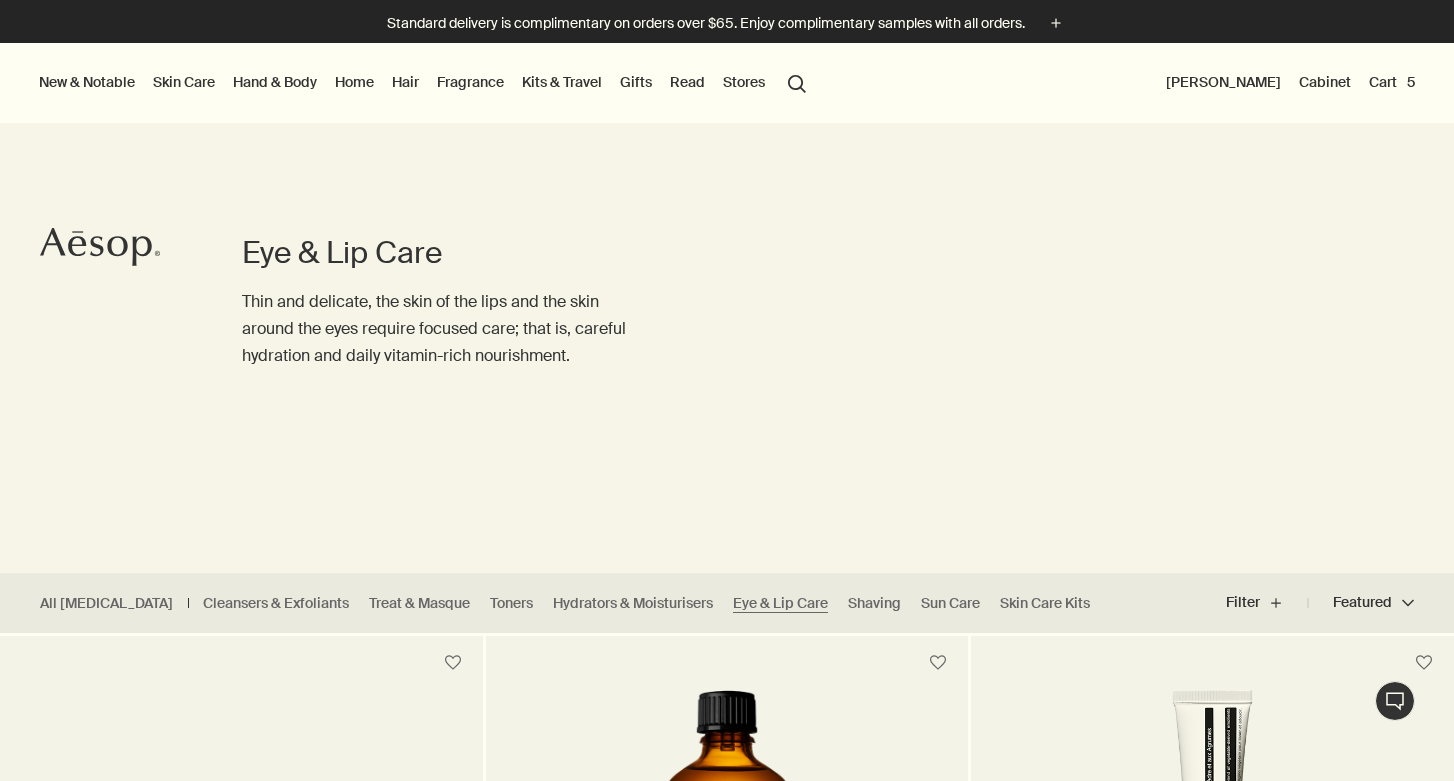 click on "Skin Care" at bounding box center (184, 82) 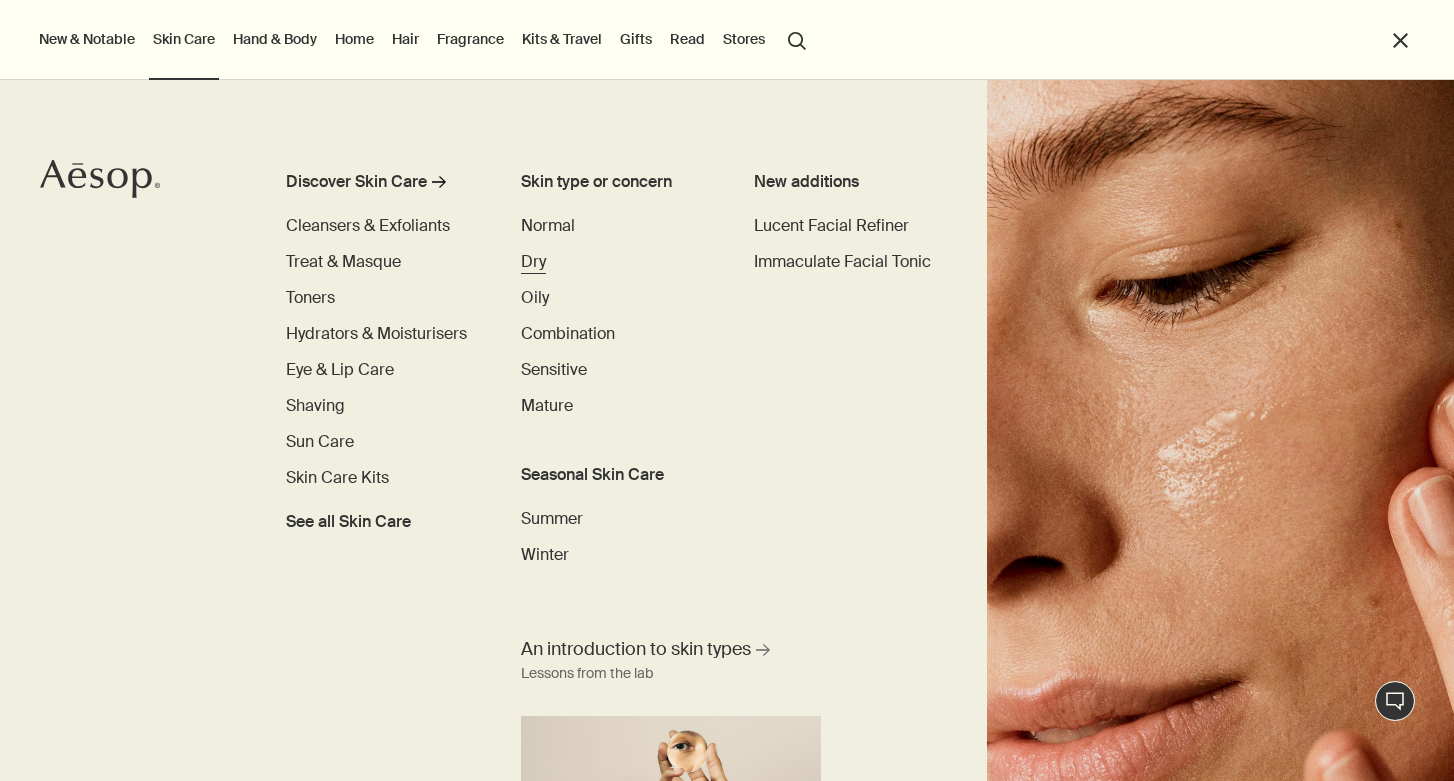 click on "Dry" at bounding box center [533, 261] 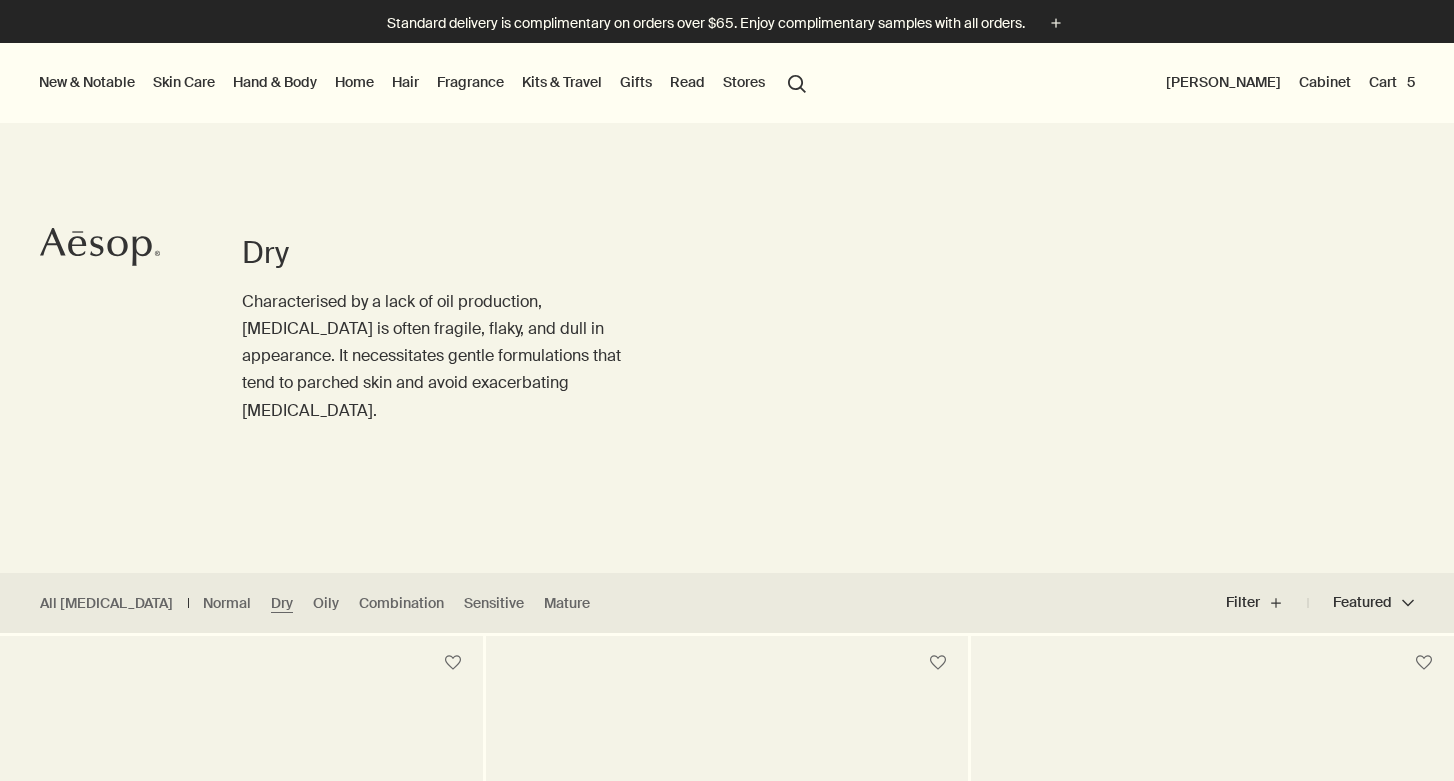 scroll, scrollTop: 0, scrollLeft: 0, axis: both 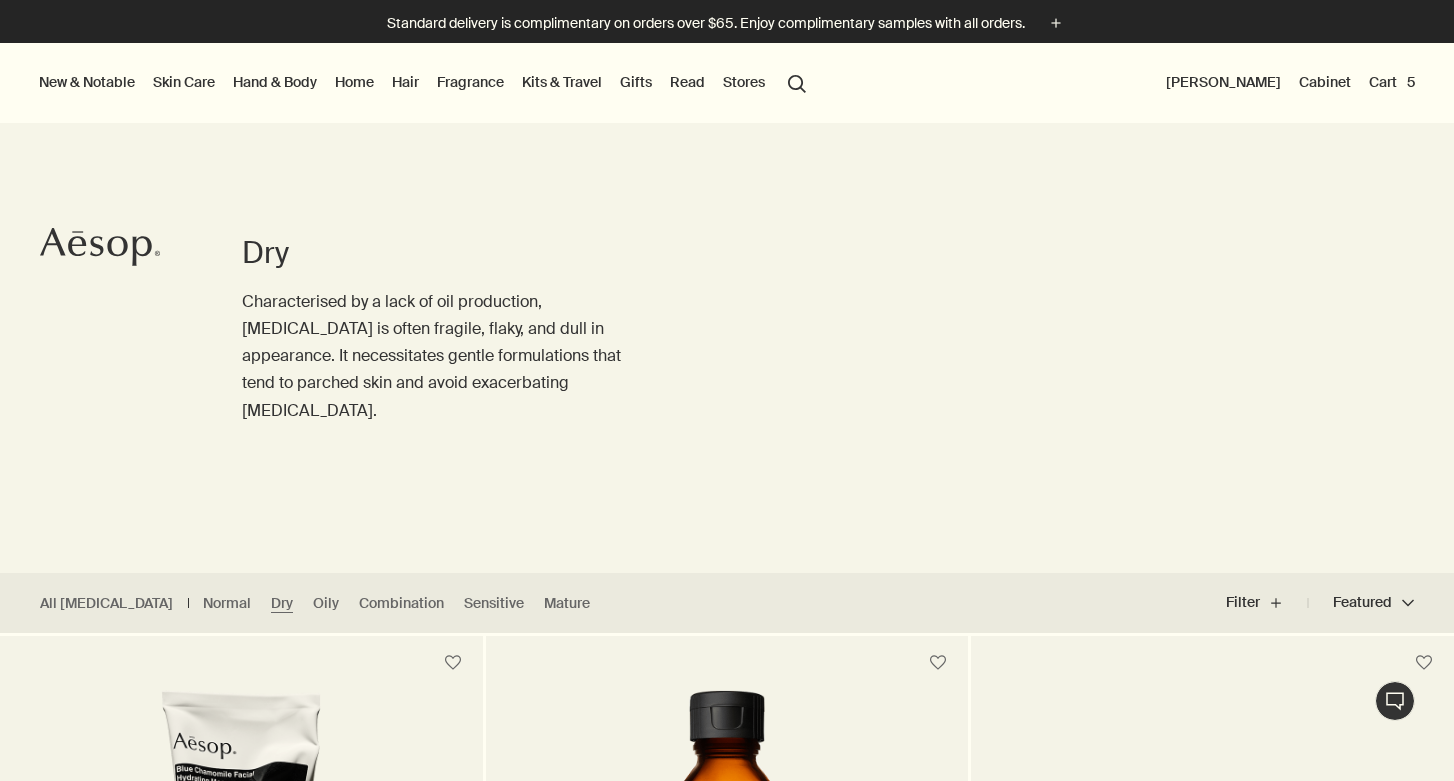 click on "Hand & Body" at bounding box center [275, 82] 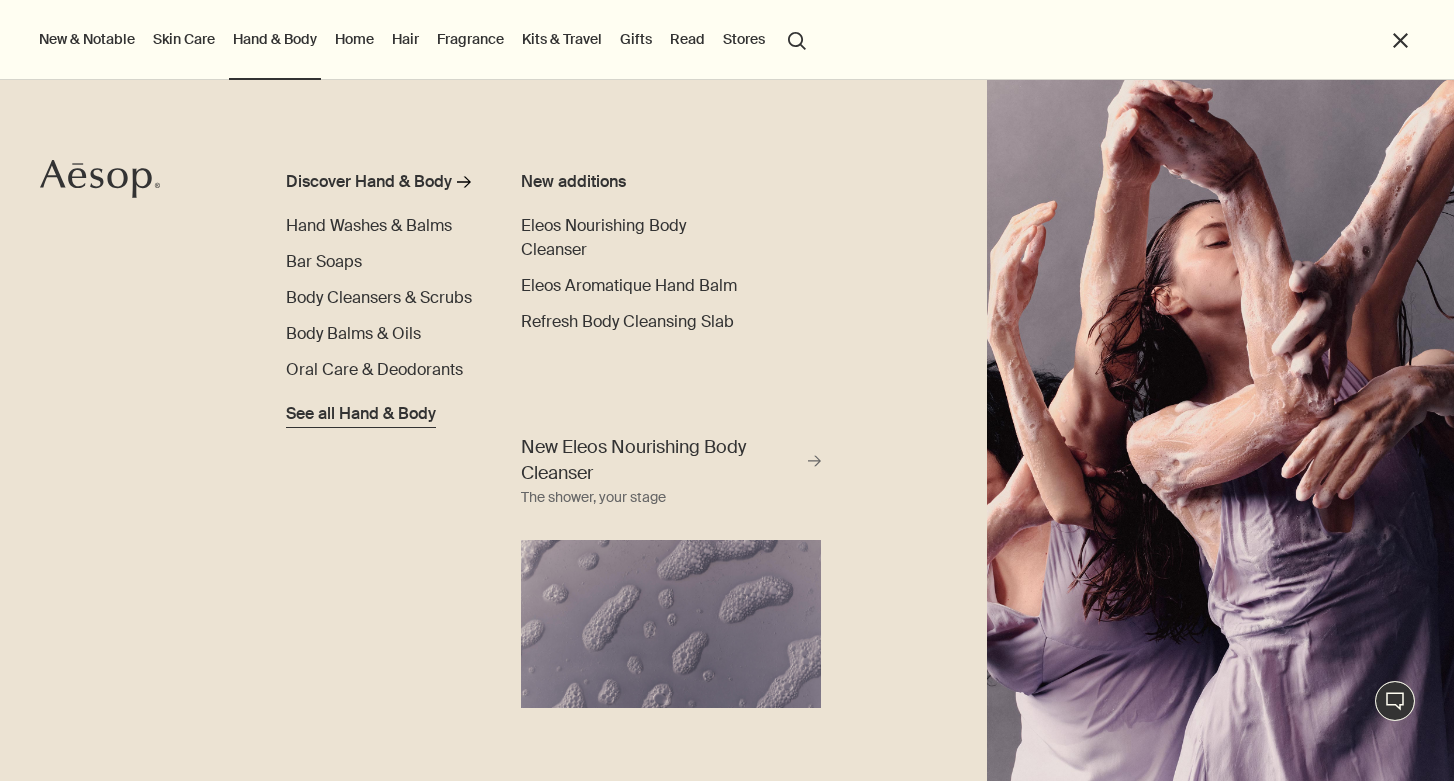 click on "See all Hand & Body" at bounding box center (361, 414) 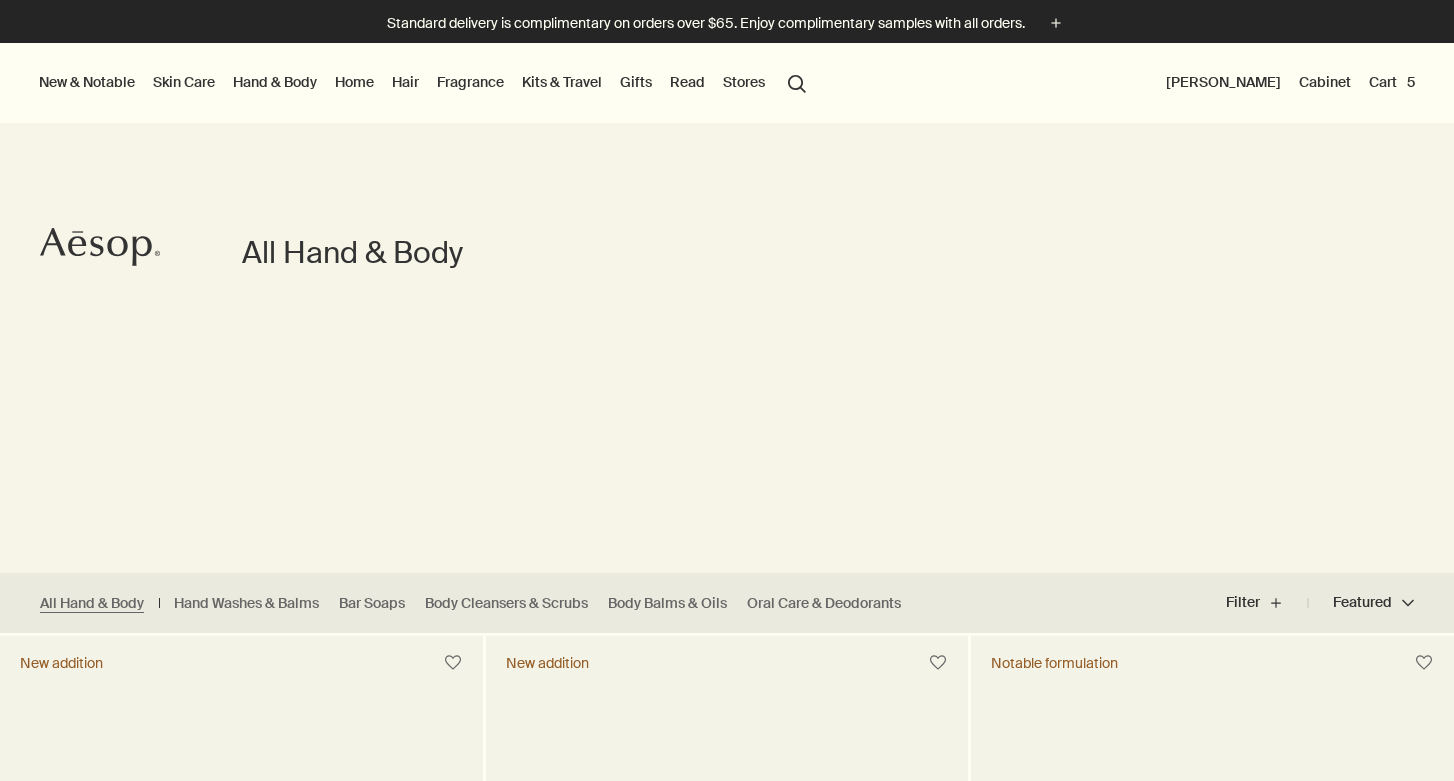 scroll, scrollTop: 0, scrollLeft: 0, axis: both 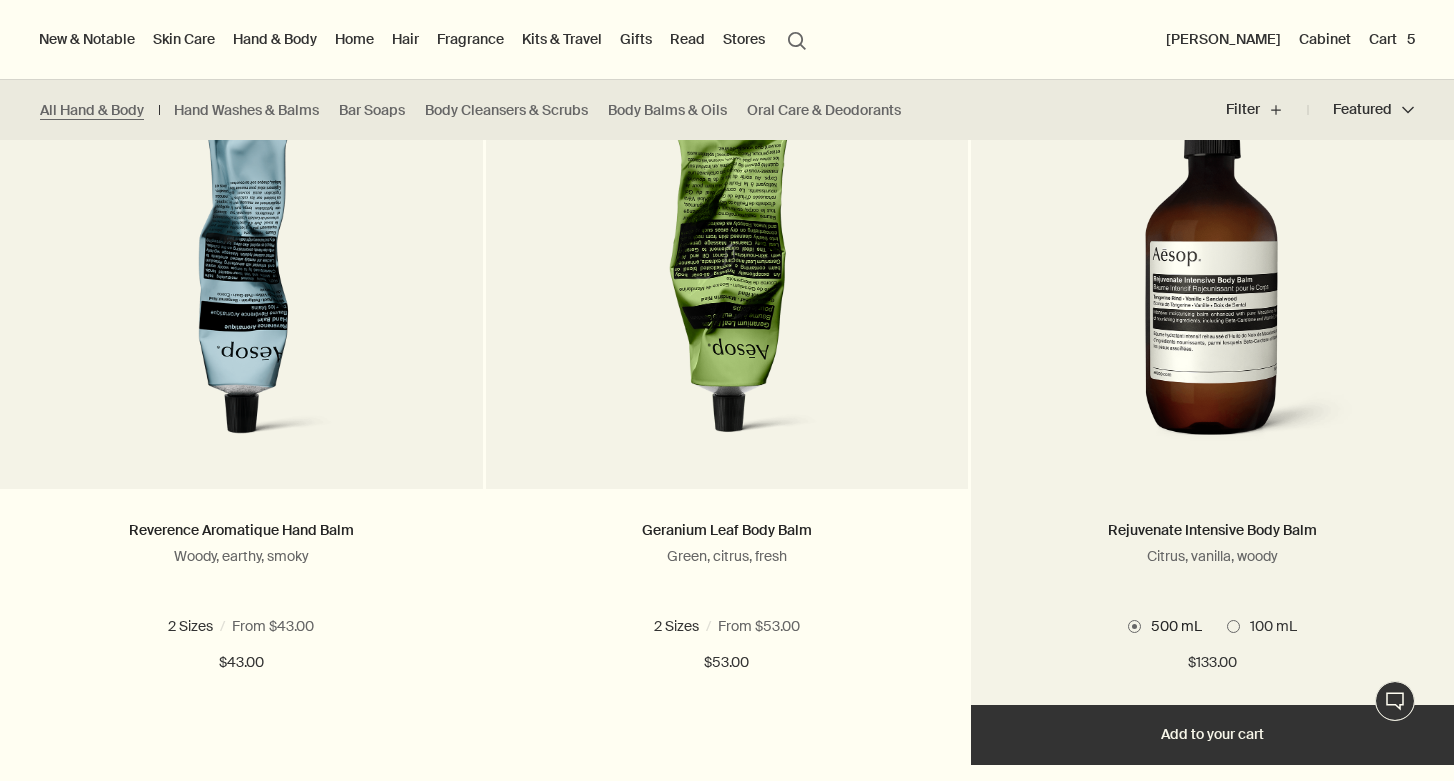 click on "Add Add to your cart" at bounding box center (1212, 735) 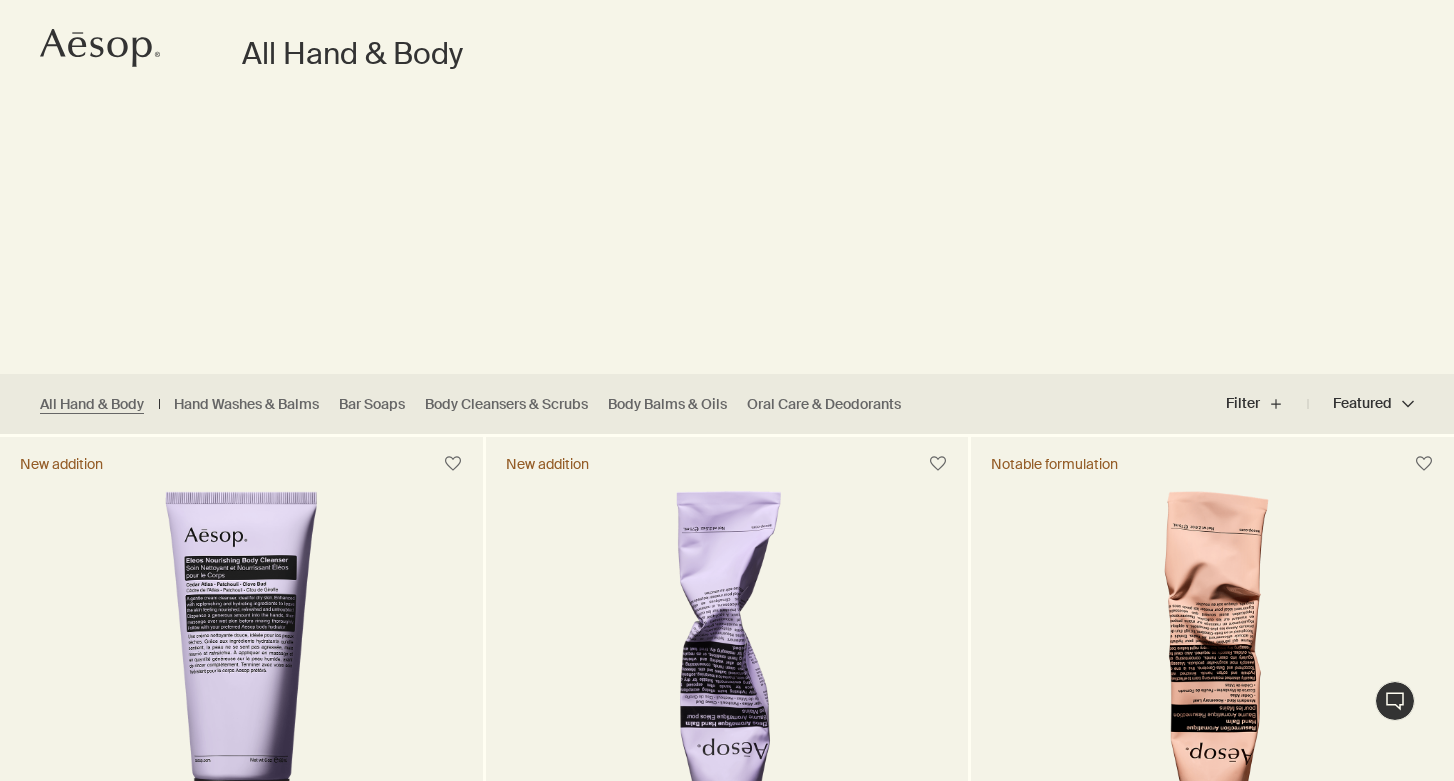 scroll, scrollTop: 0, scrollLeft: 0, axis: both 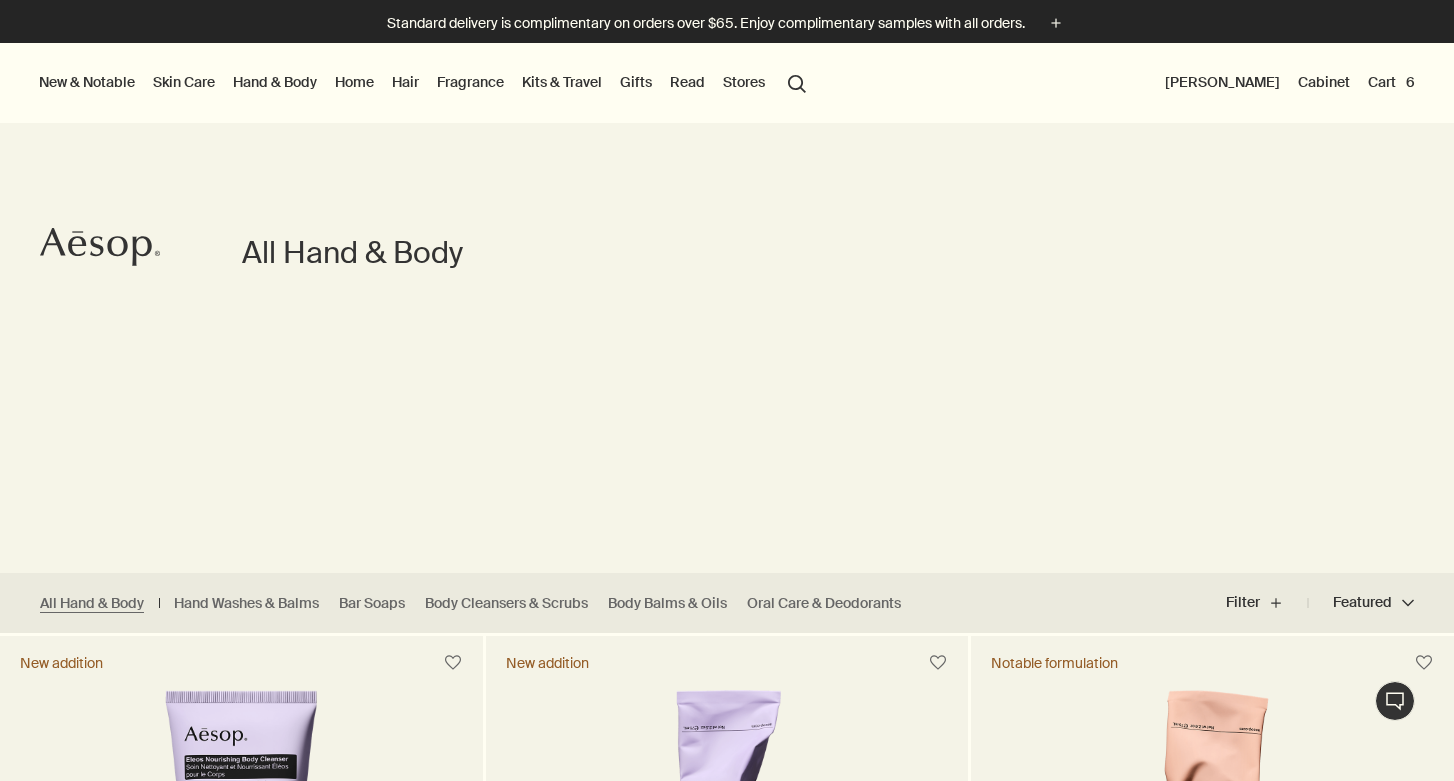 click on "Cart 6" at bounding box center (1391, 82) 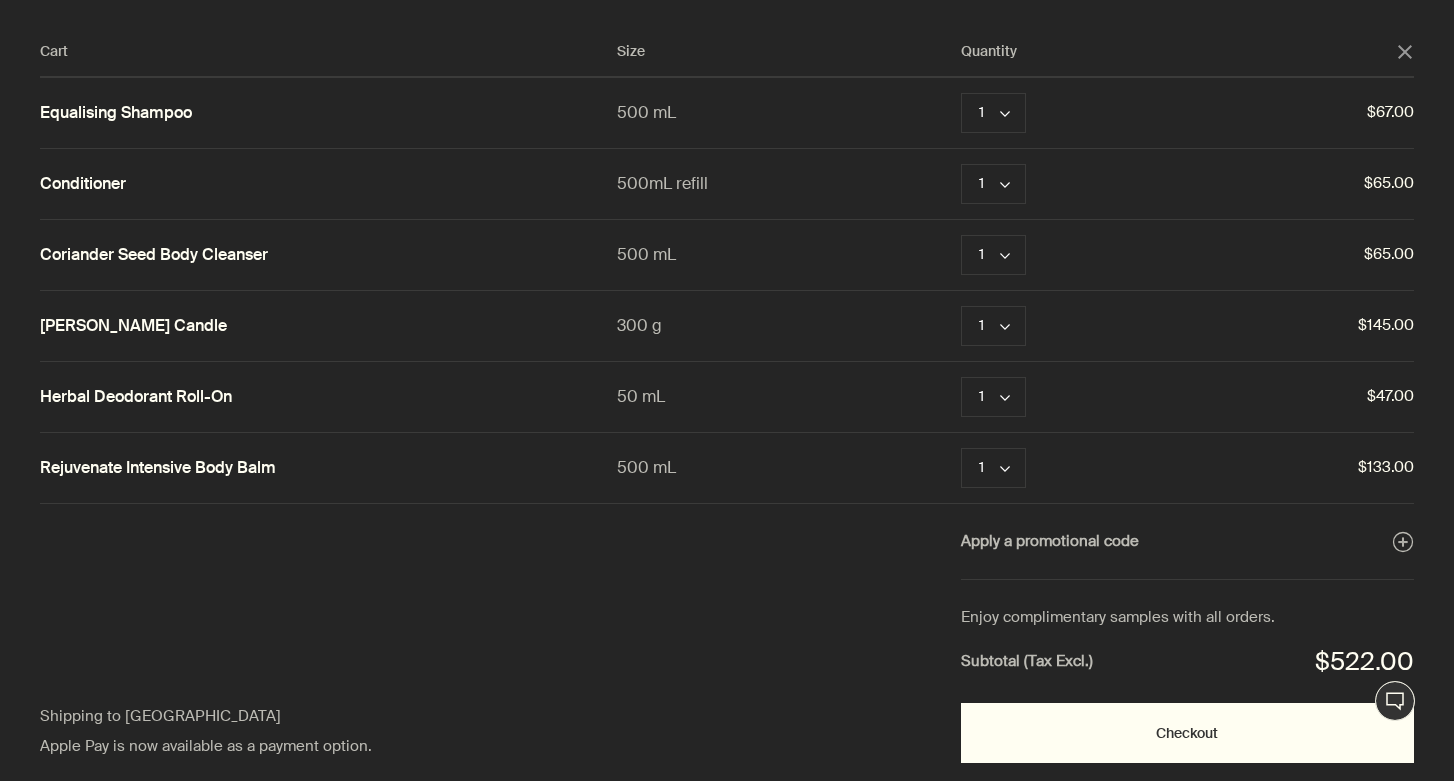 click on "Checkout" at bounding box center (1187, 733) 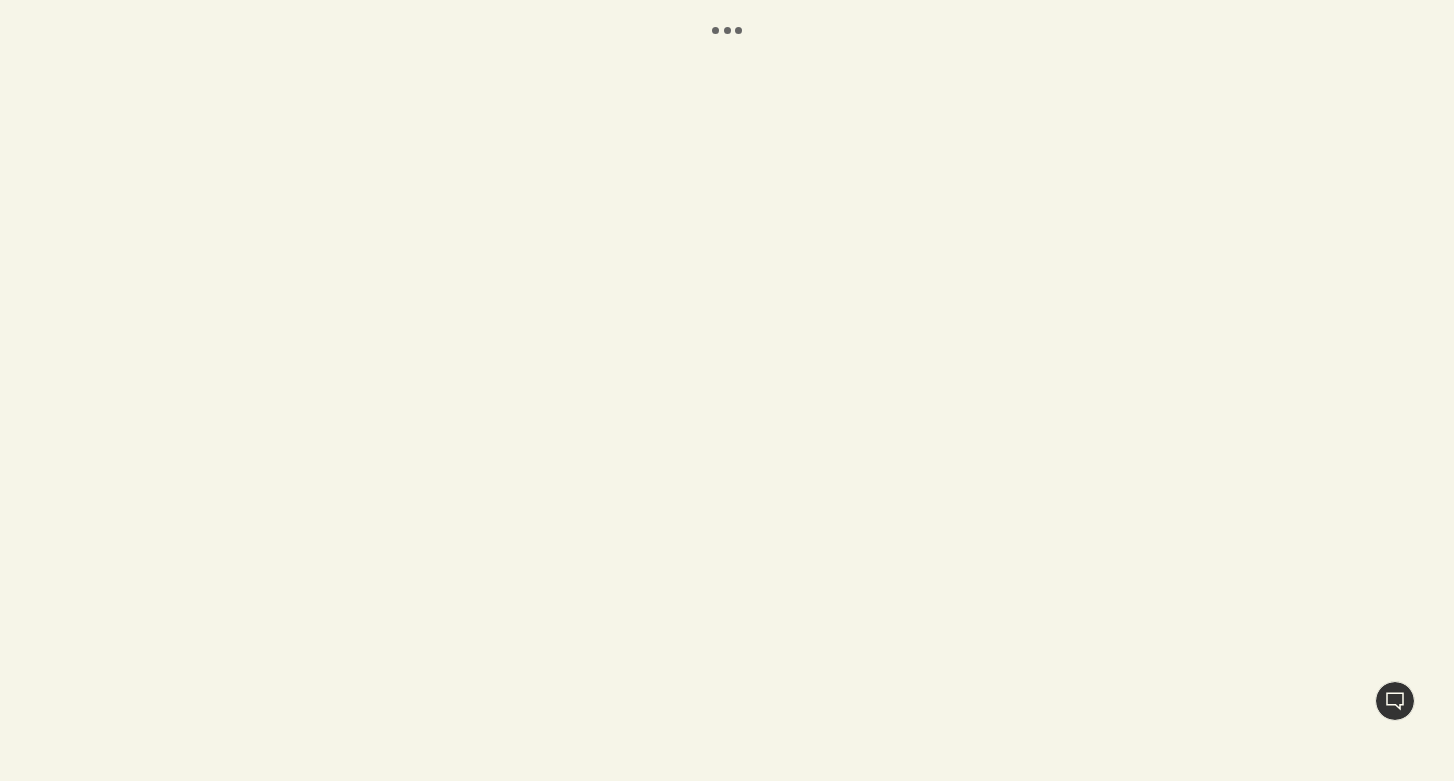 scroll, scrollTop: 0, scrollLeft: 0, axis: both 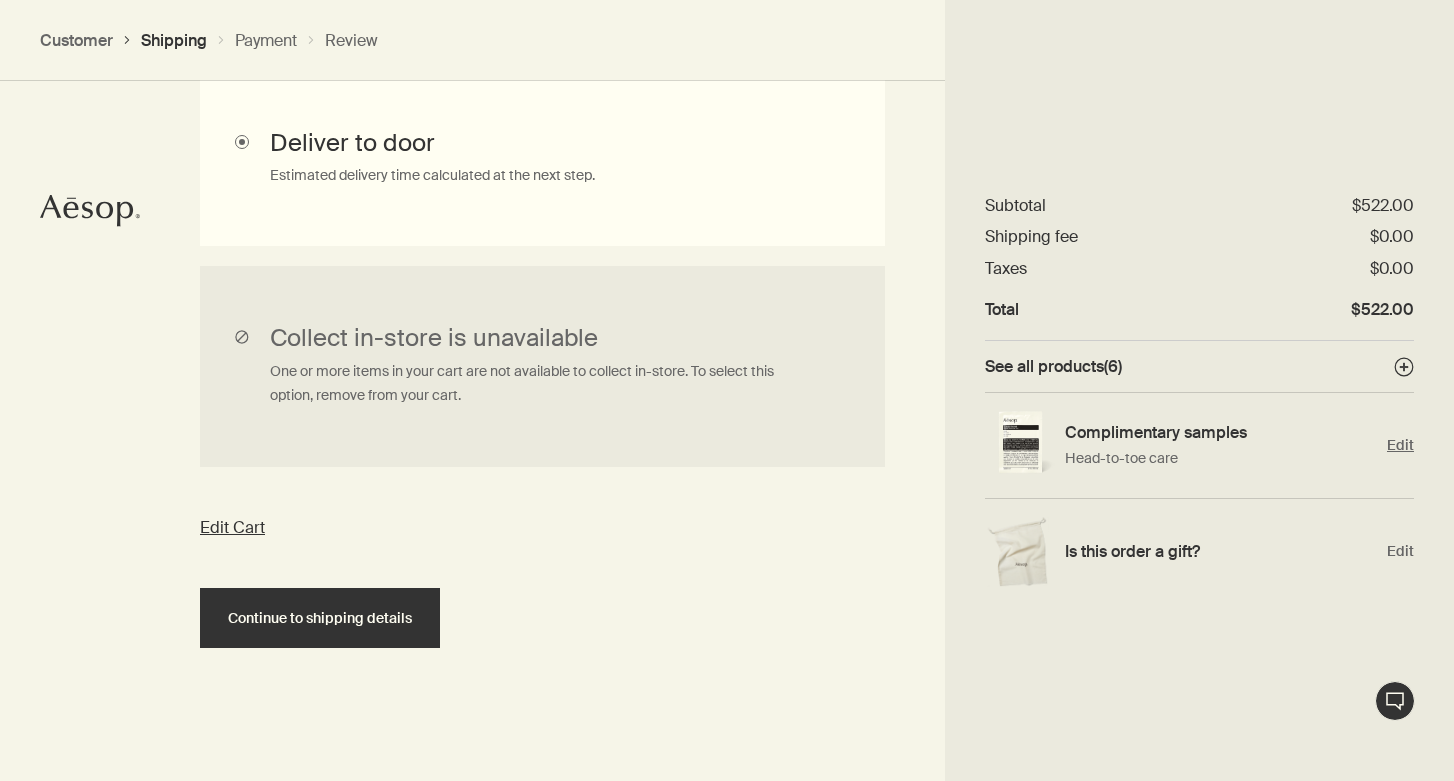 click on "Complimentary samples Head-to-toe care" at bounding box center [1221, 445] 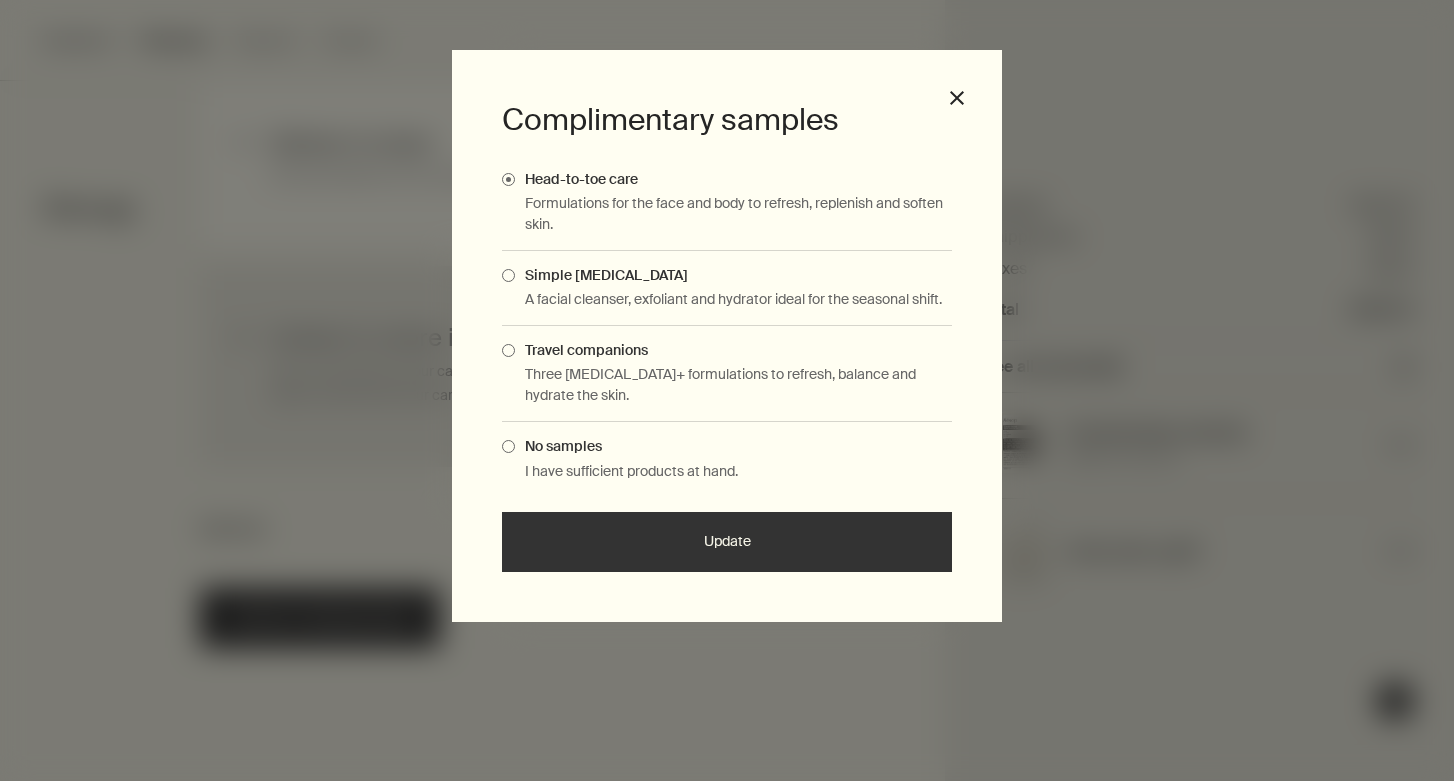 click at bounding box center [508, 350] 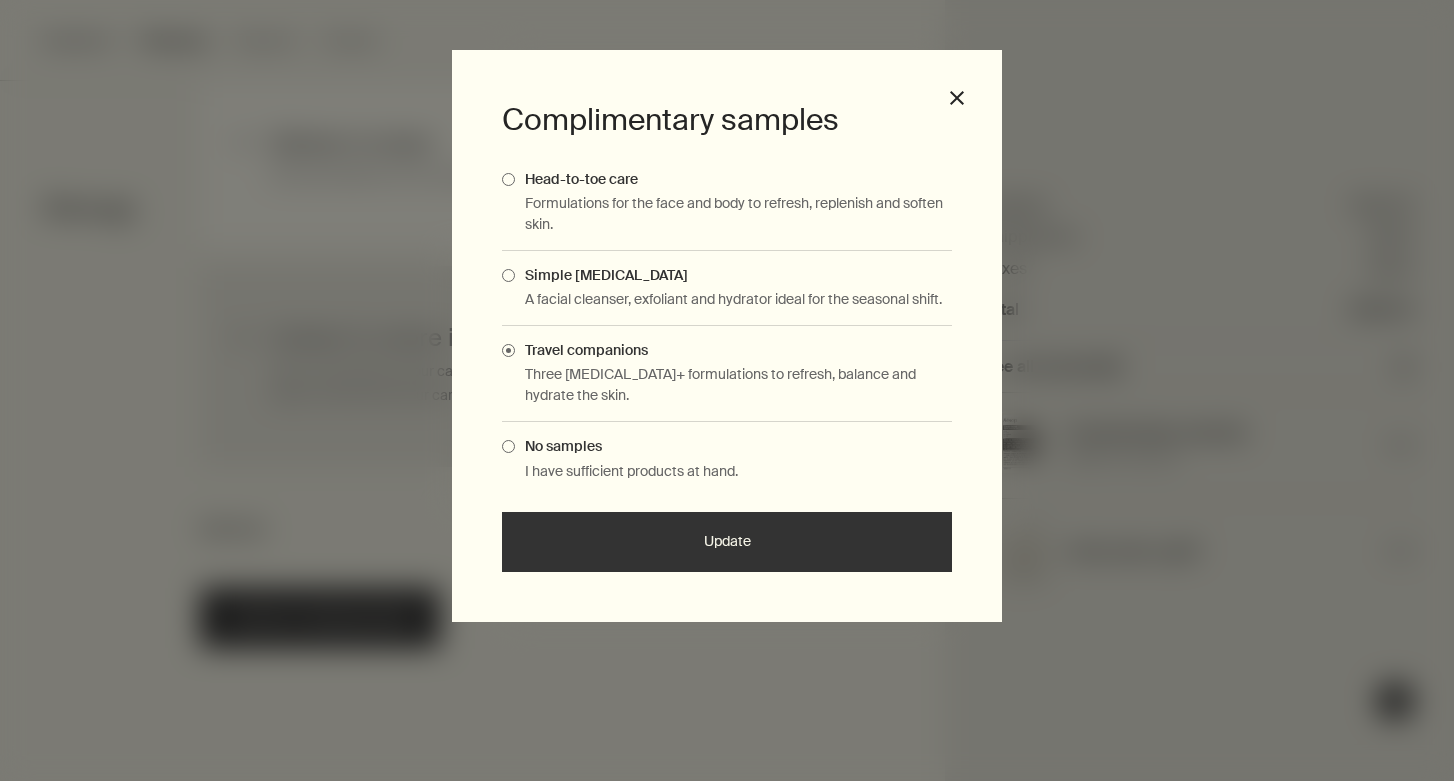 click on "Update" at bounding box center [727, 542] 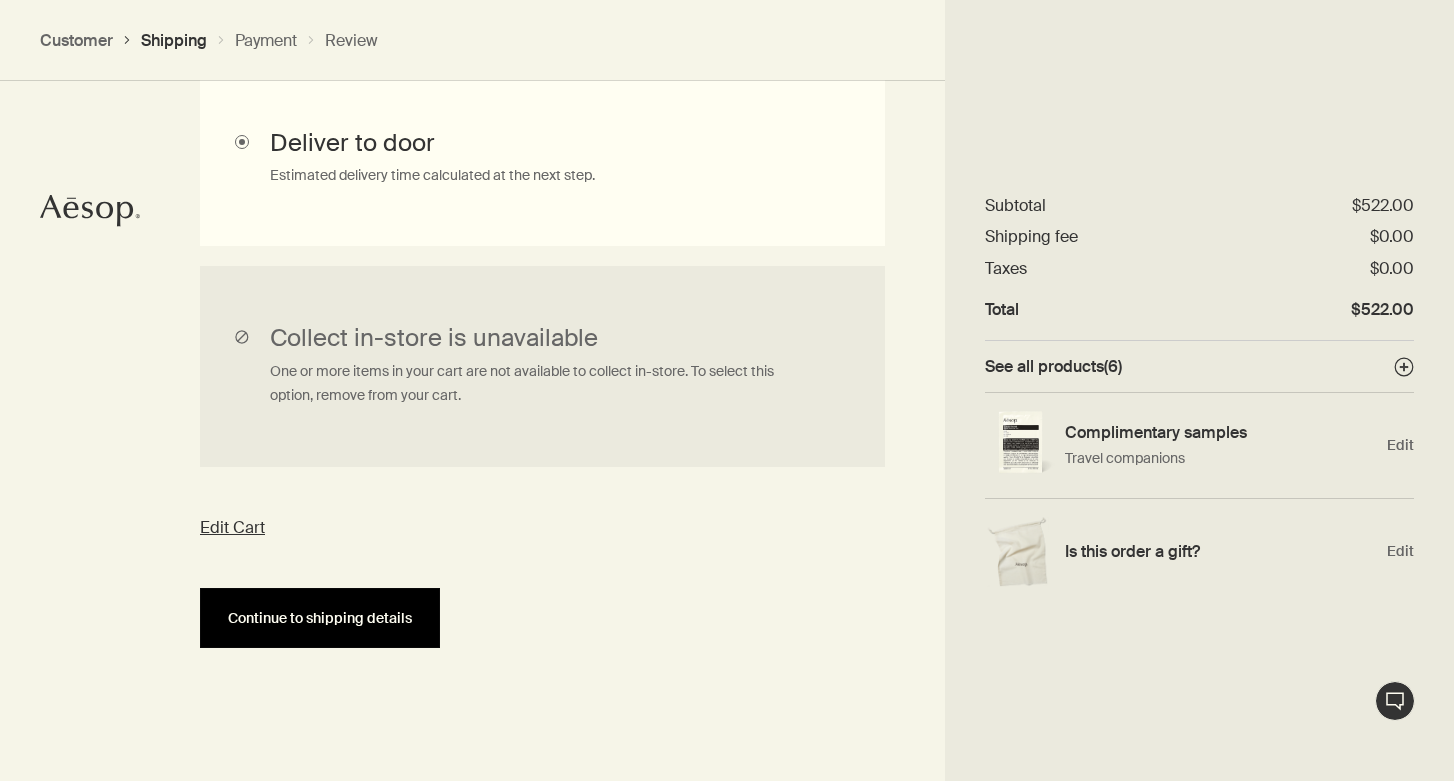 click on "Continue to shipping details" at bounding box center (320, 618) 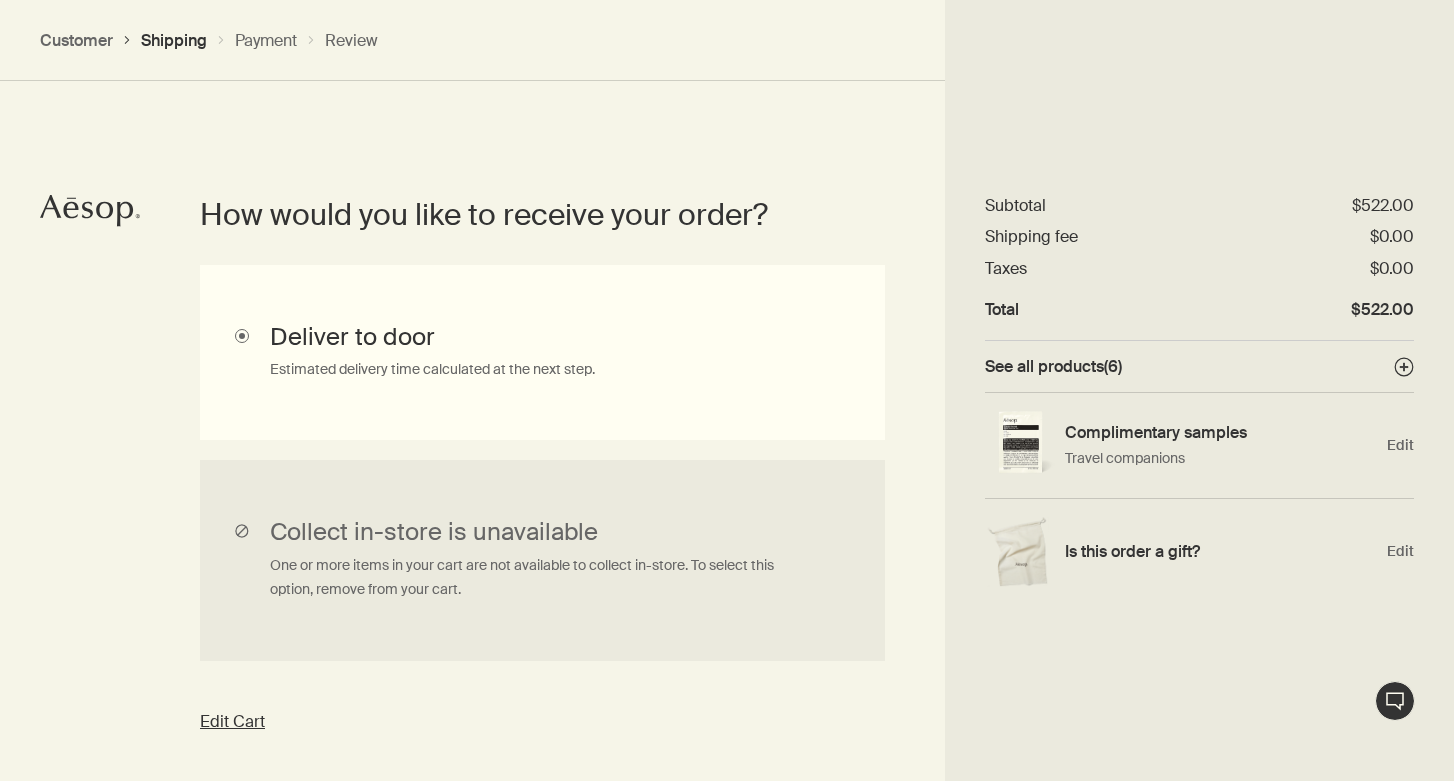select on "CA" 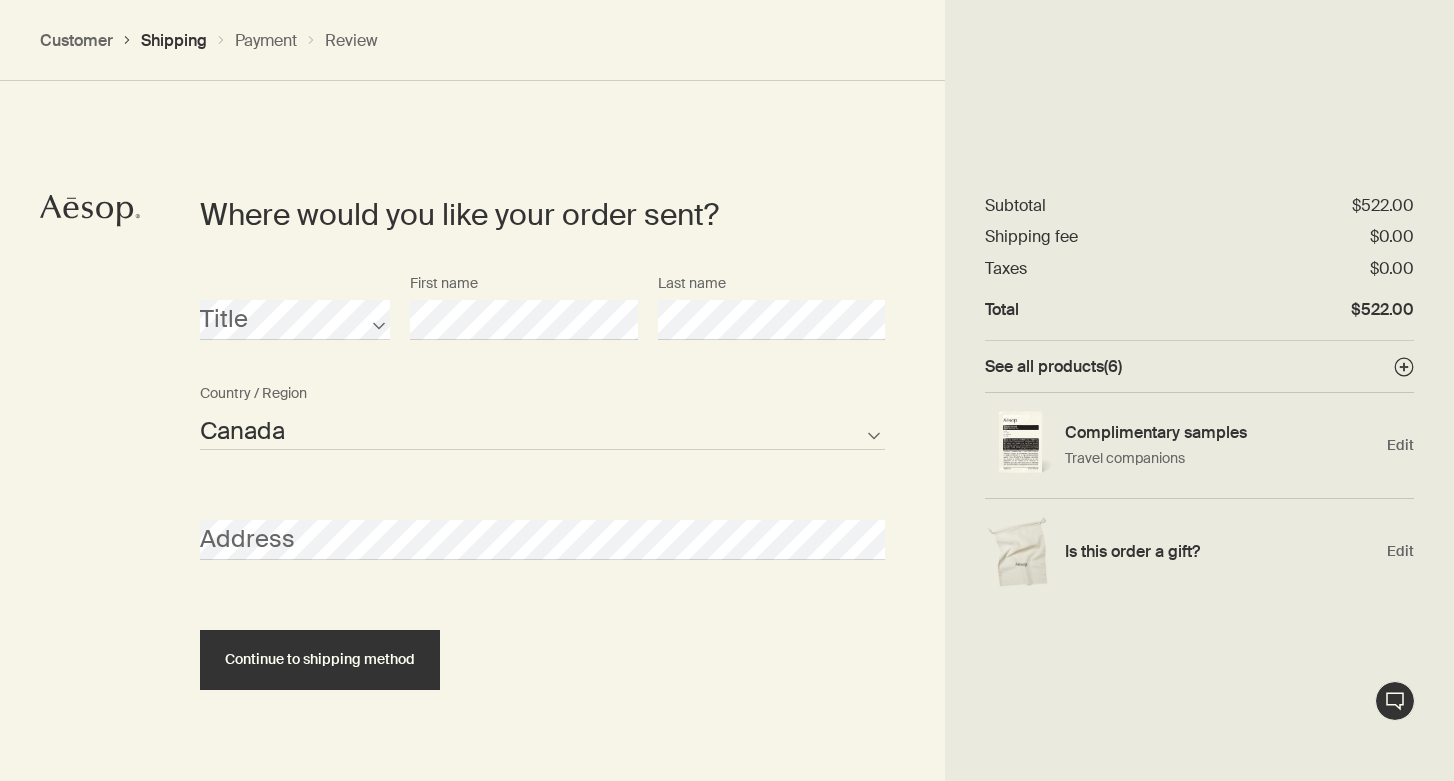 scroll, scrollTop: 859, scrollLeft: 0, axis: vertical 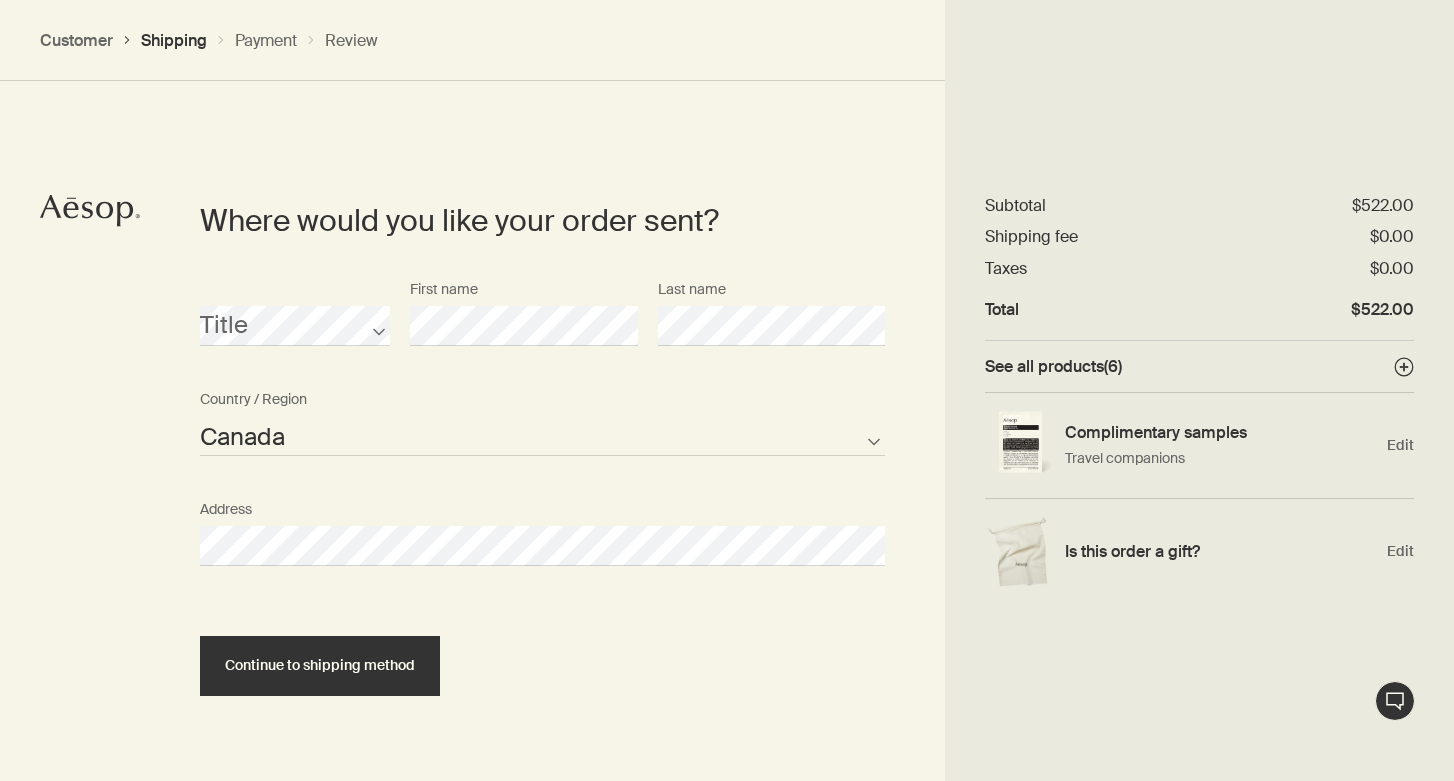 select on "CA" 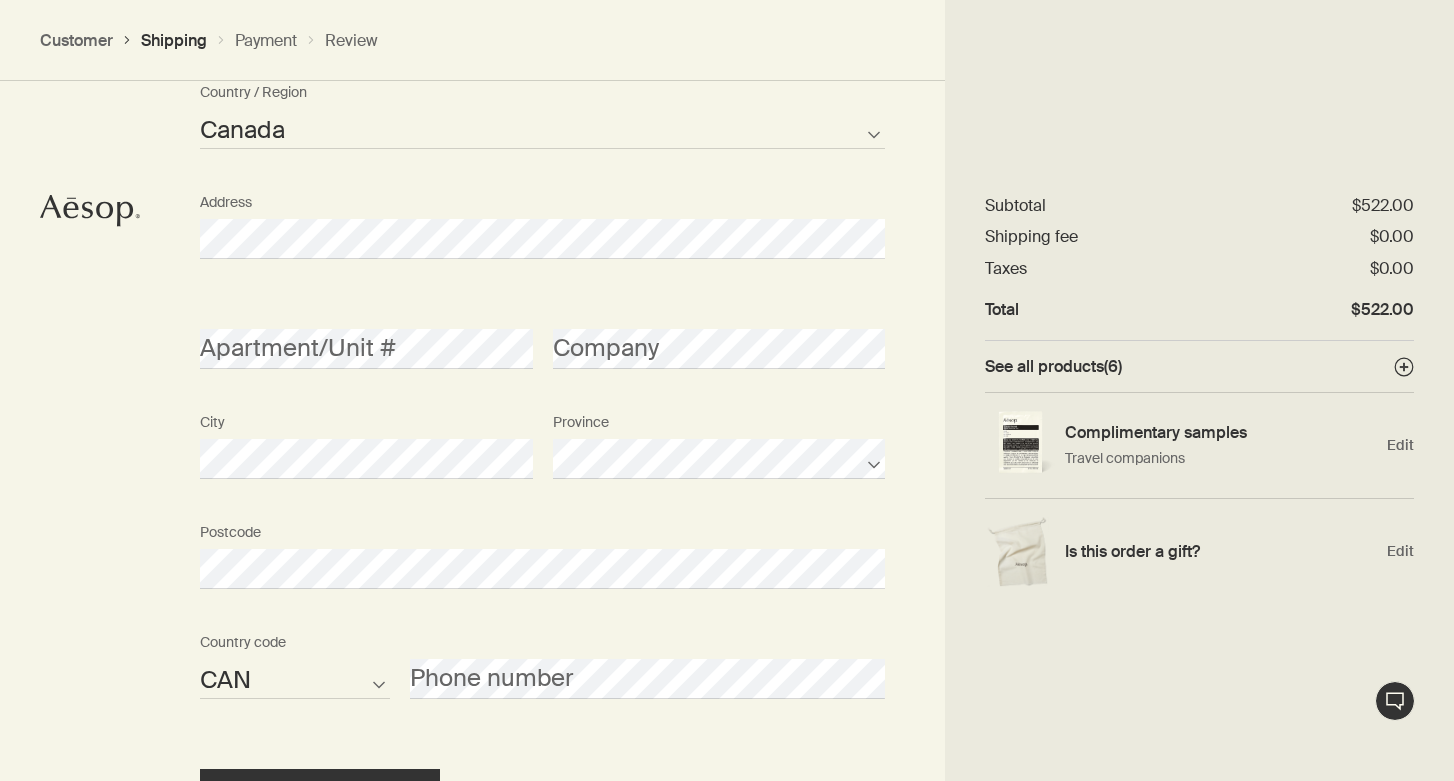 scroll, scrollTop: 1167, scrollLeft: 0, axis: vertical 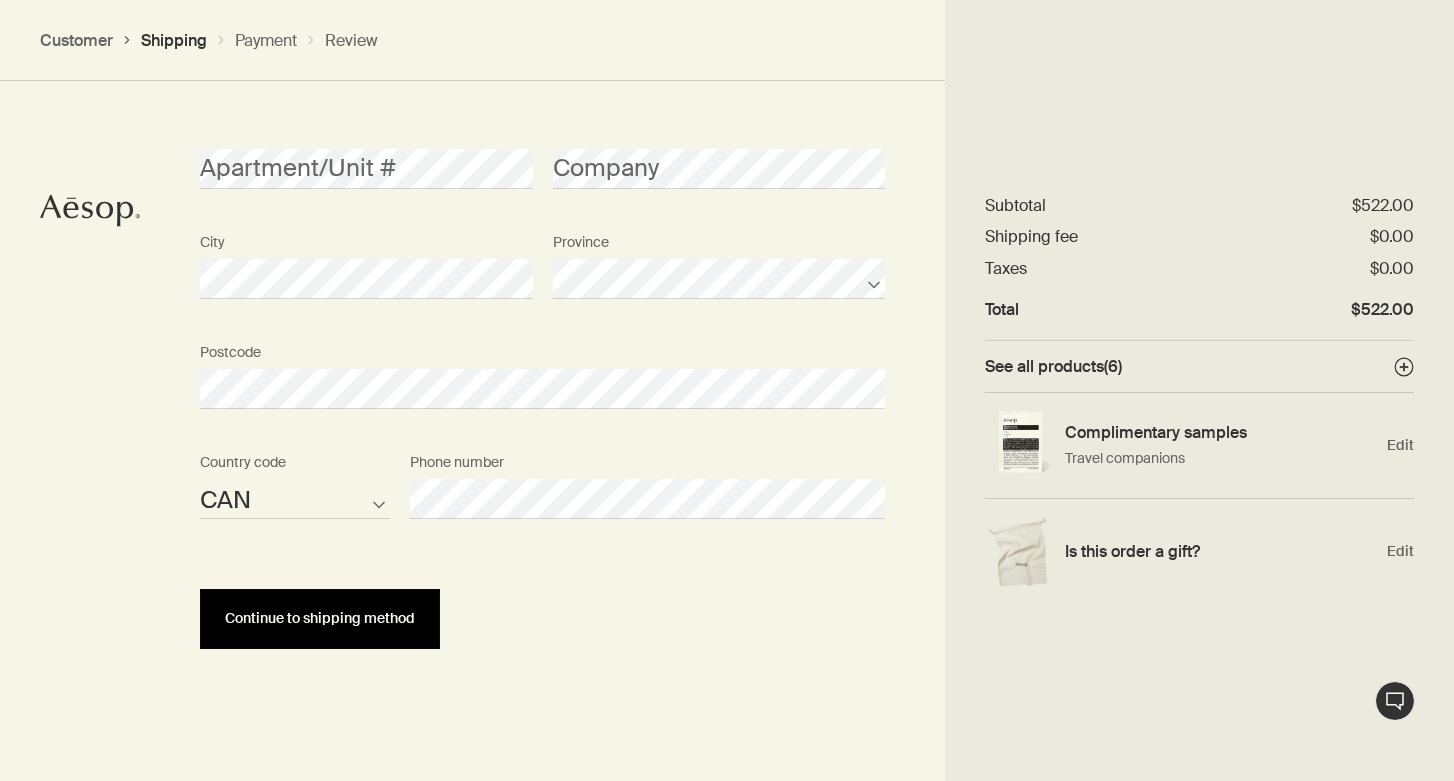 click on "Continue to shipping method" at bounding box center (320, 618) 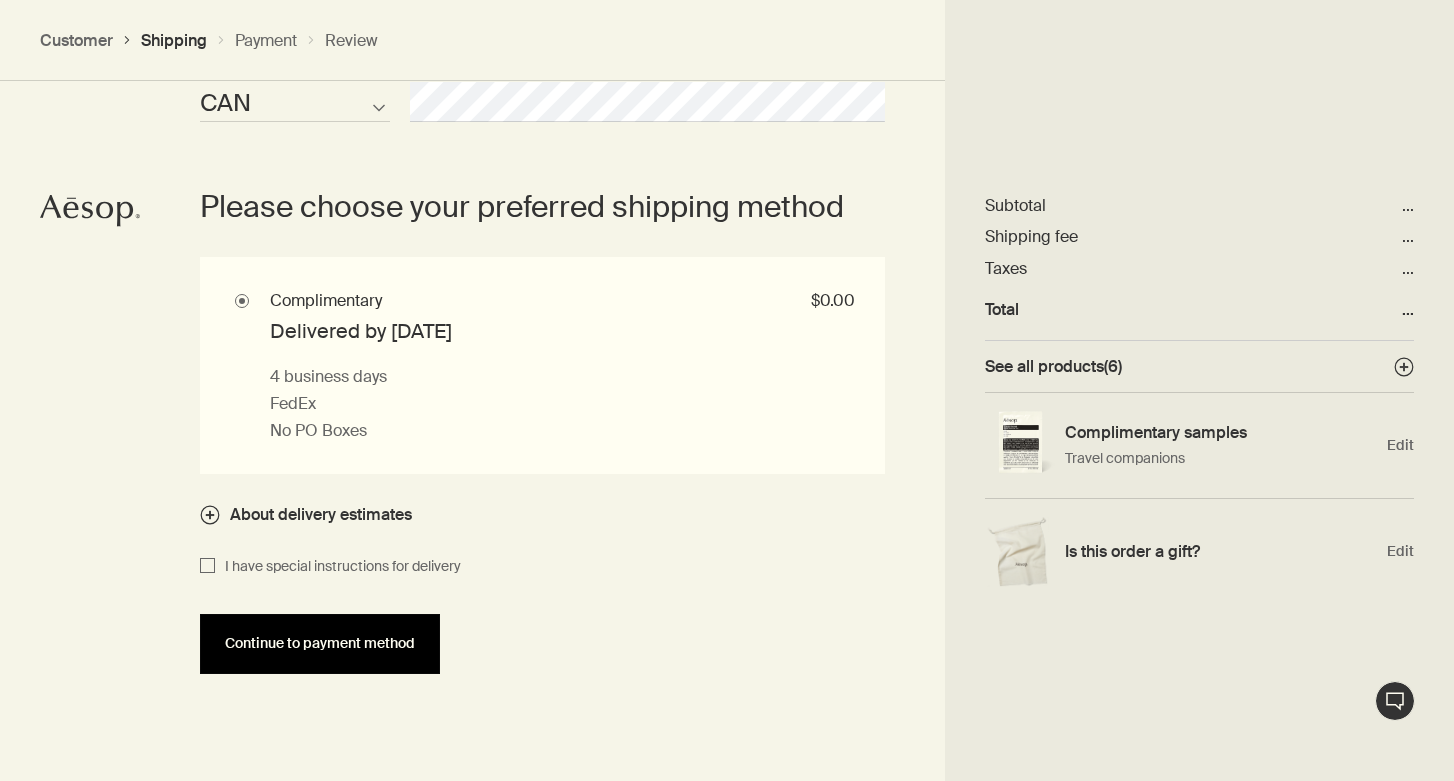 scroll, scrollTop: 1742, scrollLeft: 0, axis: vertical 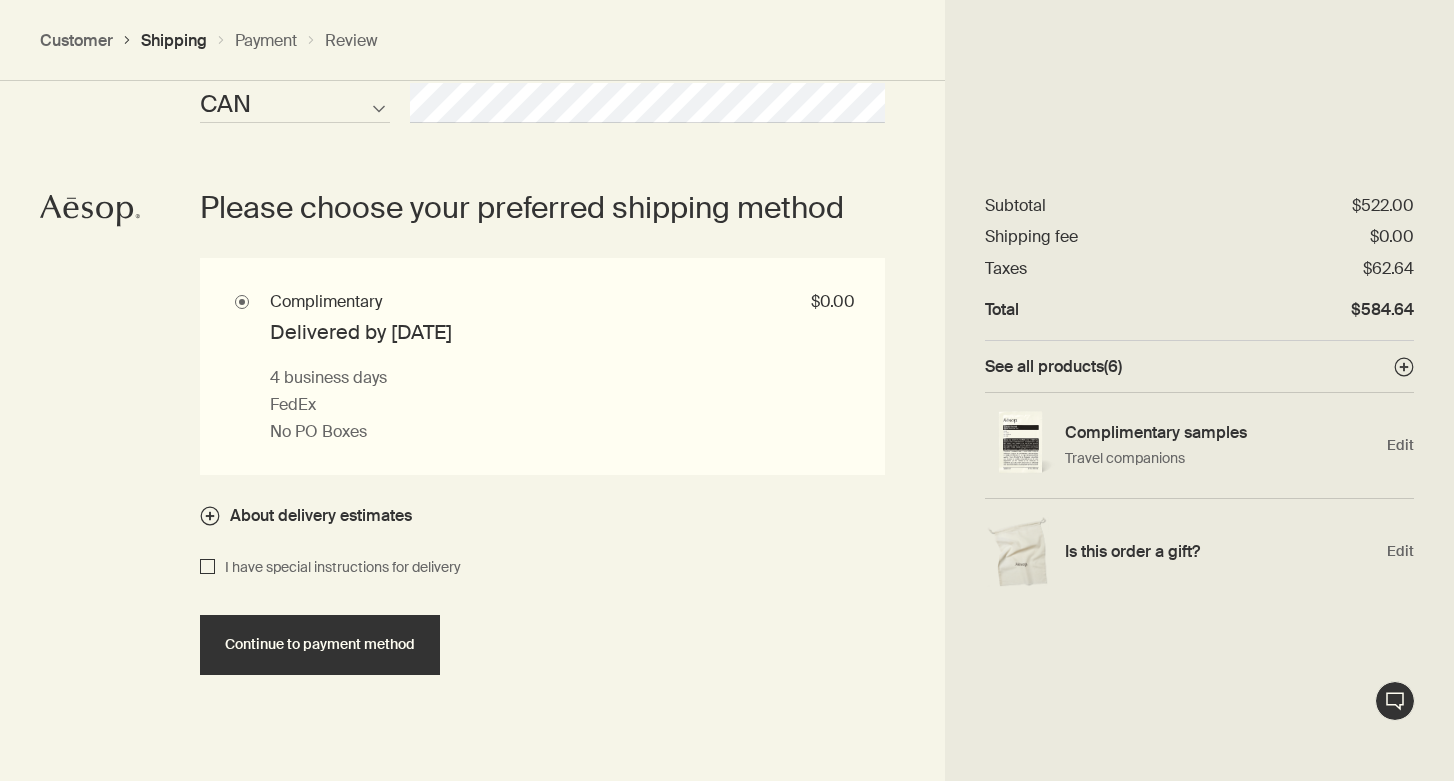 click on "I have special instructions for delivery" at bounding box center (207, 568) 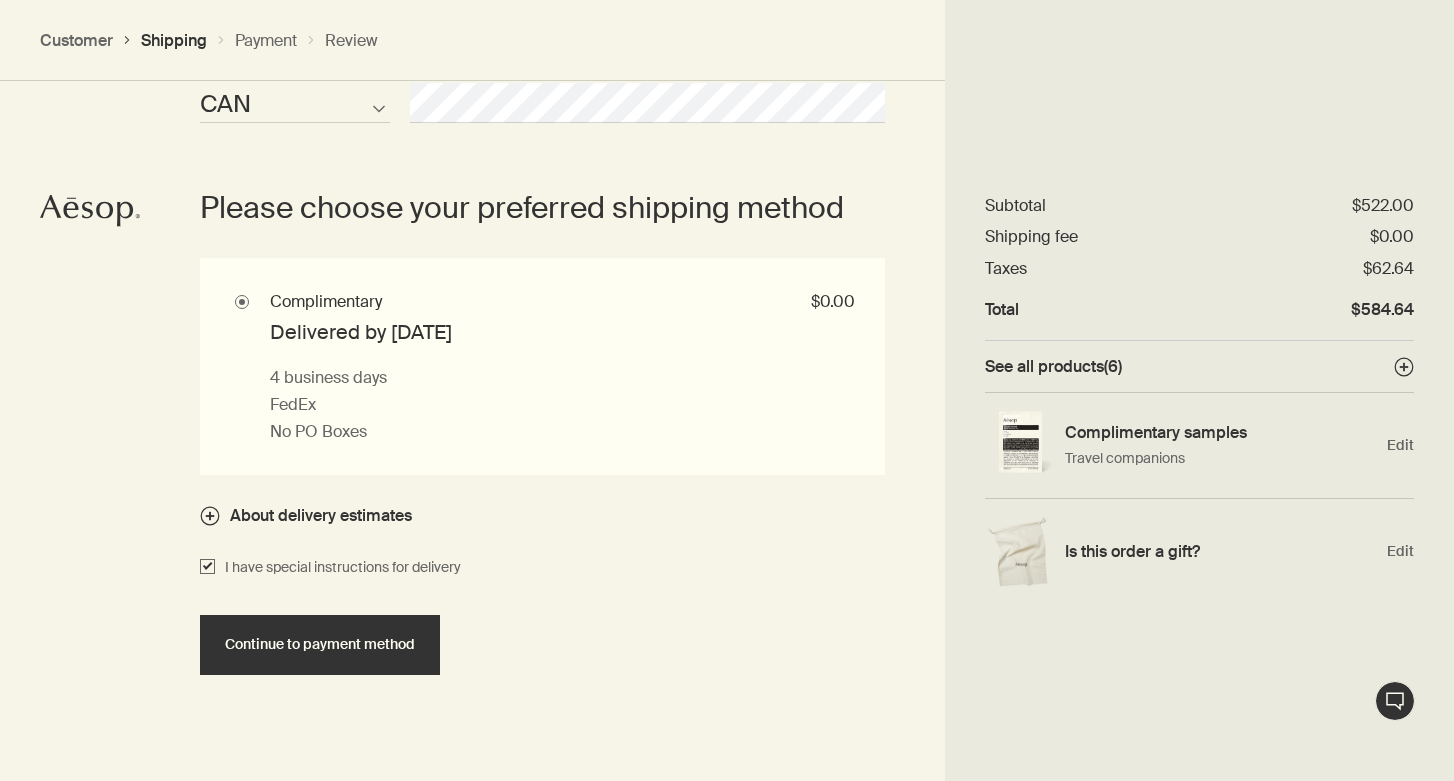 checkbox on "true" 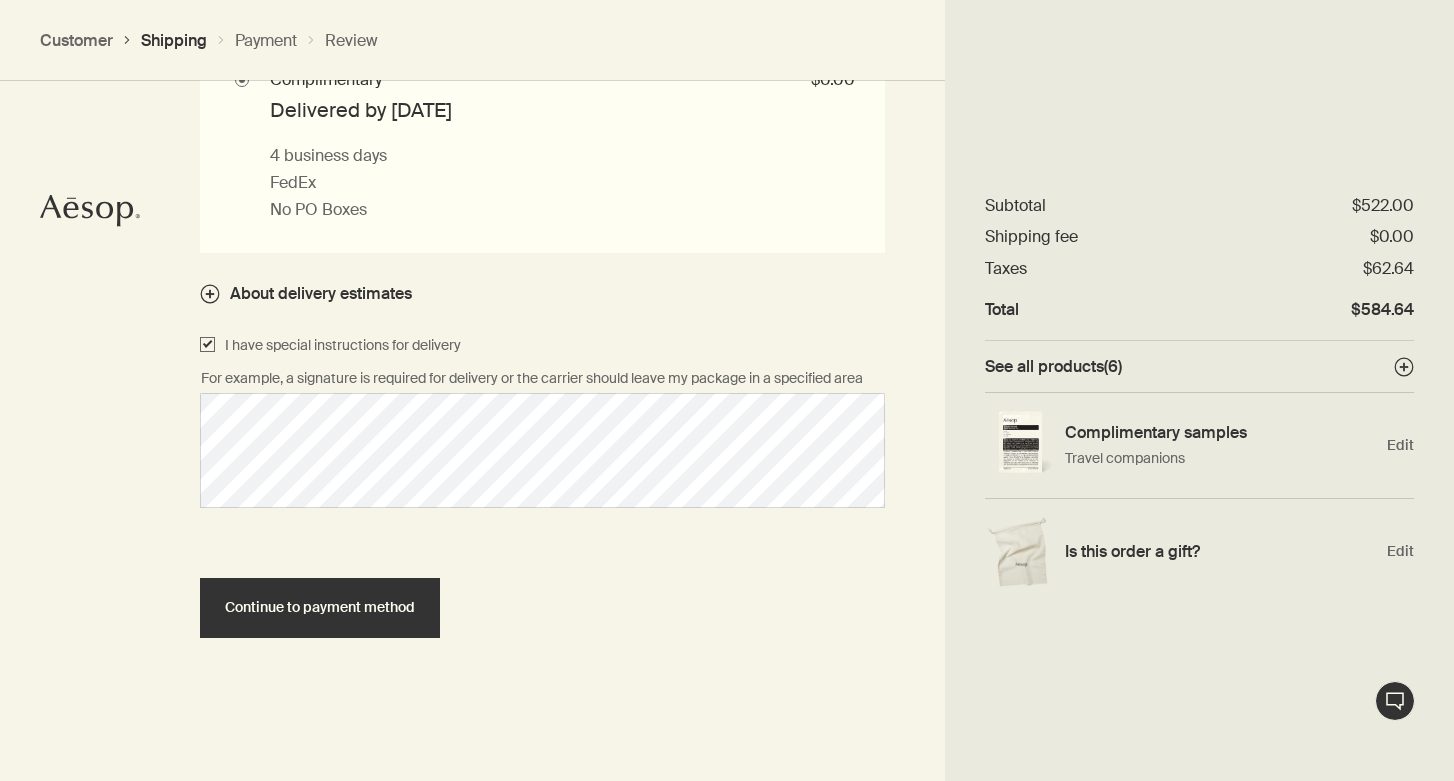 scroll, scrollTop: 2032, scrollLeft: 0, axis: vertical 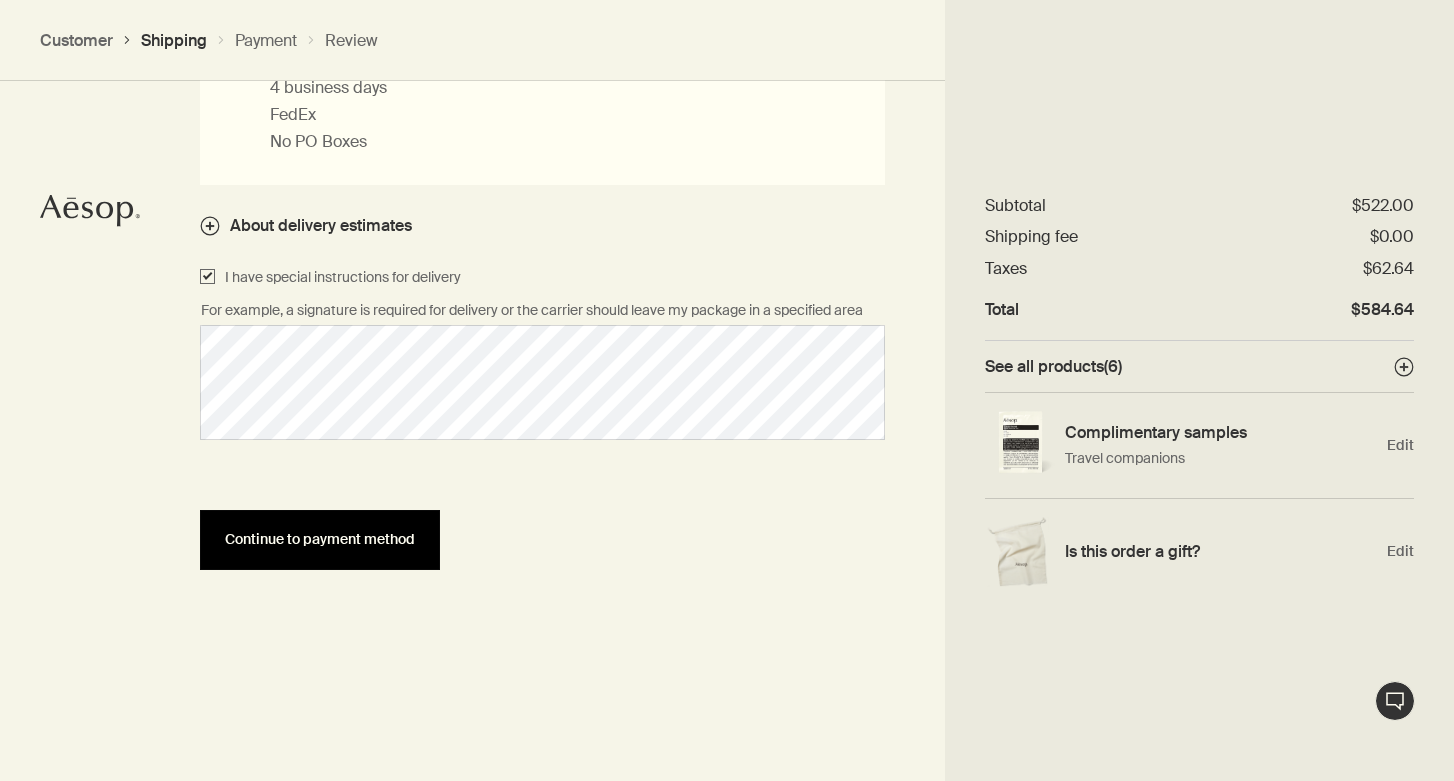 click on "Continue to payment method" at bounding box center [320, 539] 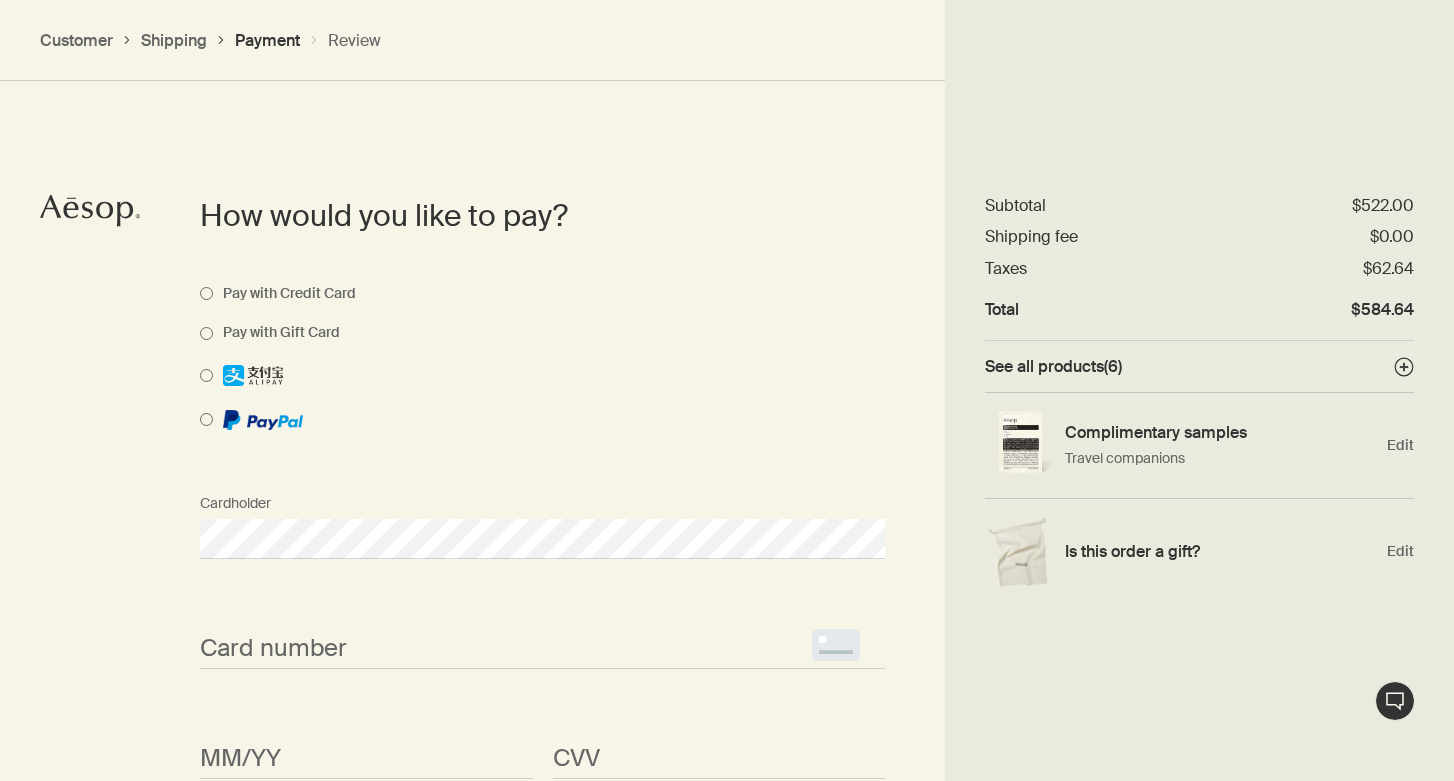 scroll, scrollTop: 1491, scrollLeft: 0, axis: vertical 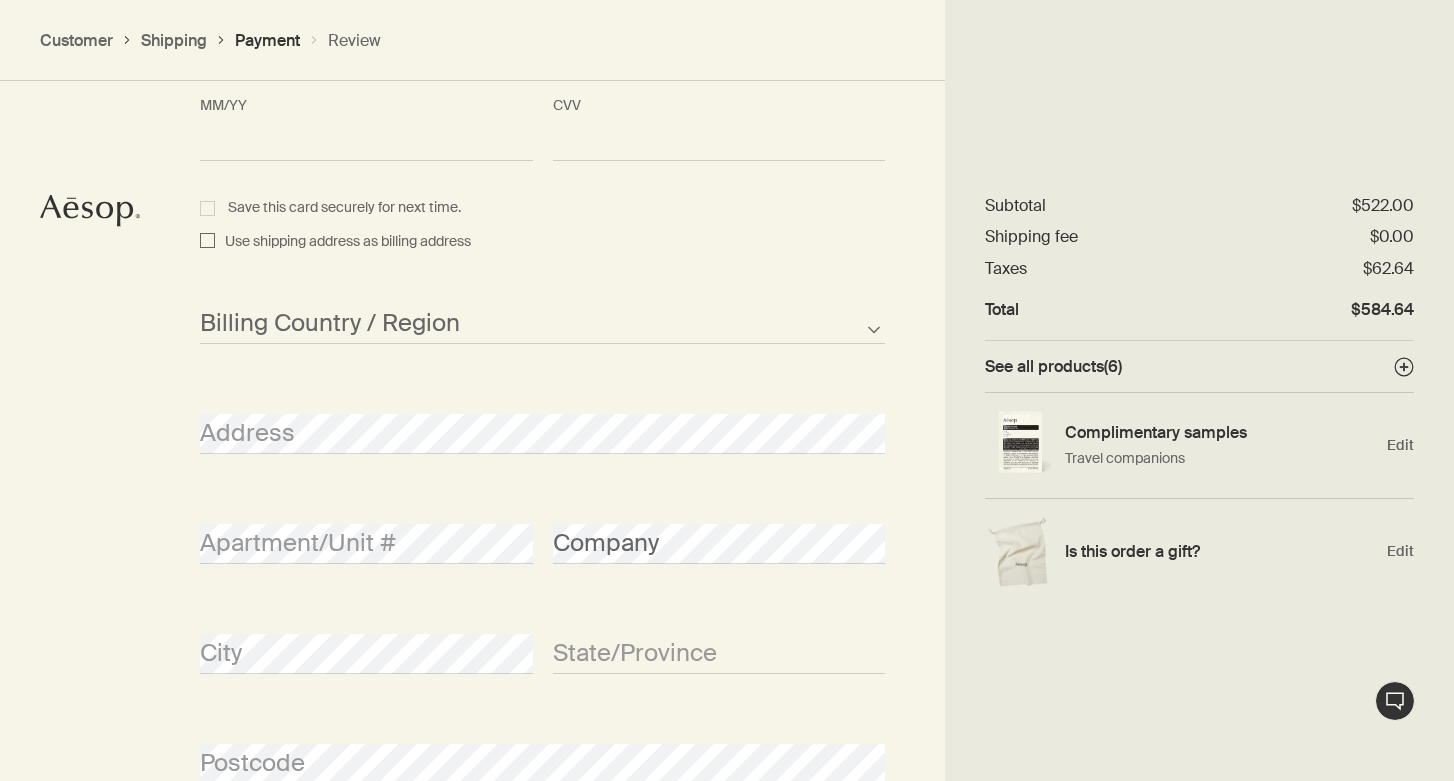 click on "Save this card securely for next time." at bounding box center (542, 208) 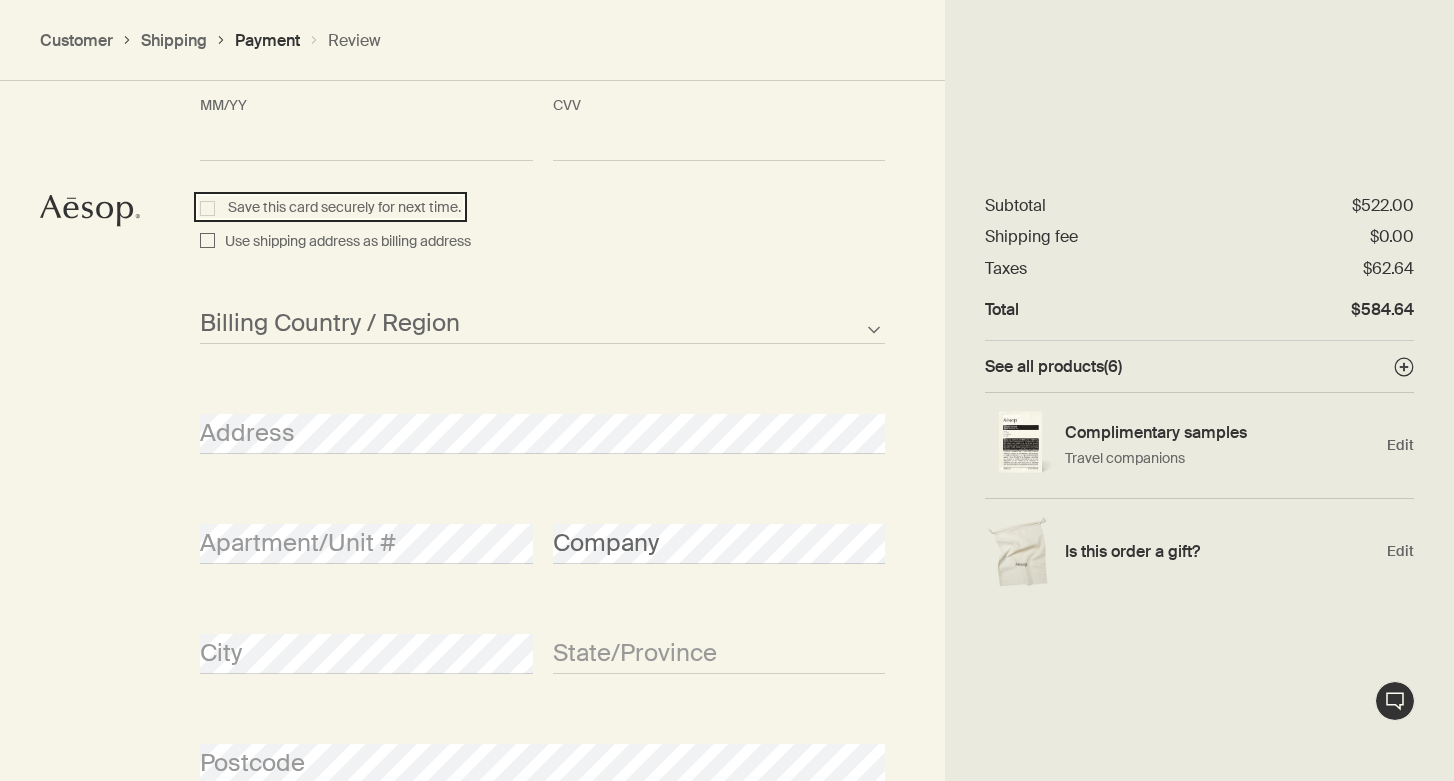 click on "Save this card securely for next time." at bounding box center [210, 205] 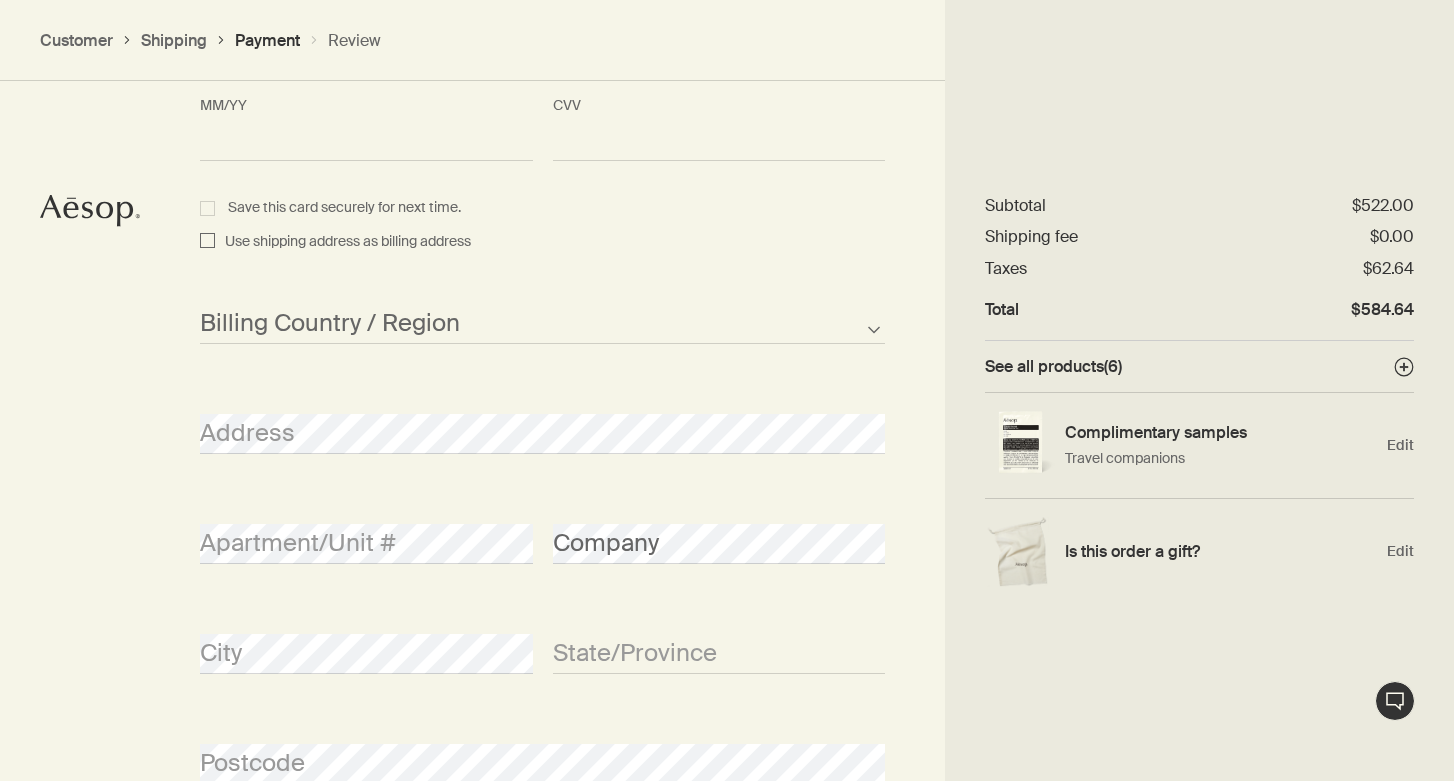 checkbox on "true" 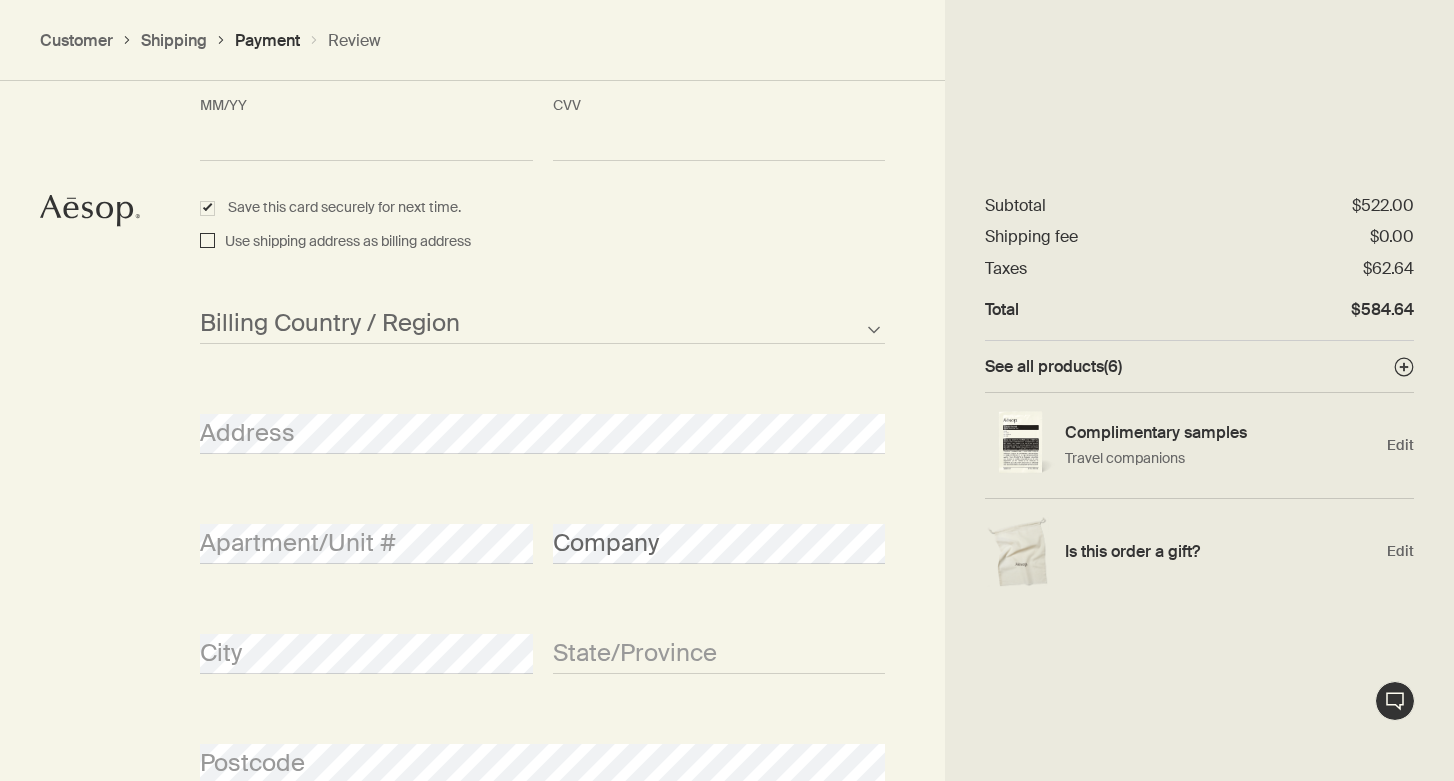 click on "Use shipping address as billing address" at bounding box center [207, 242] 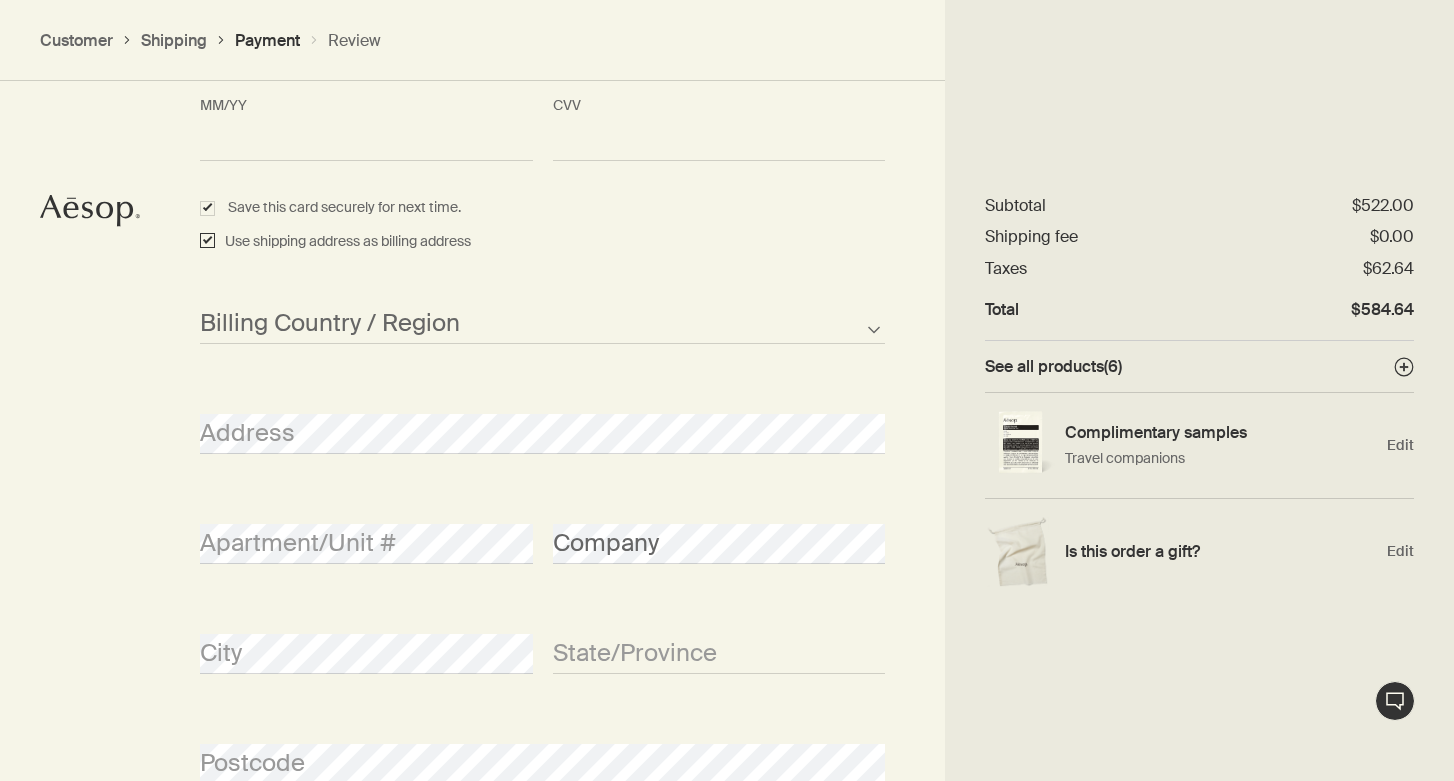checkbox on "true" 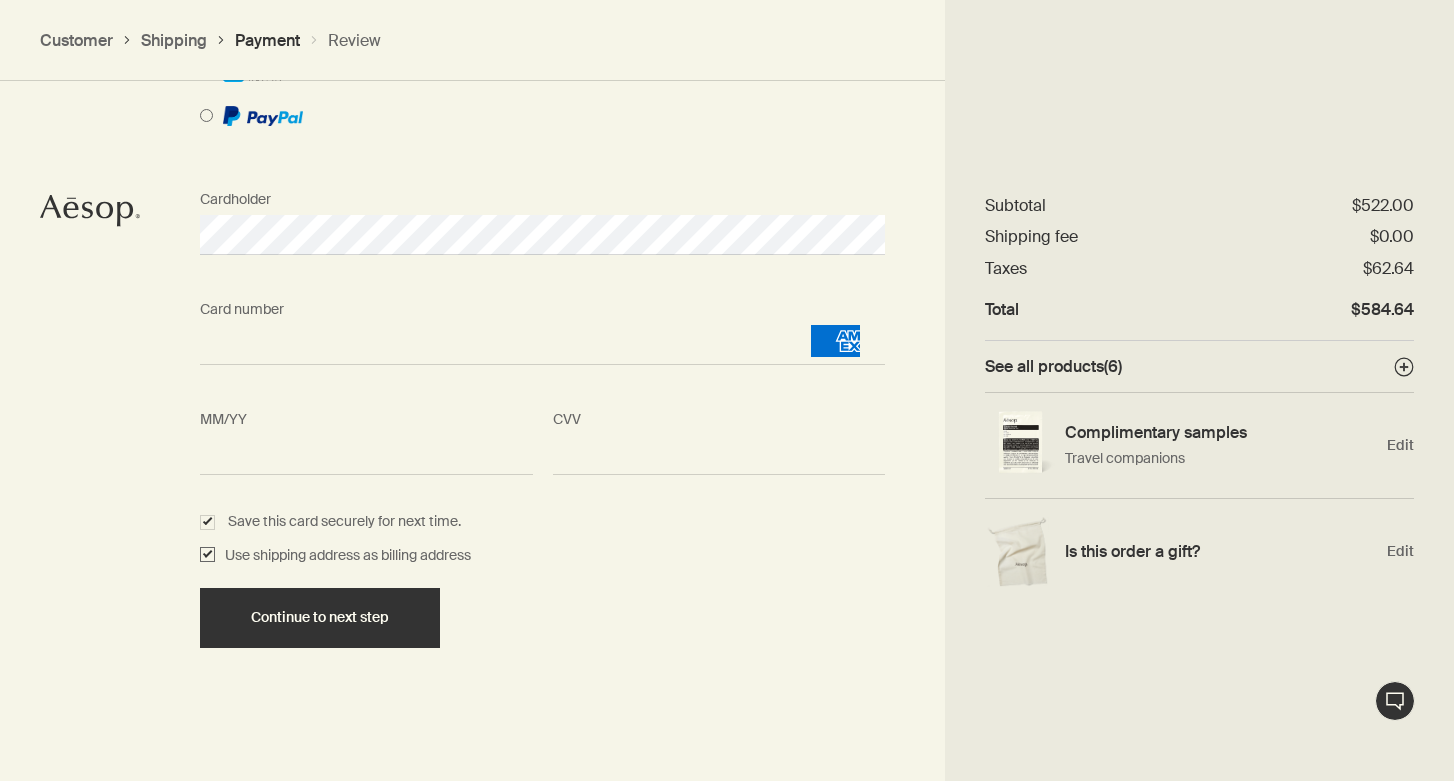 scroll, scrollTop: 1794, scrollLeft: 0, axis: vertical 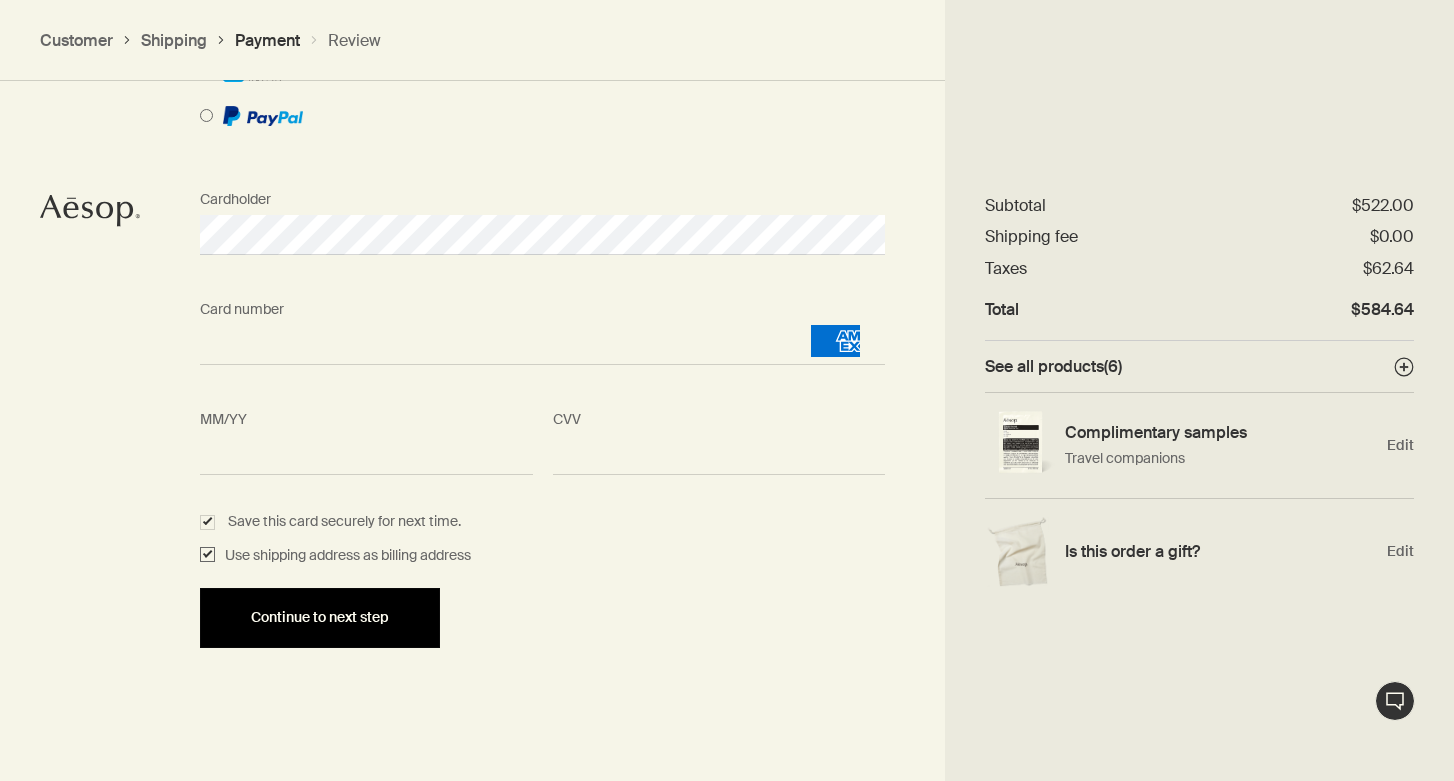 click on "Continue to next step" at bounding box center (320, 617) 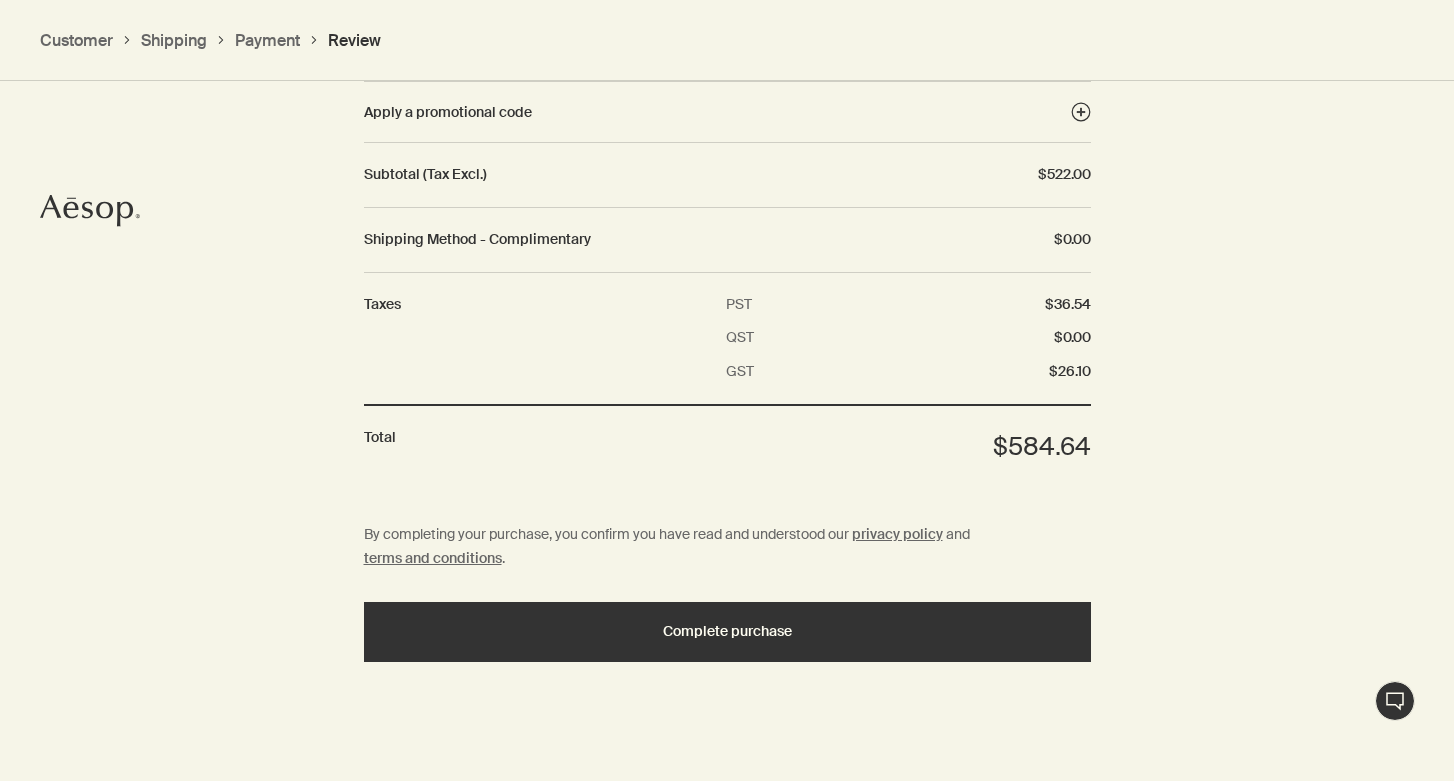 scroll, scrollTop: 2764, scrollLeft: 0, axis: vertical 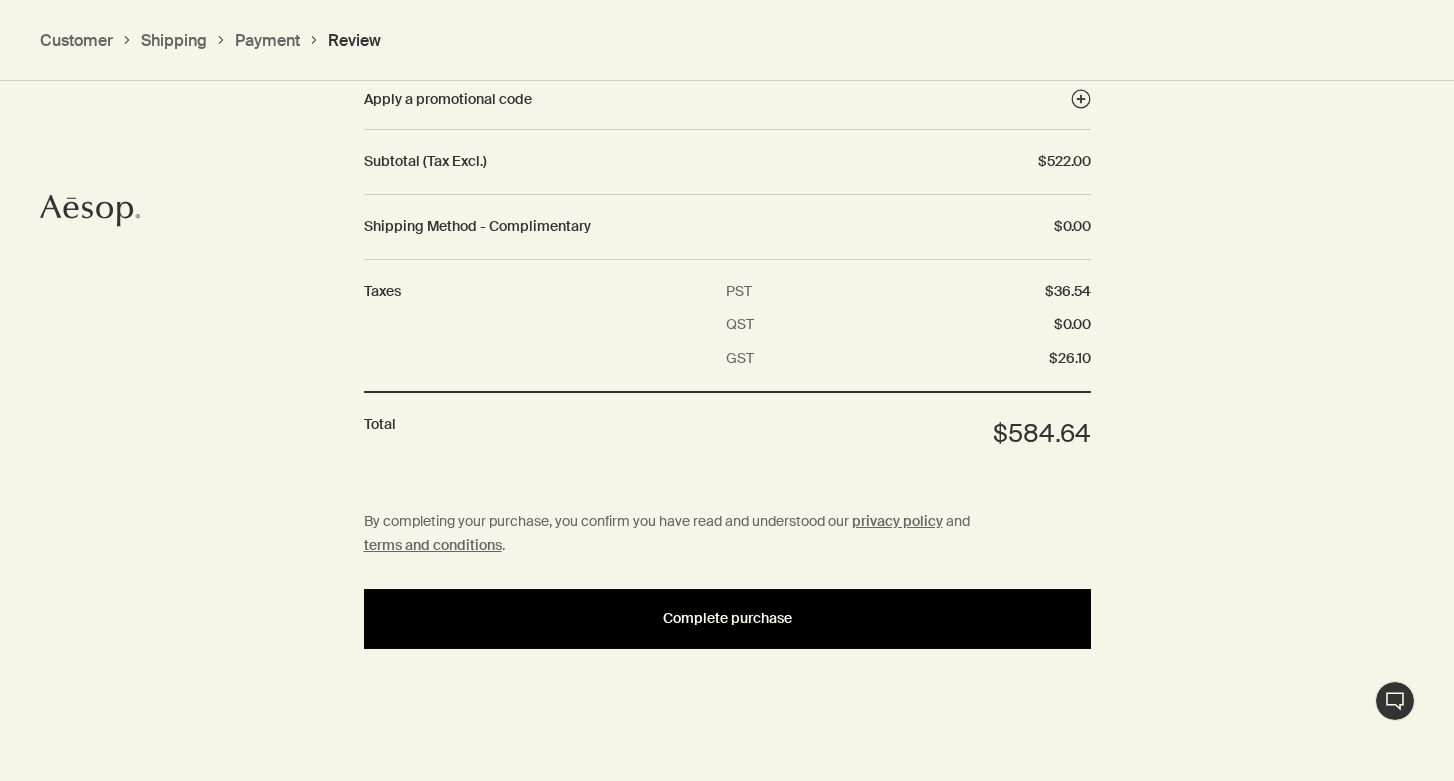click on "Complete purchase" at bounding box center (727, 619) 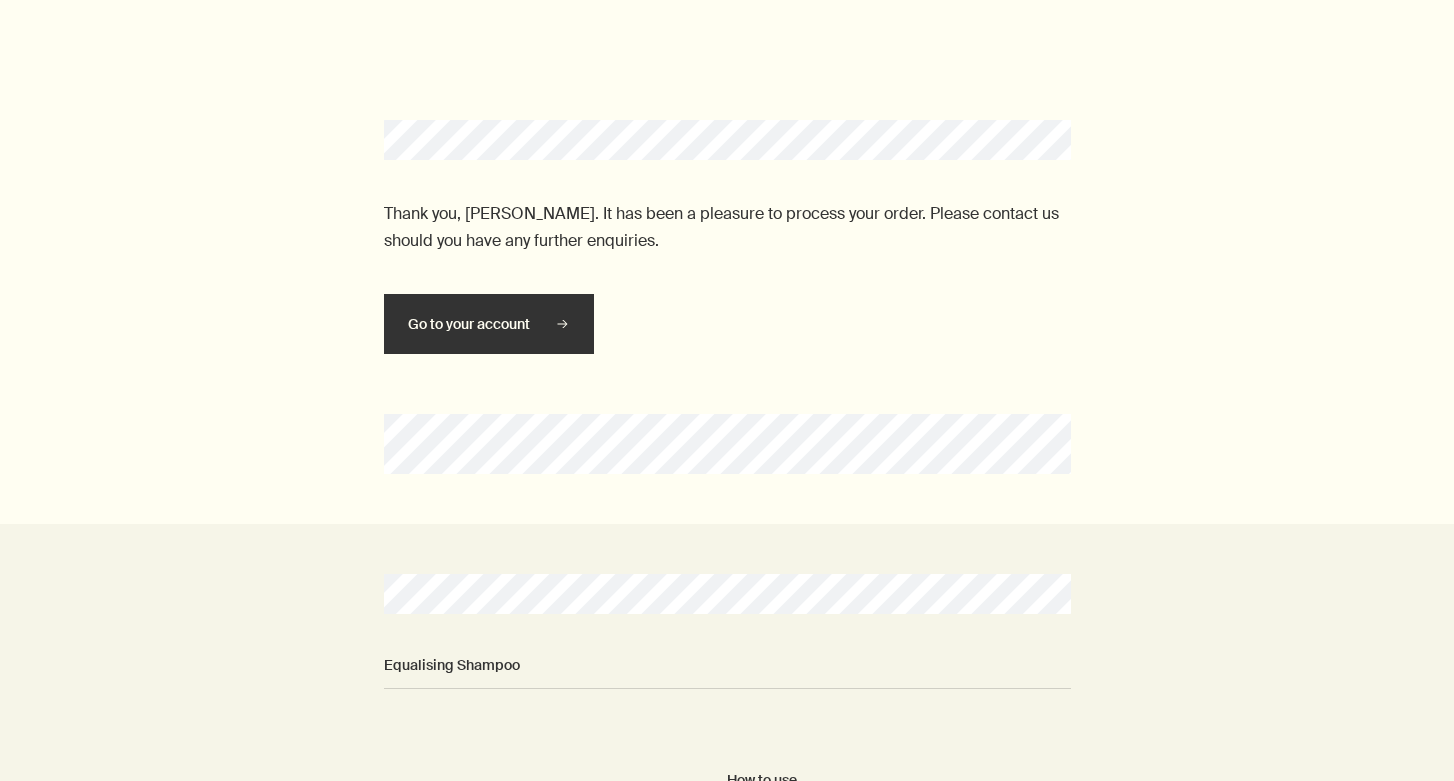 scroll, scrollTop: 0, scrollLeft: 0, axis: both 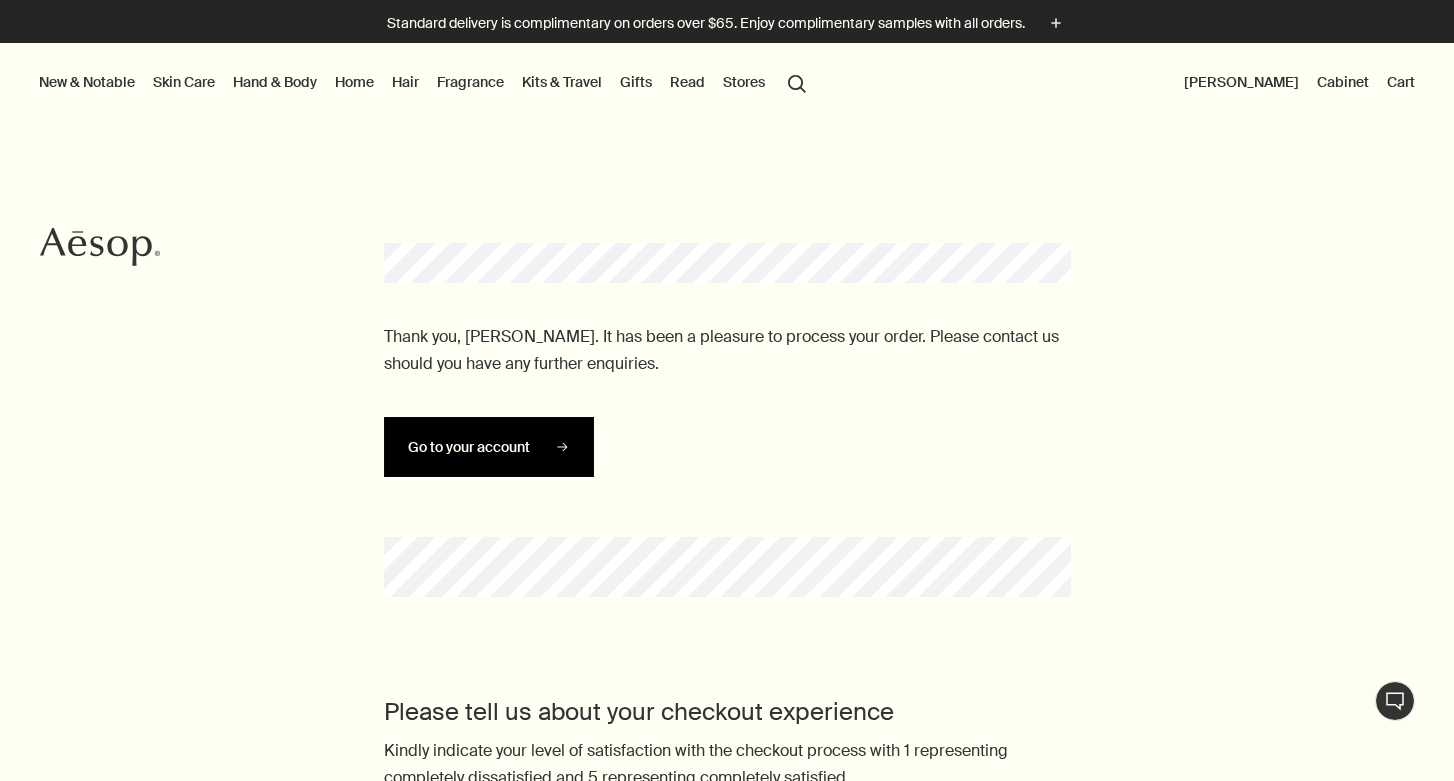 click on "Go to your account" at bounding box center (469, 447) 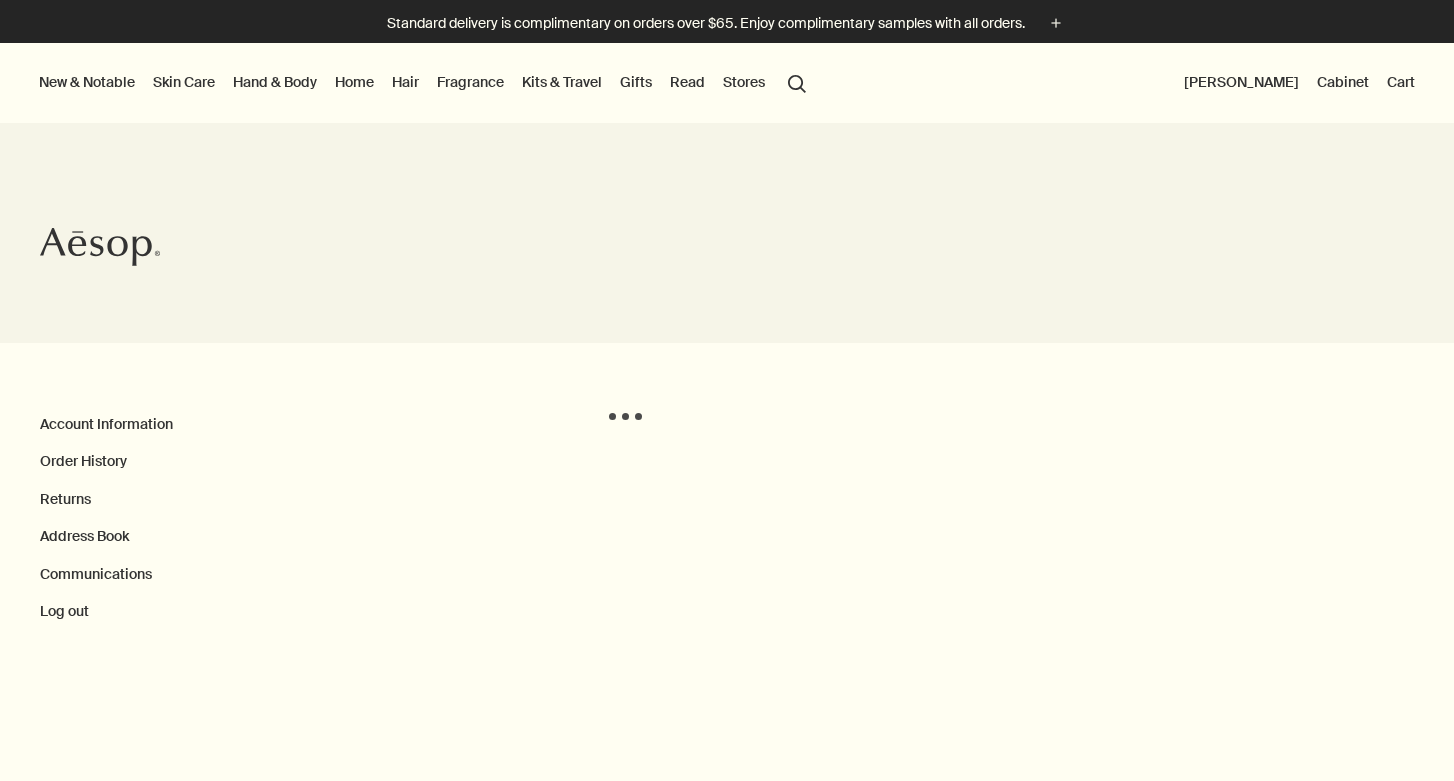 scroll, scrollTop: 0, scrollLeft: 0, axis: both 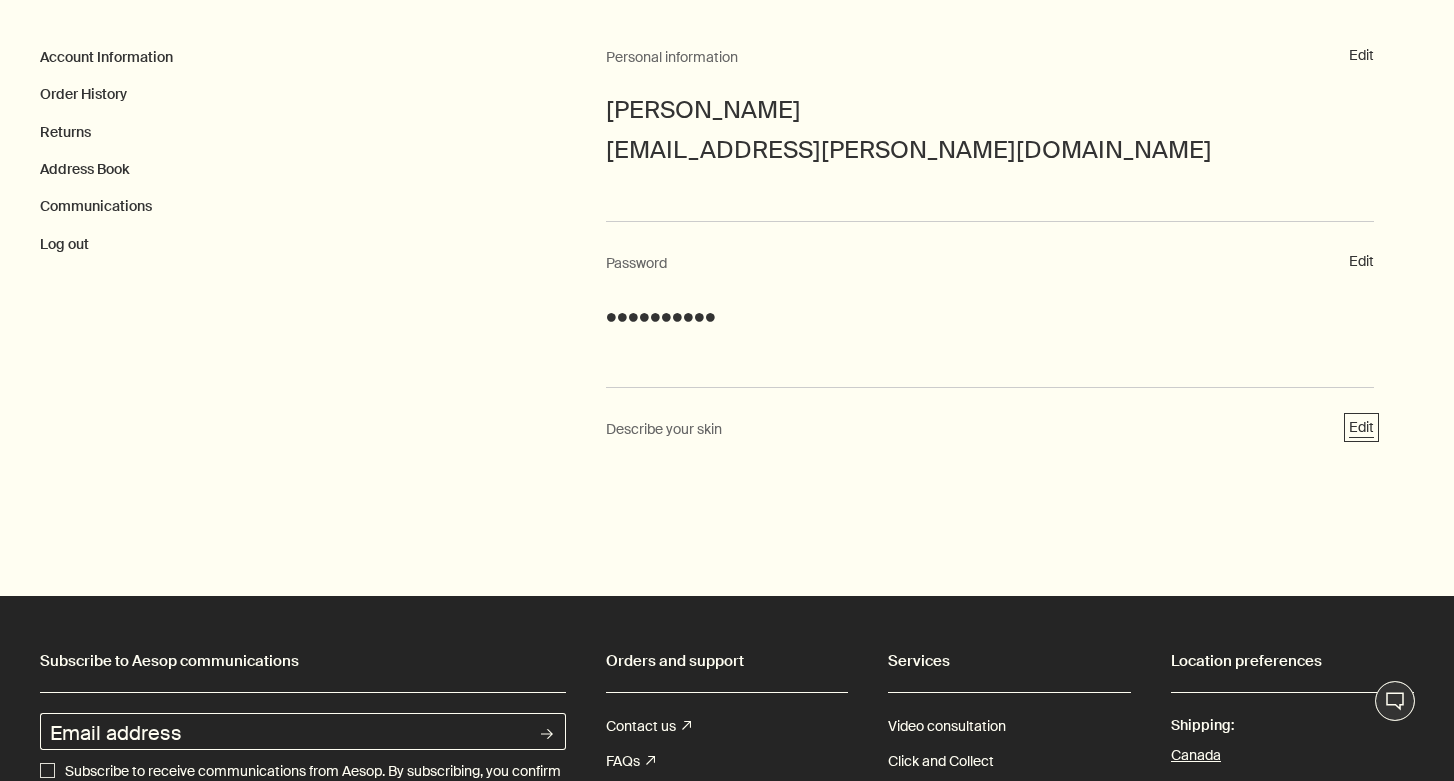 click on "Edit" at bounding box center [1361, 428] 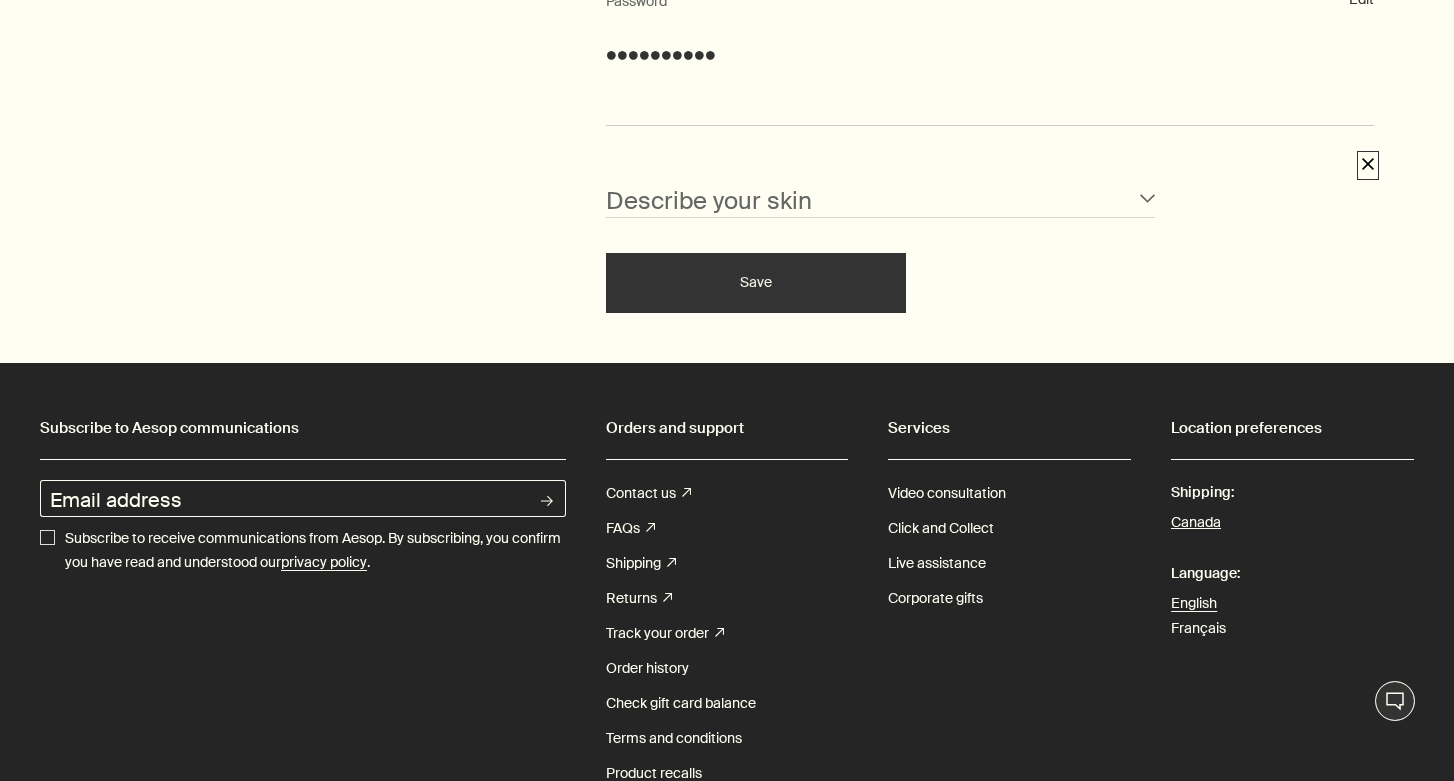 scroll, scrollTop: 657, scrollLeft: 0, axis: vertical 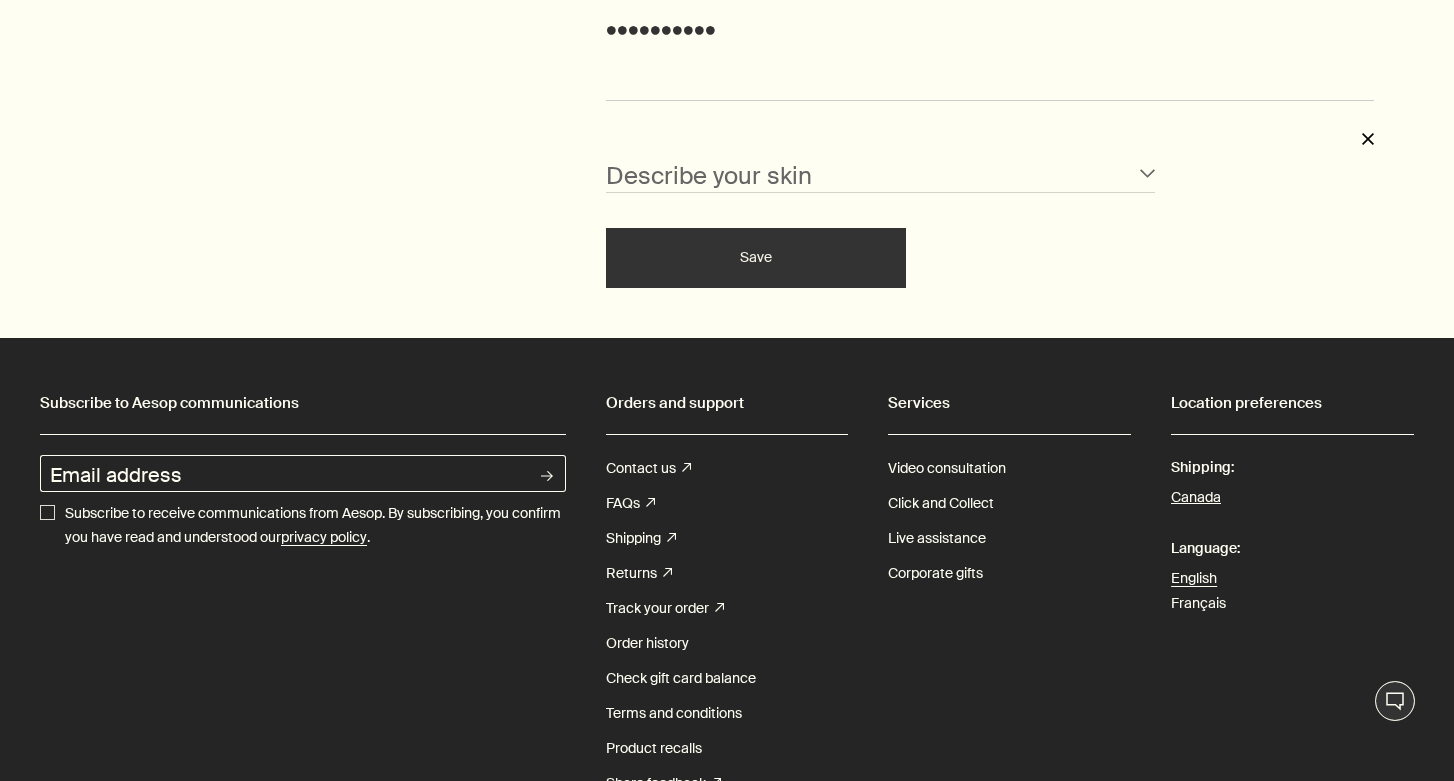 click on "Normal Sensitive Oily Combination Blemished Dry Mature" at bounding box center (880, 174) 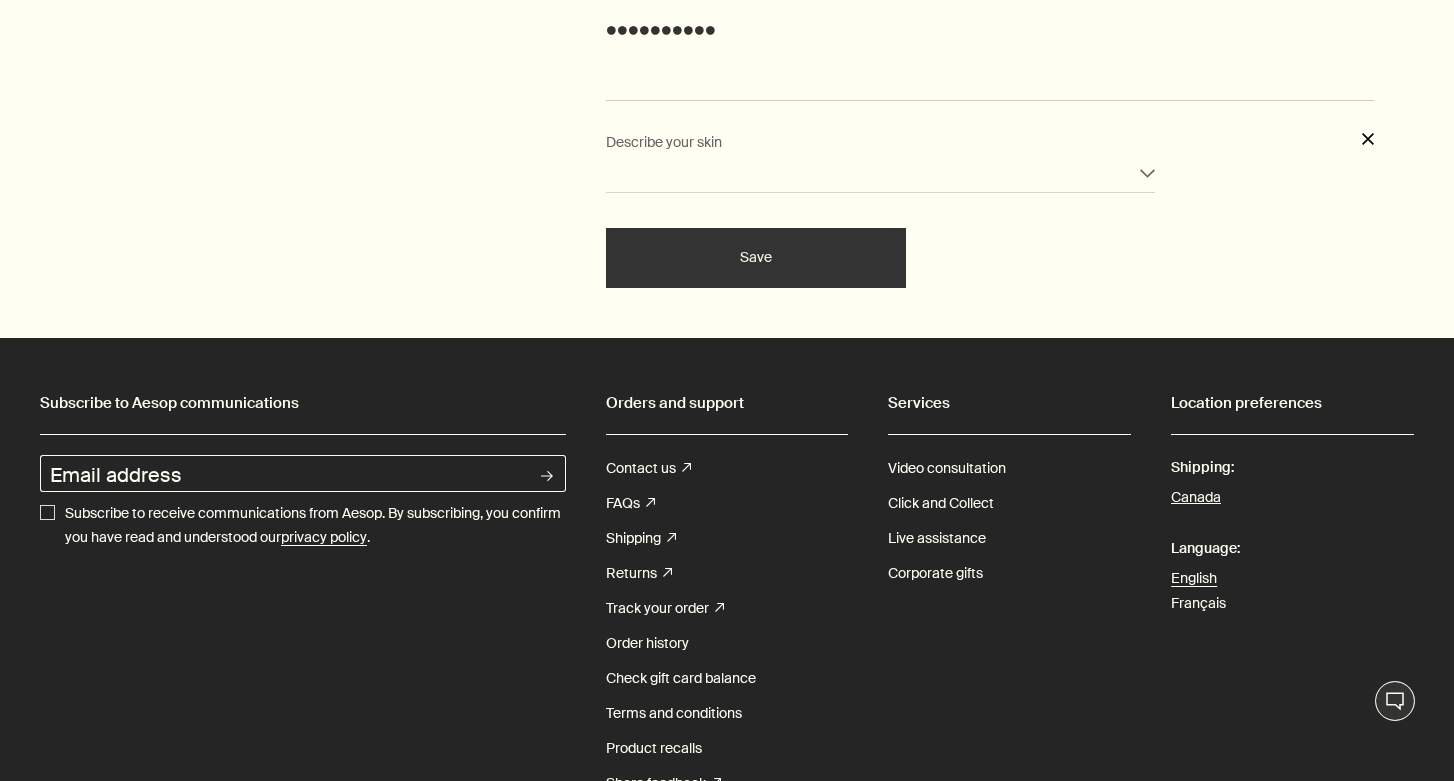 select on "dry" 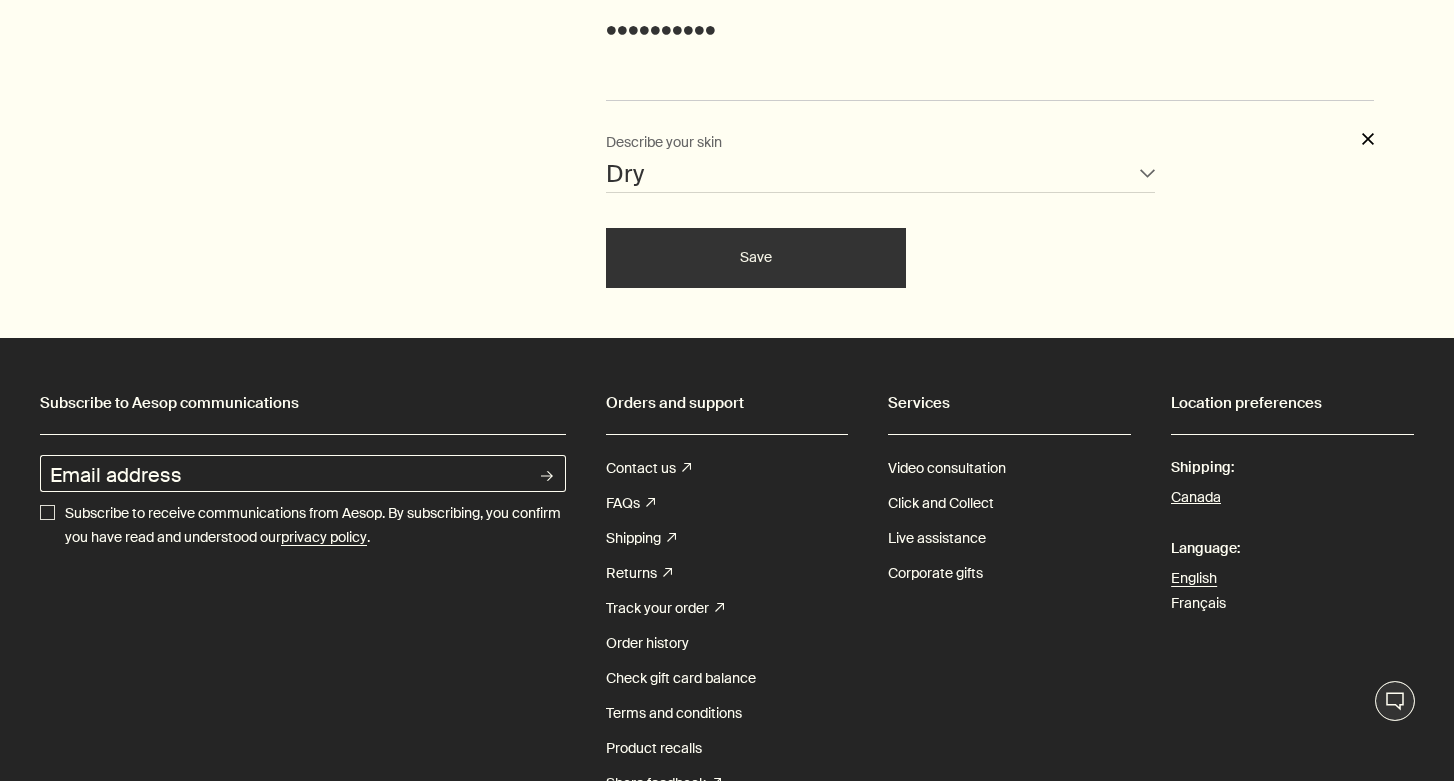 click on "Save" at bounding box center (756, 258) 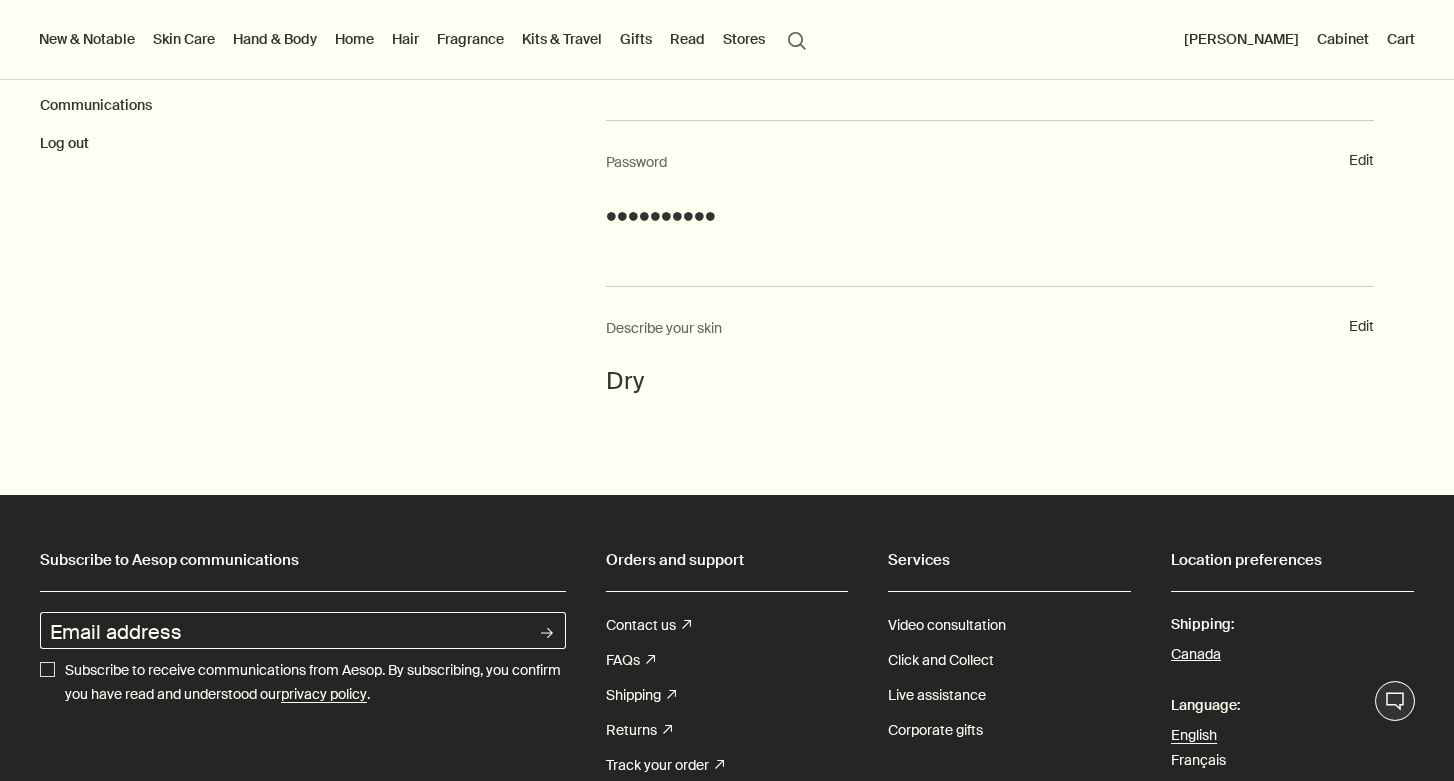 scroll, scrollTop: 219, scrollLeft: 0, axis: vertical 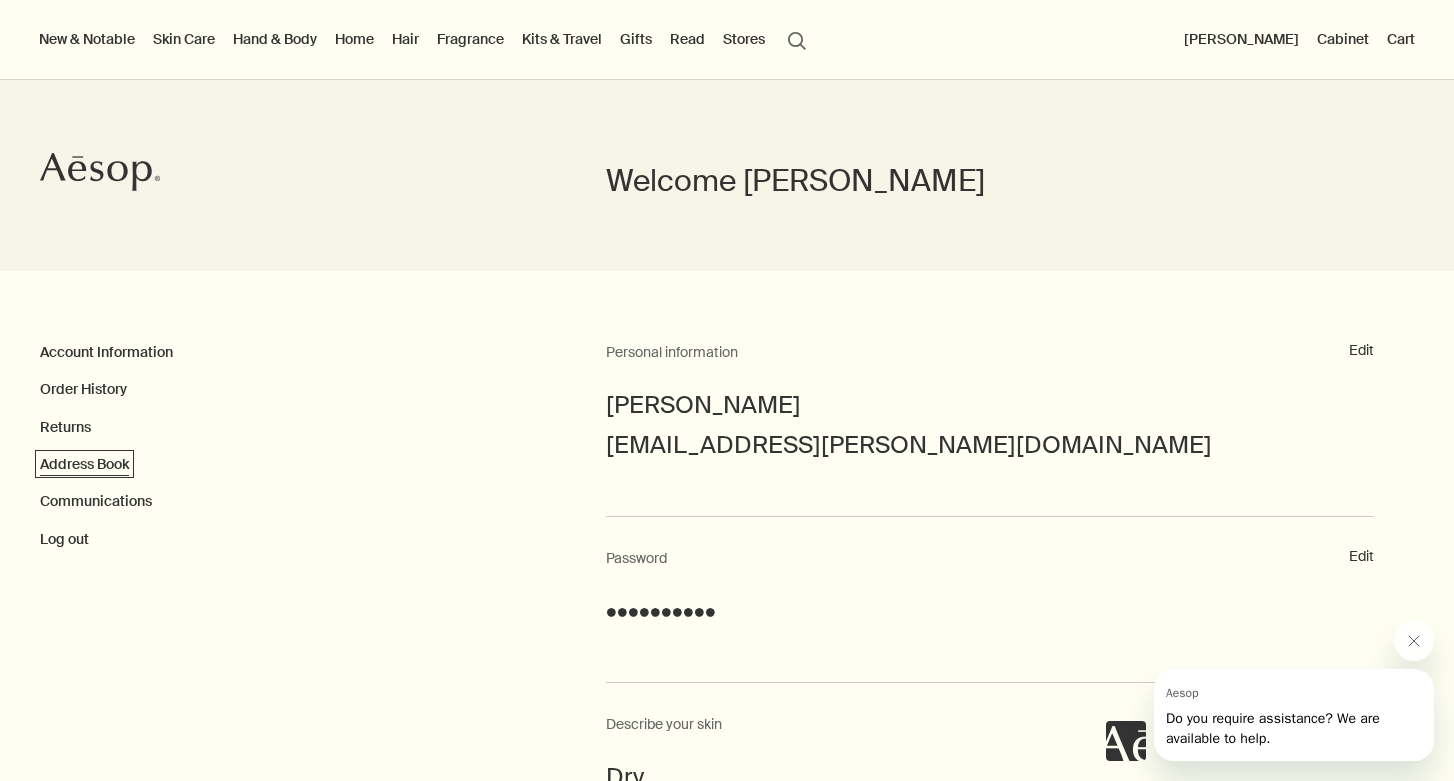 click on "Address Book" at bounding box center [84, 464] 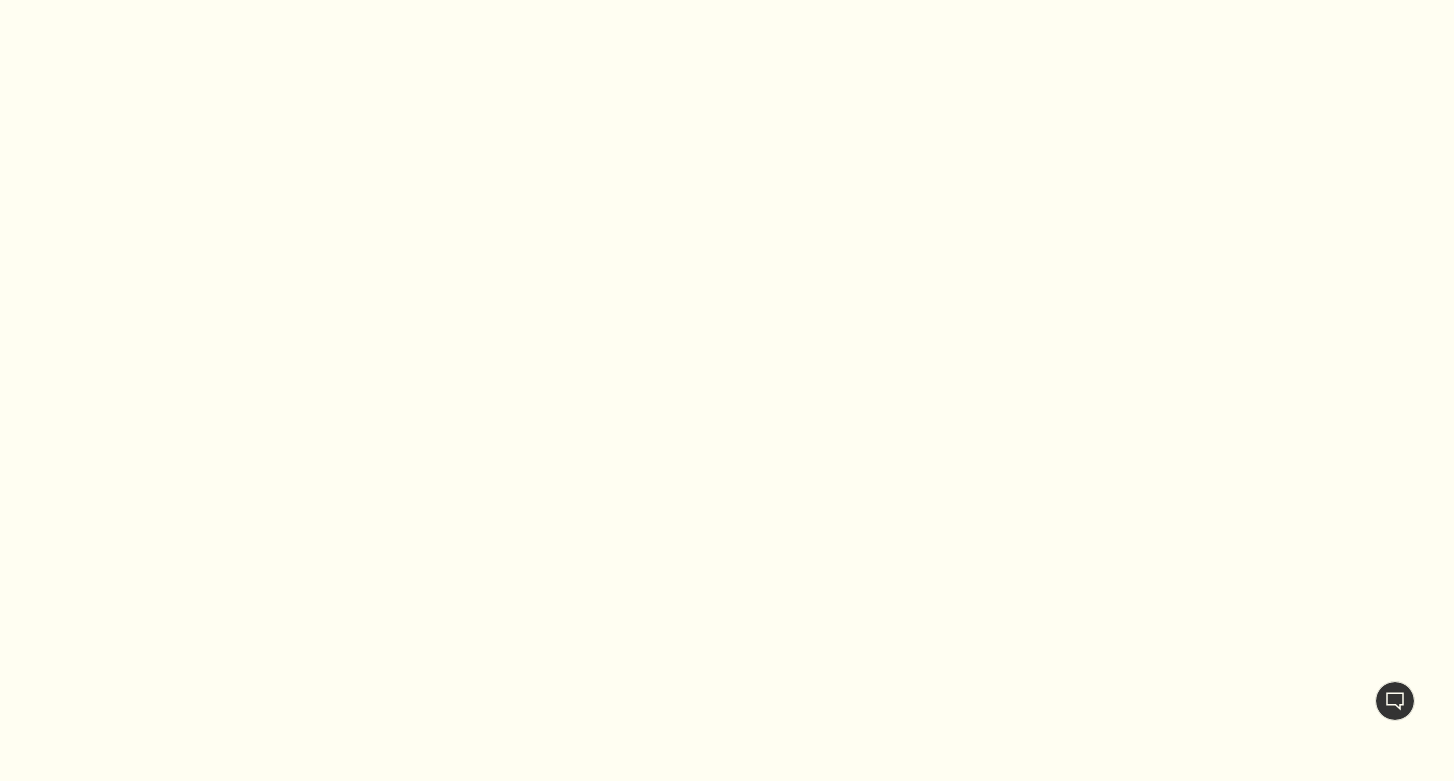 scroll, scrollTop: 0, scrollLeft: 0, axis: both 